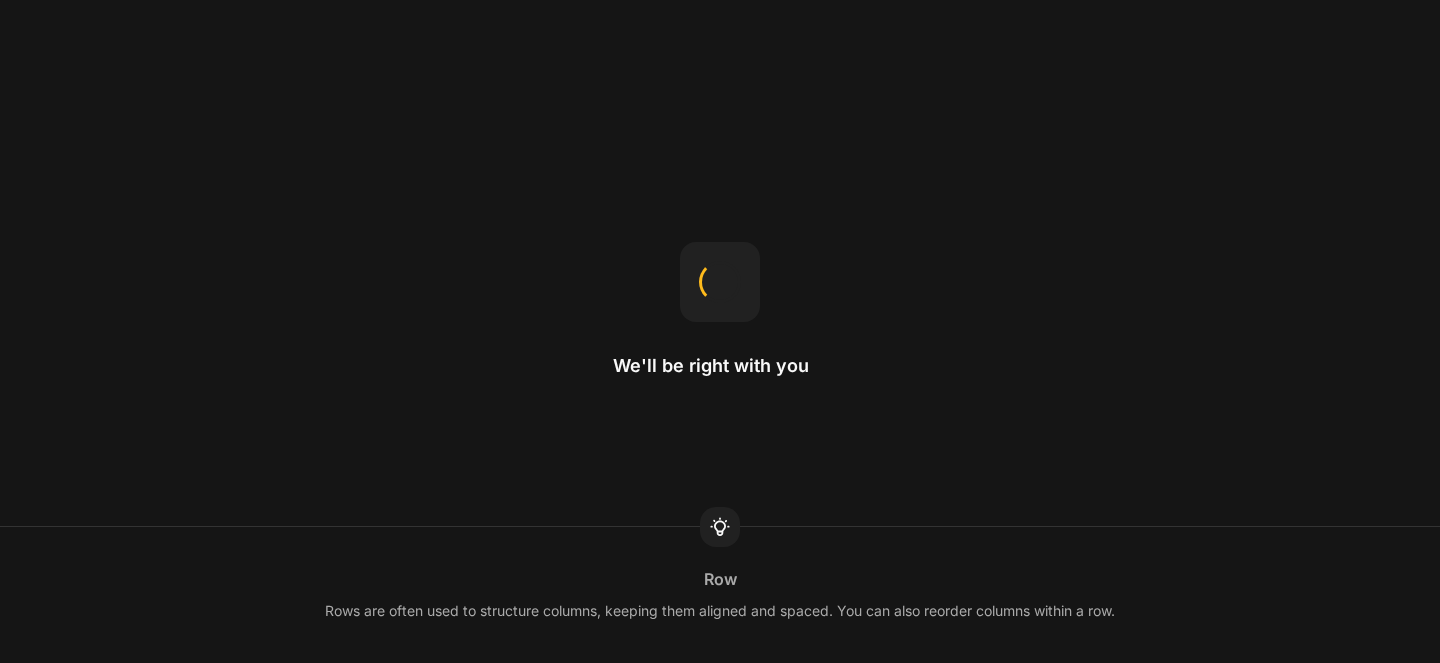 scroll, scrollTop: 0, scrollLeft: 0, axis: both 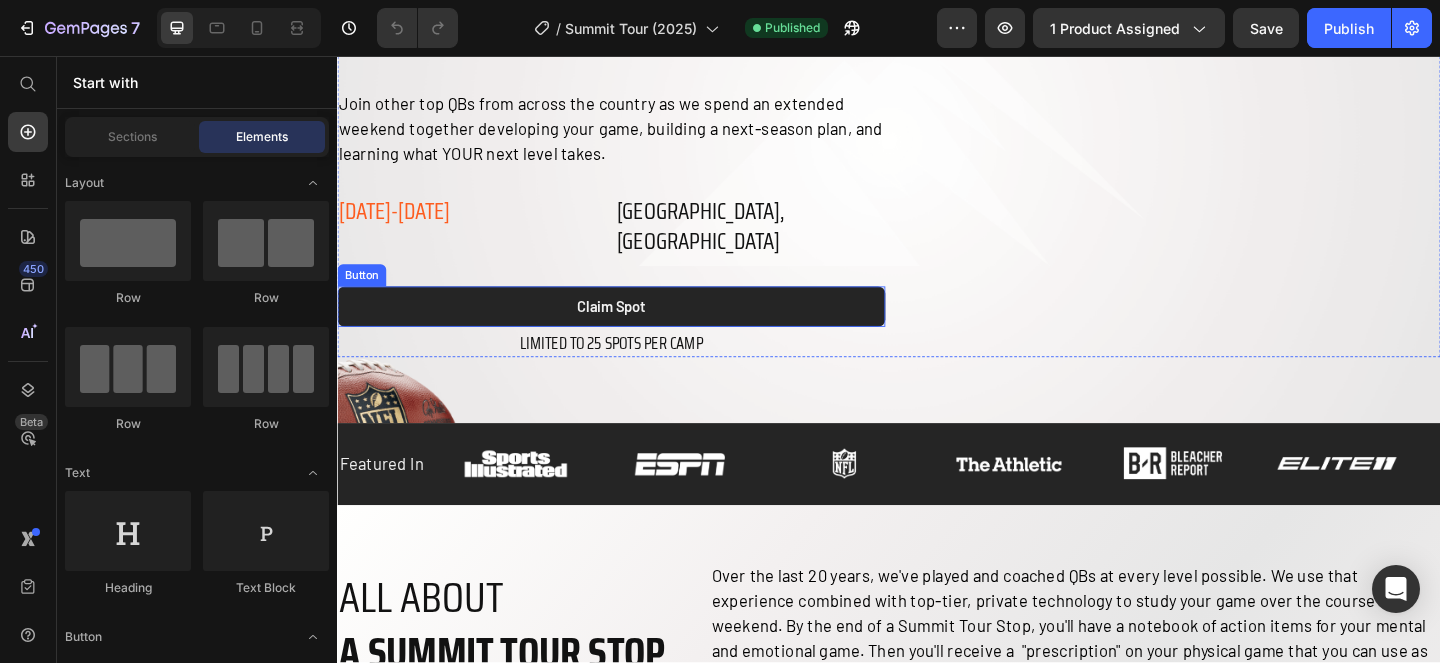 click on "claim spot" at bounding box center (635, 329) 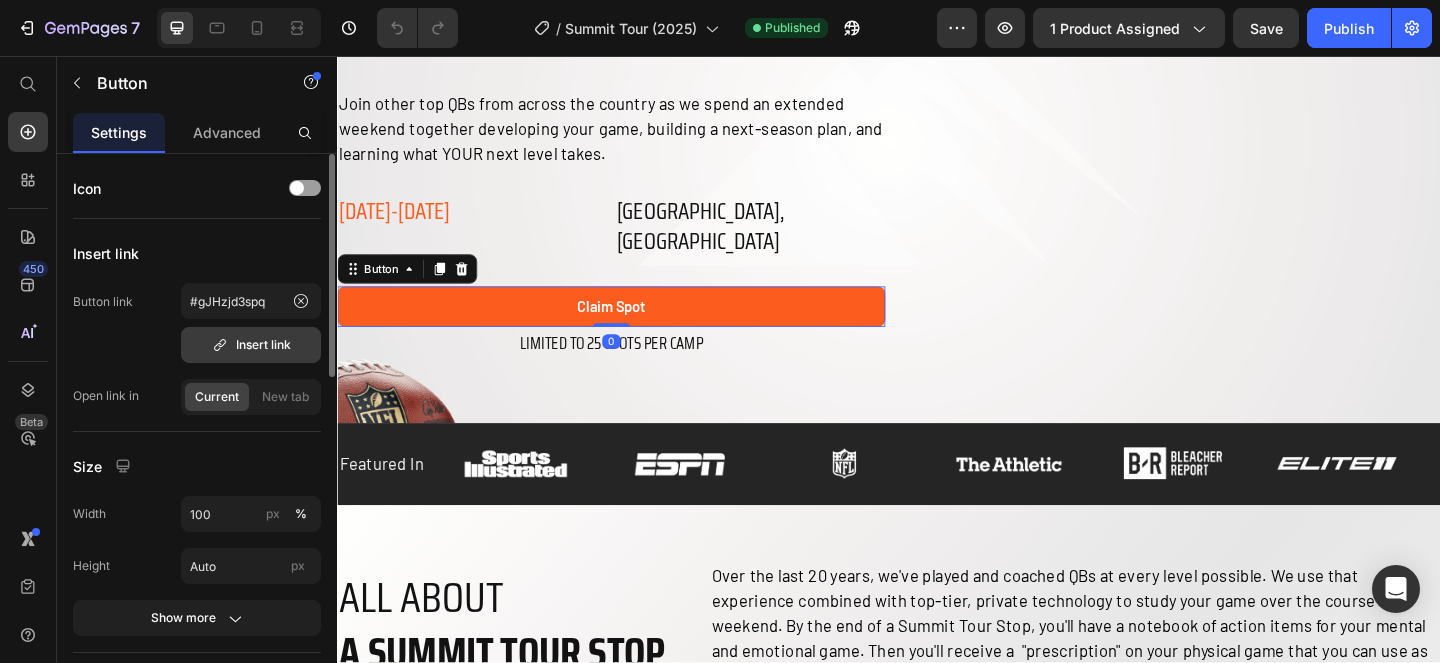 click on "Insert link" at bounding box center (251, 345) 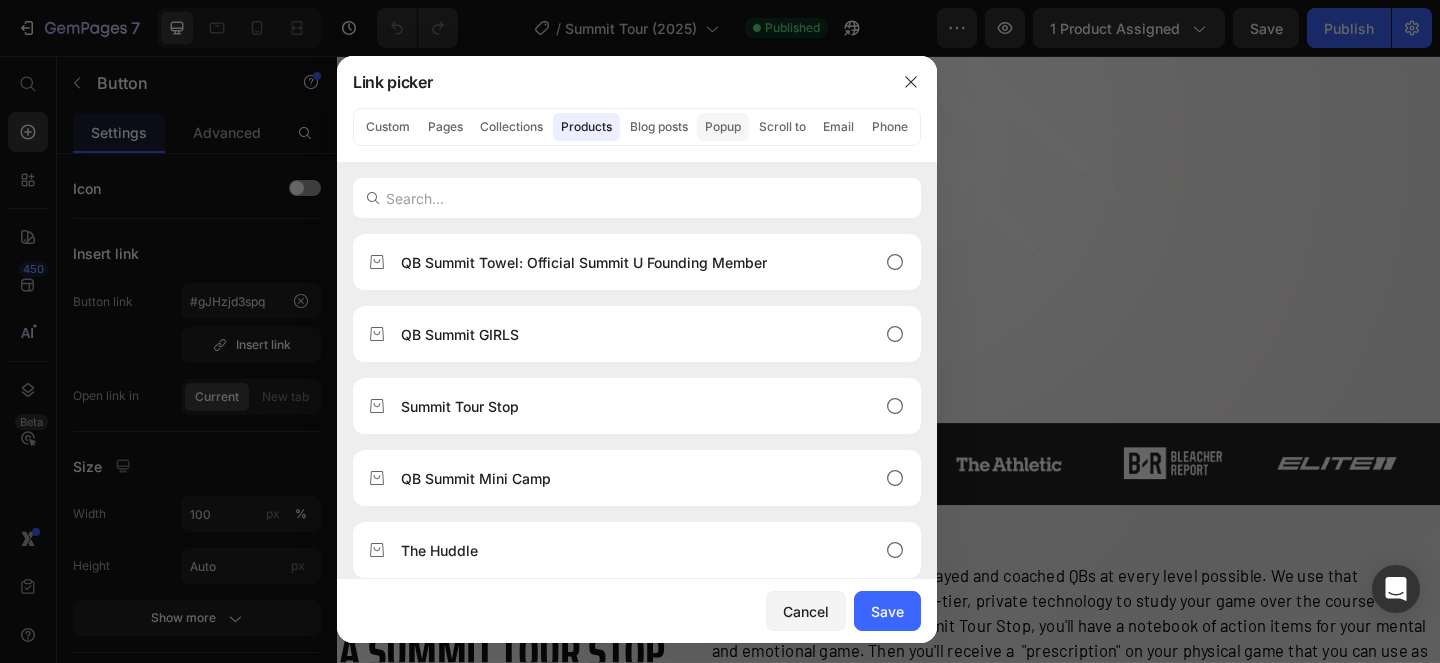 click on "Popup" 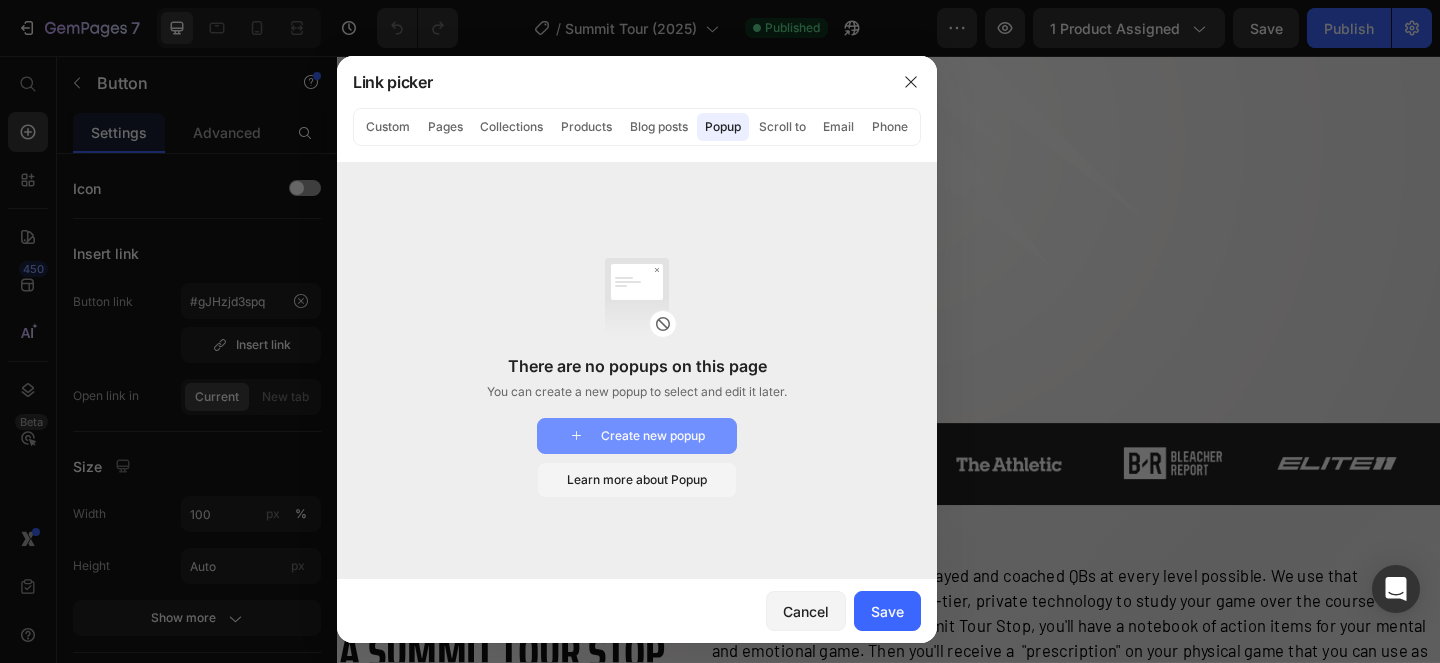 click on "Create new popup" at bounding box center (637, 436) 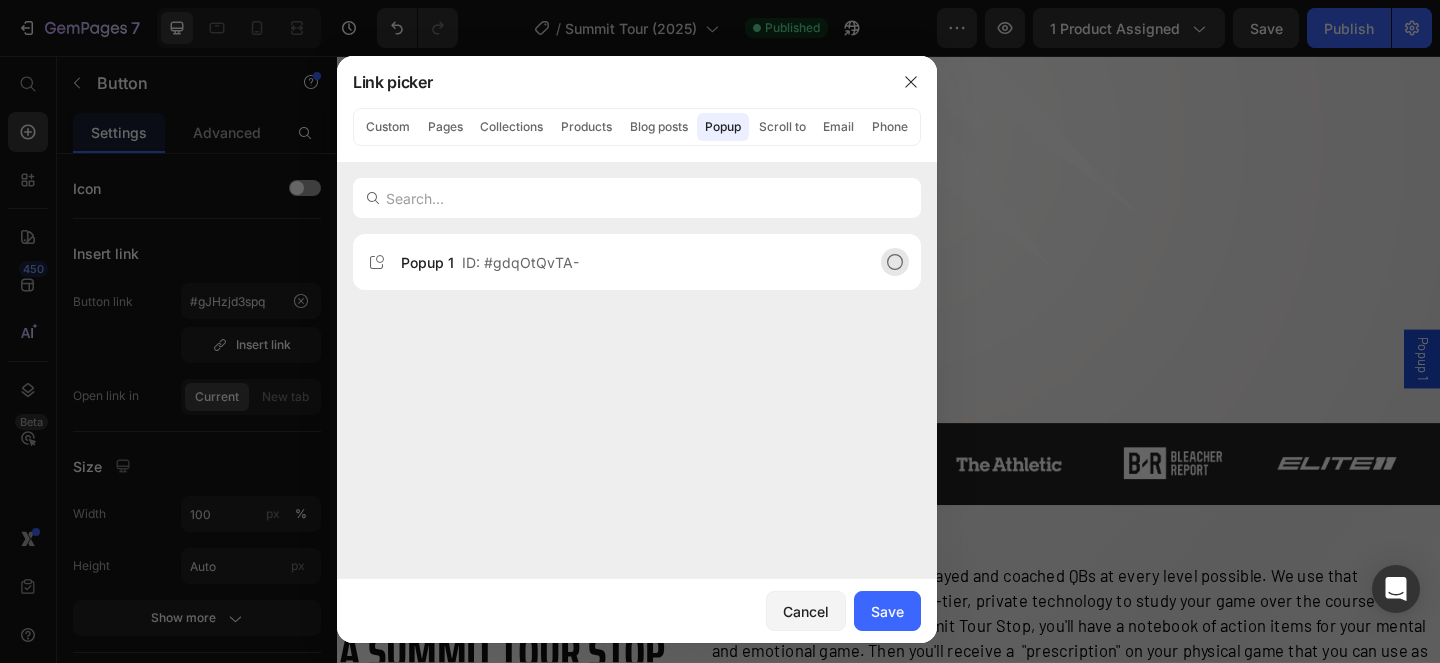 click on "ID: #gdqOtQvTA-" at bounding box center [520, 262] 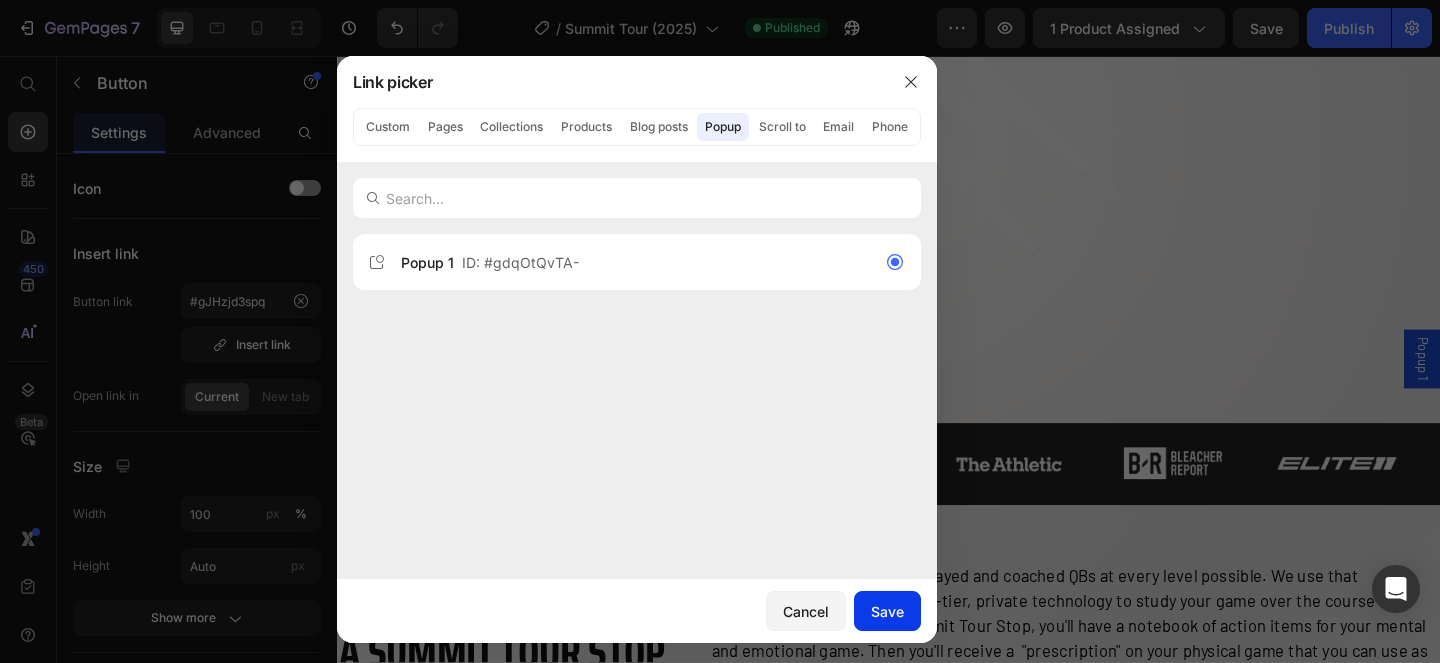 click on "Save" at bounding box center (887, 611) 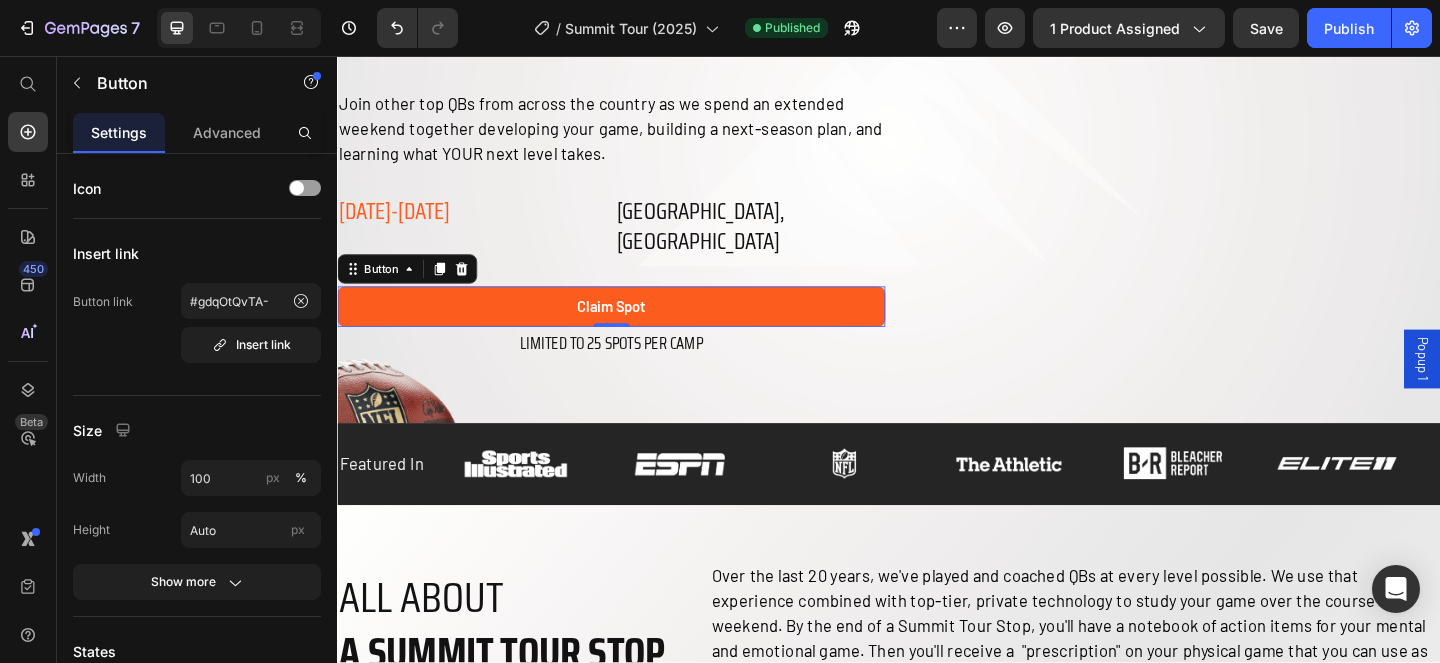 click on "Popup 1" at bounding box center (1517, 386) 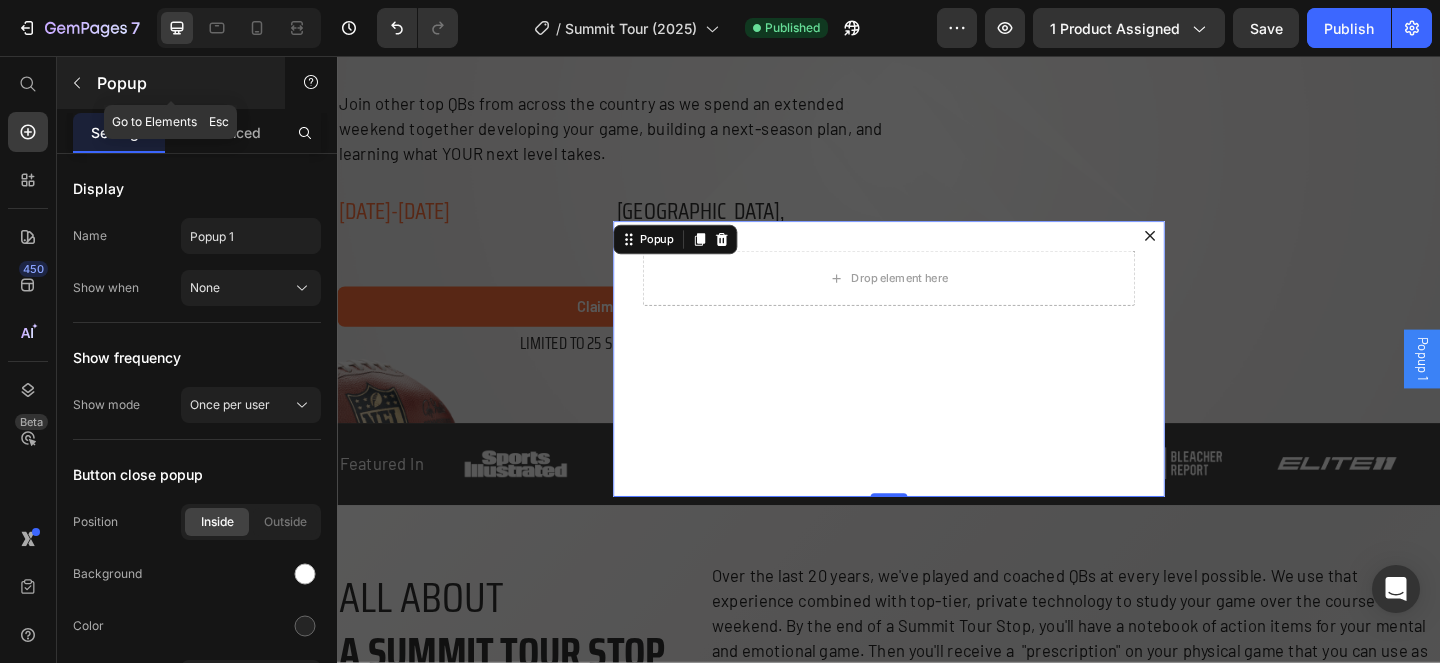click 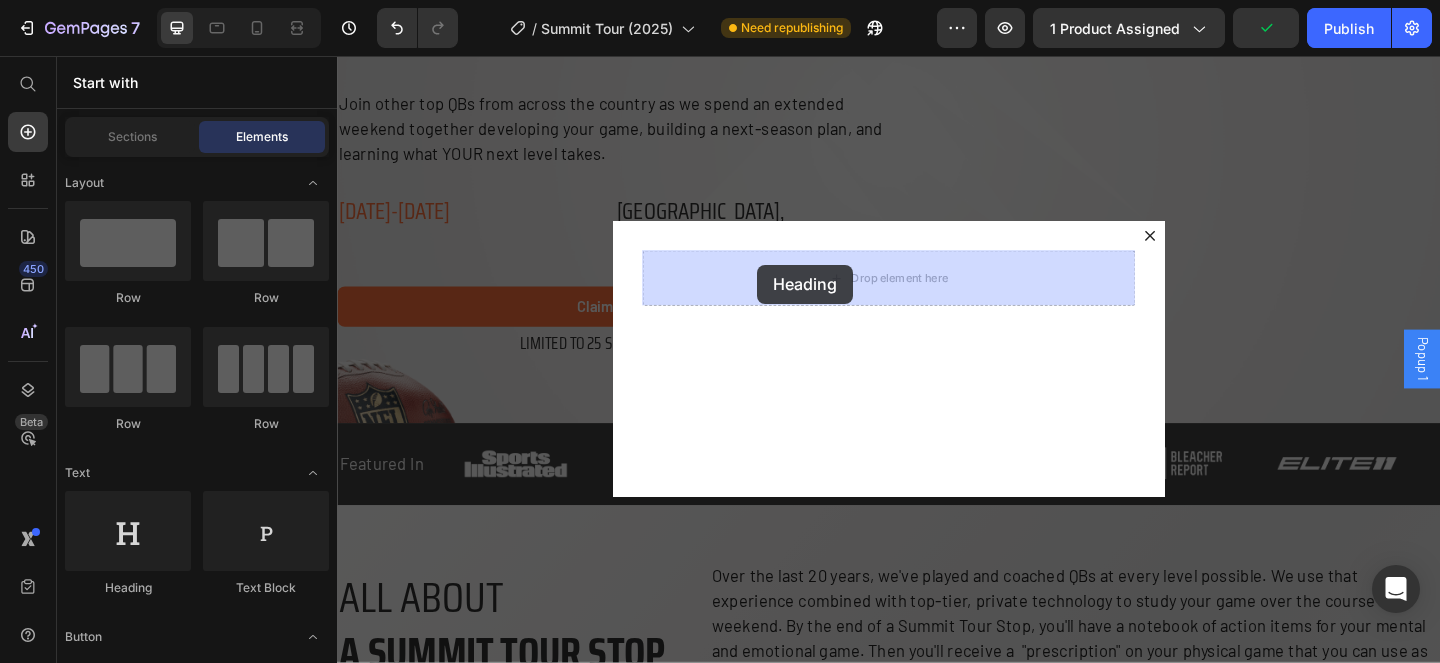 drag, startPoint x: 466, startPoint y: 602, endPoint x: 794, endPoint y: 283, distance: 457.54236 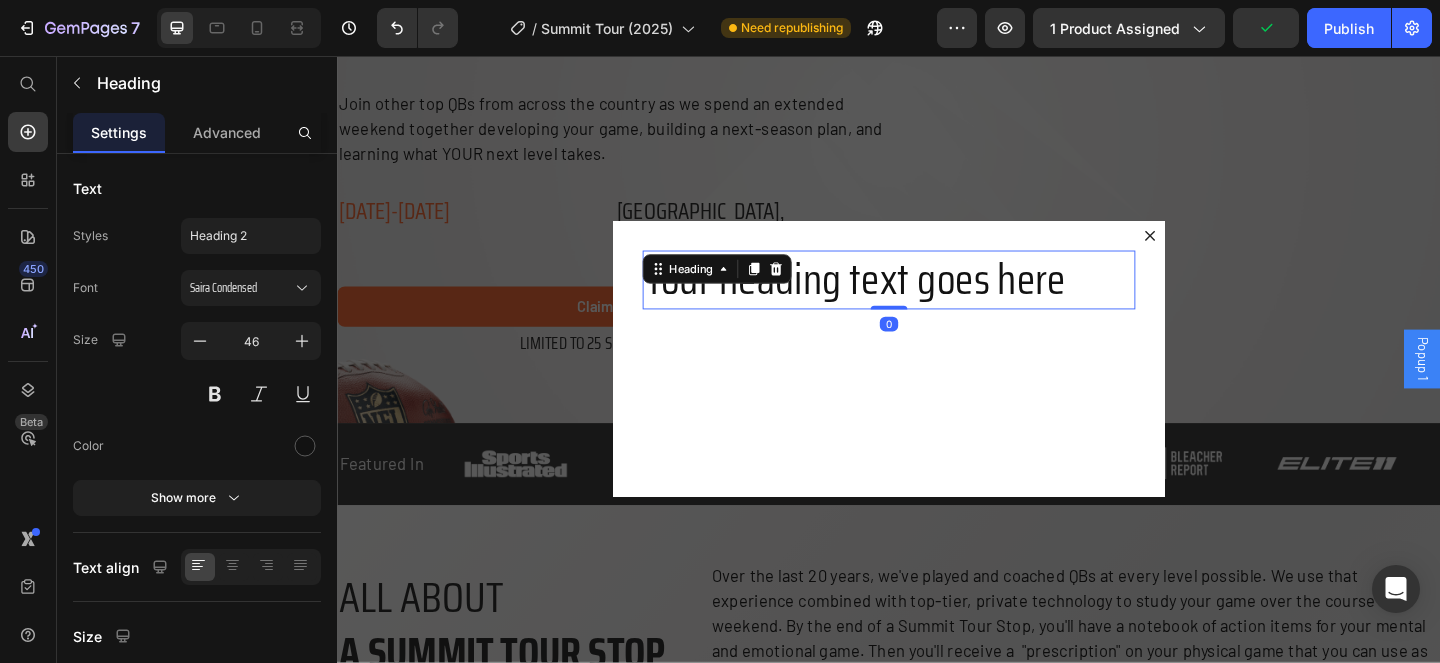 click on "Your heading text goes here" at bounding box center (937, 300) 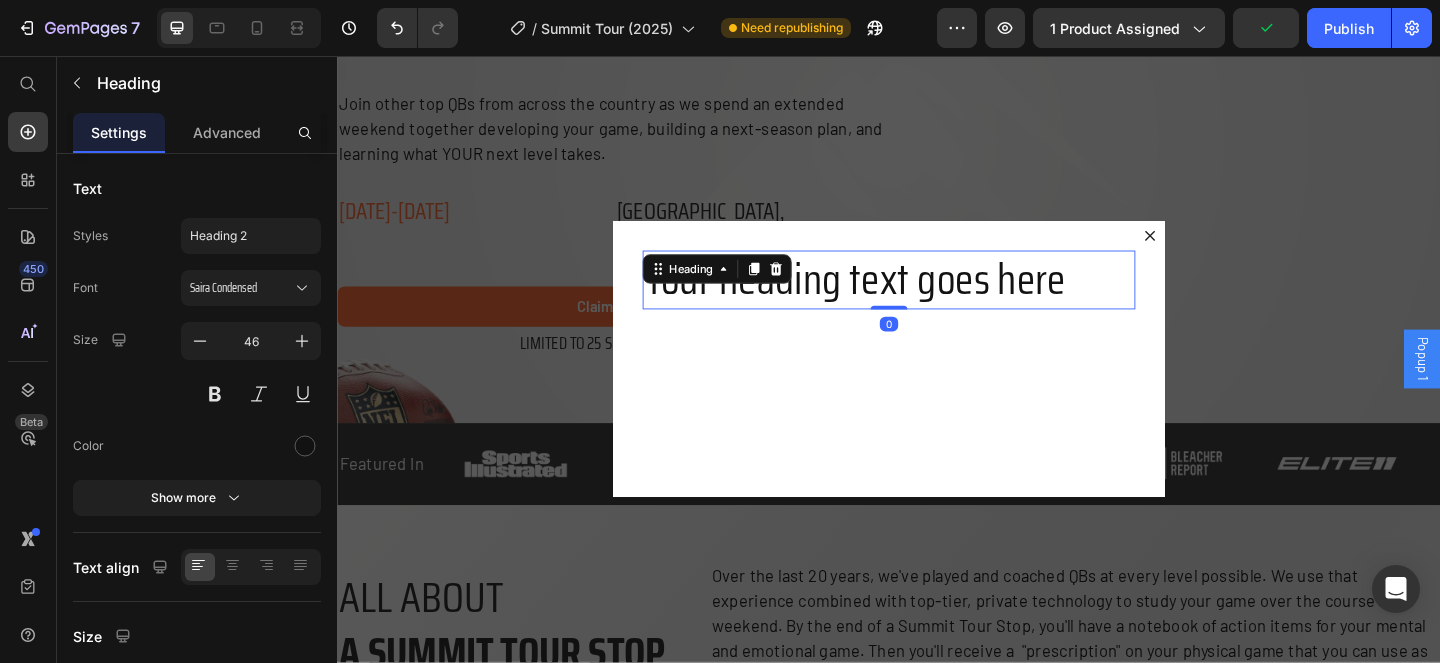 click on "Your heading text goes here" at bounding box center (937, 300) 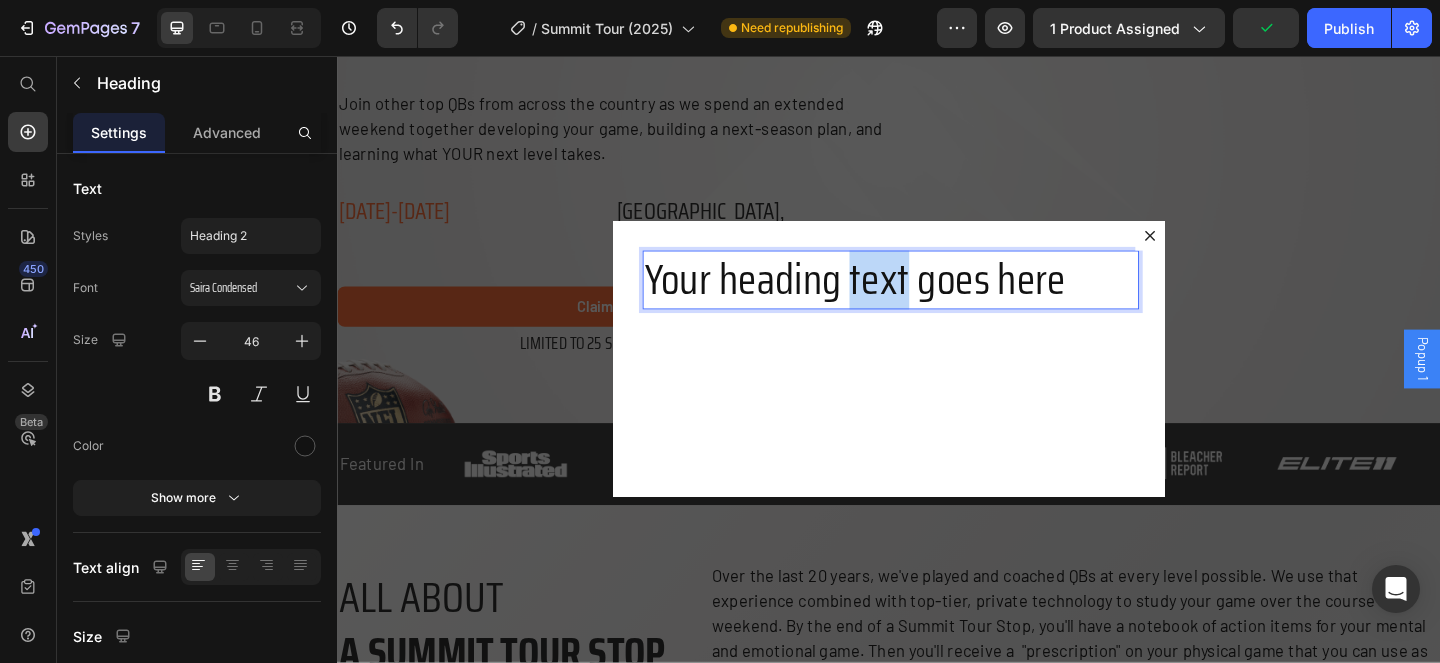 click on "Your heading text goes here" at bounding box center [937, 300] 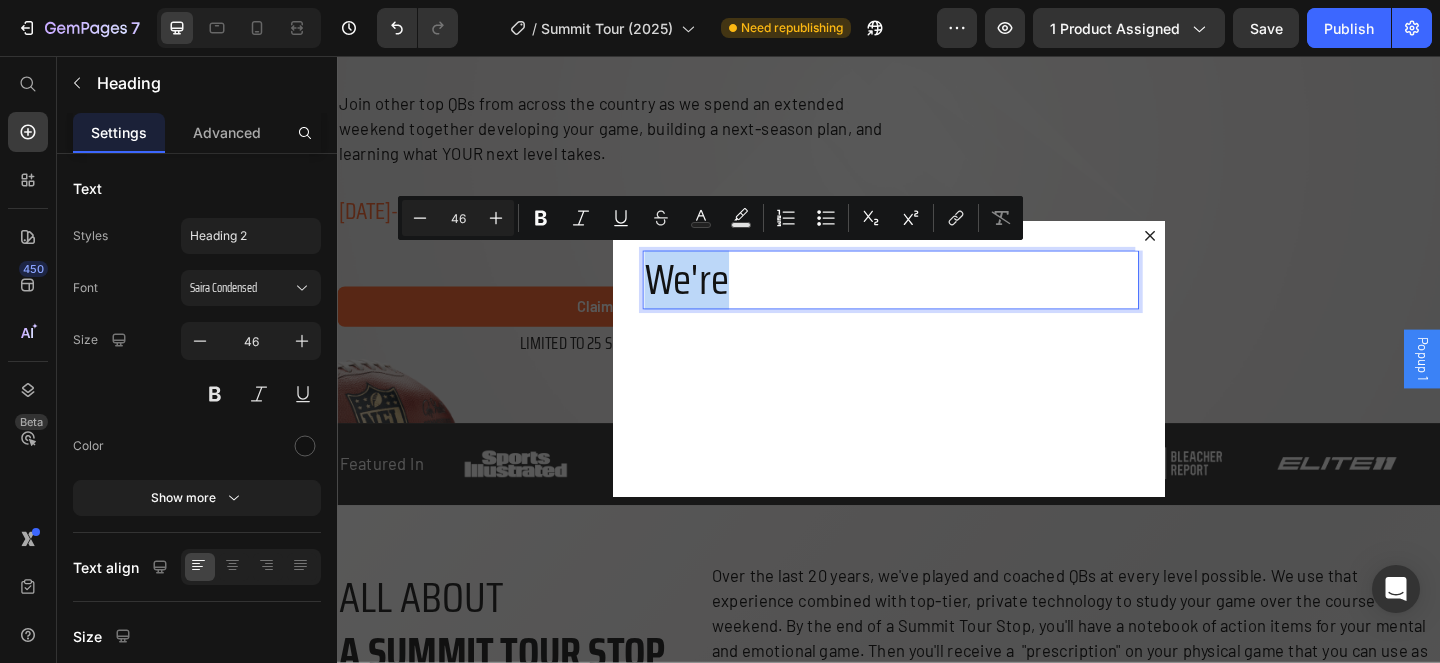 click on "We're" at bounding box center (937, 300) 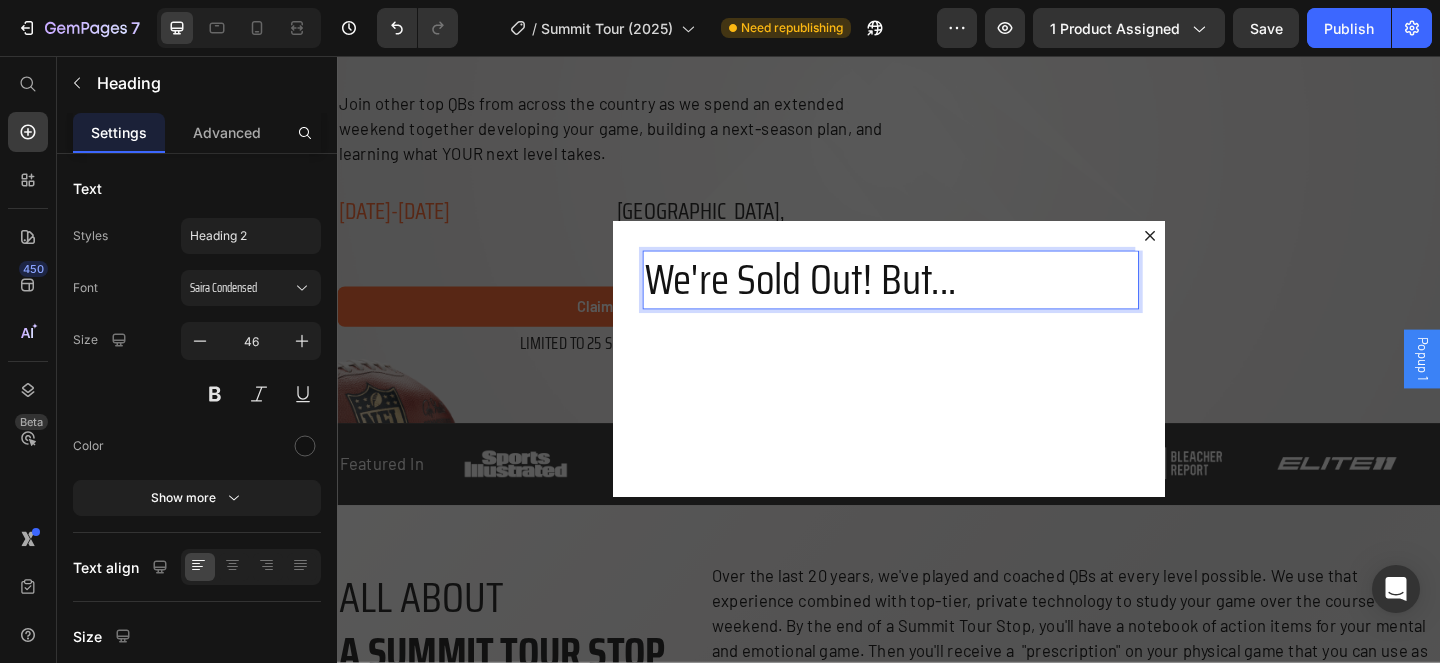 click on "We're Sold Out! But..." at bounding box center (937, 300) 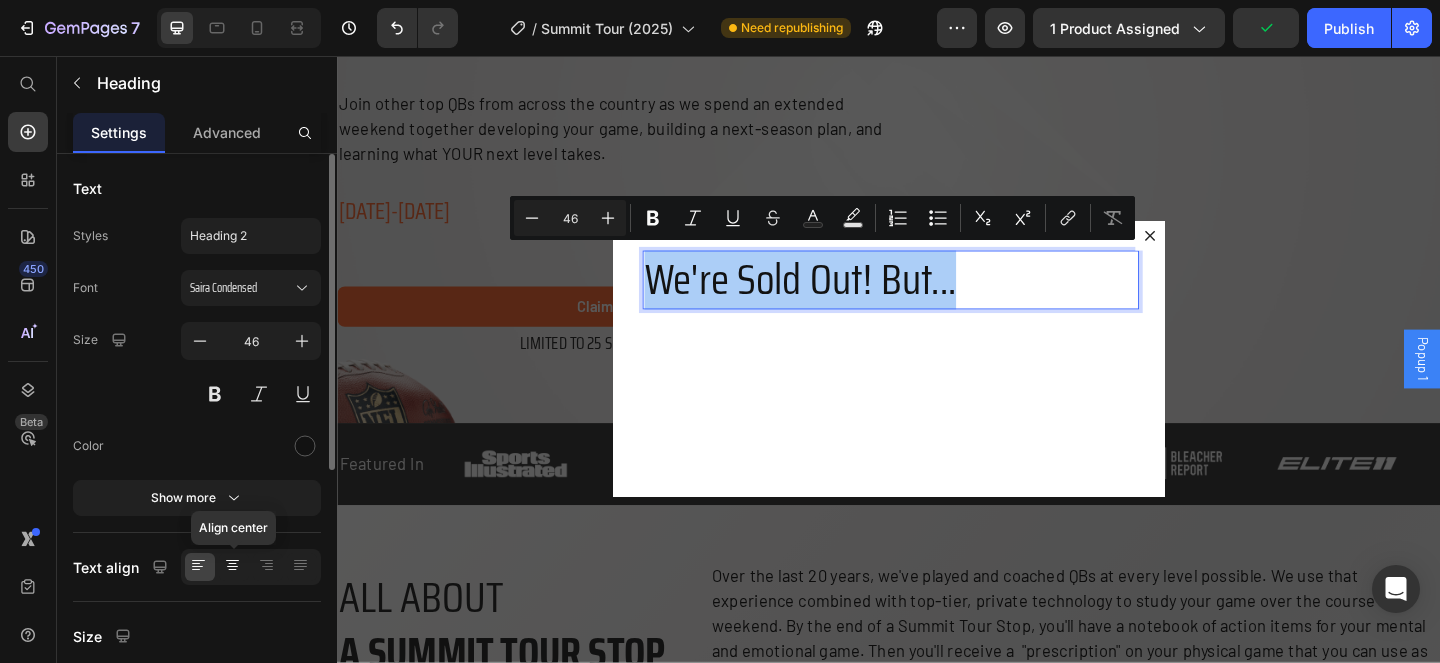 click 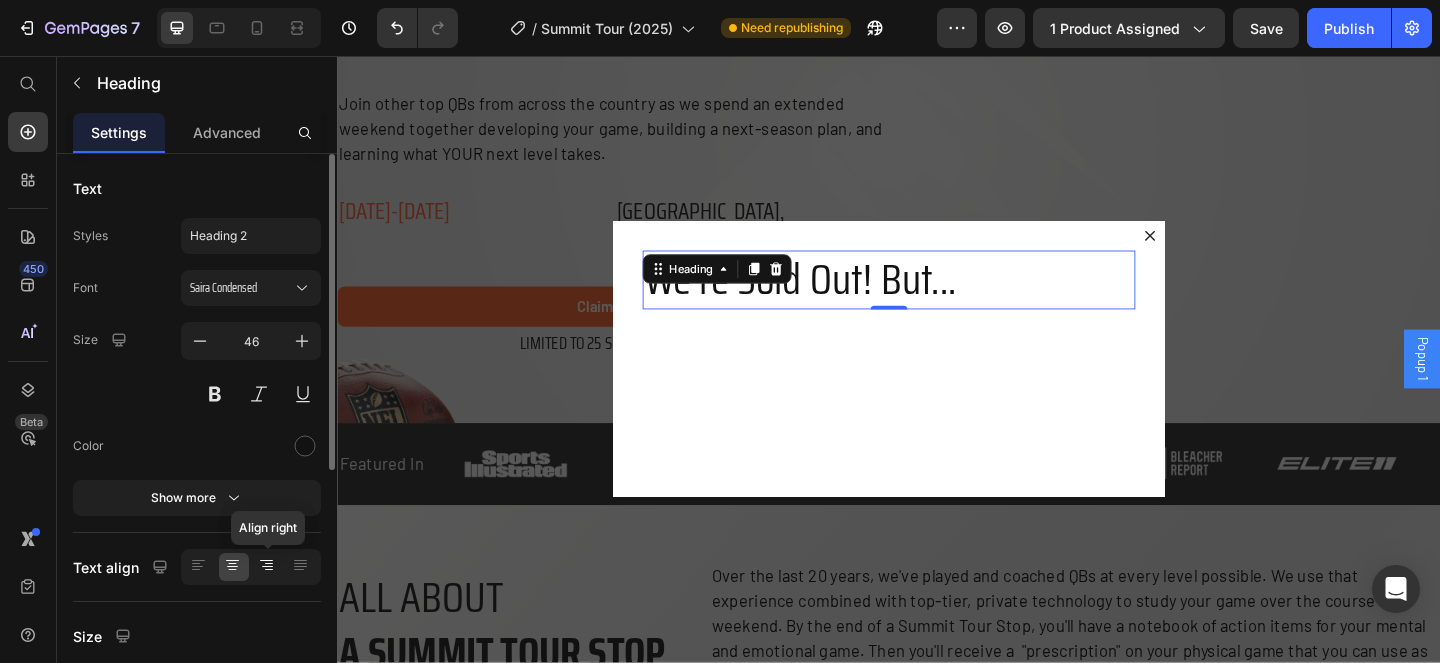 click 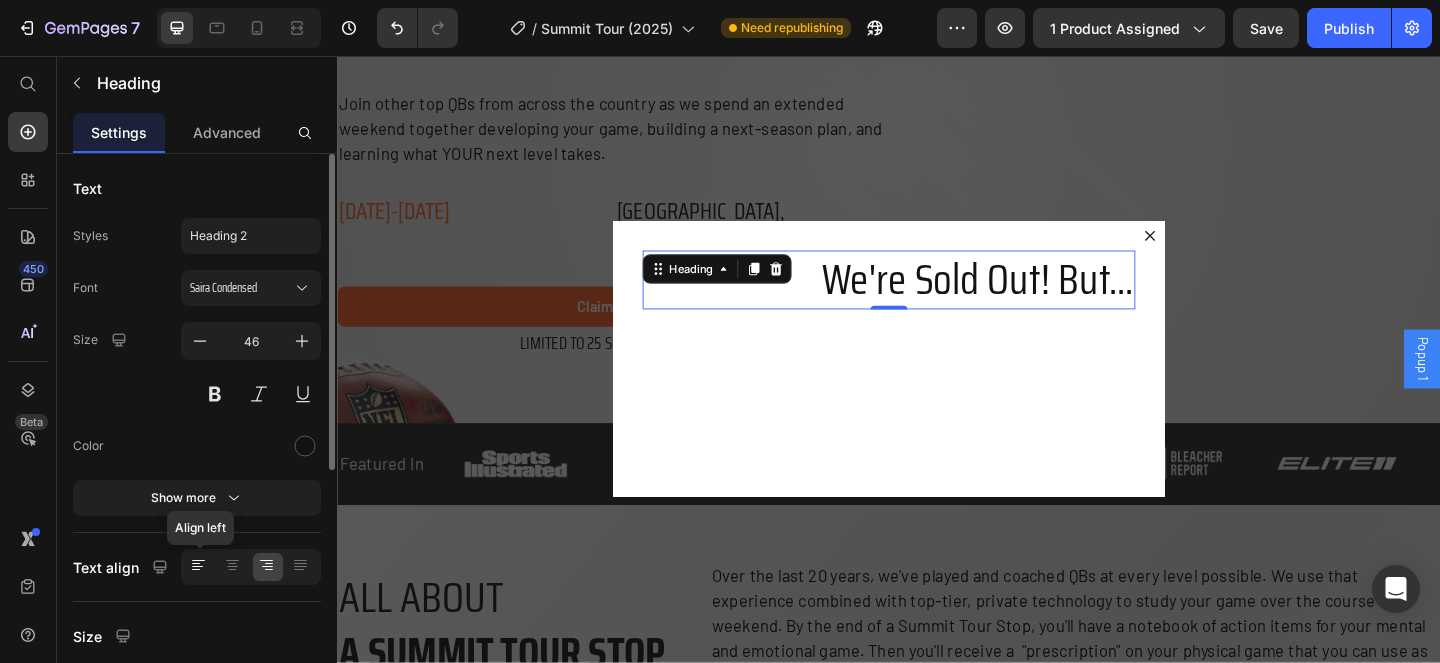 click 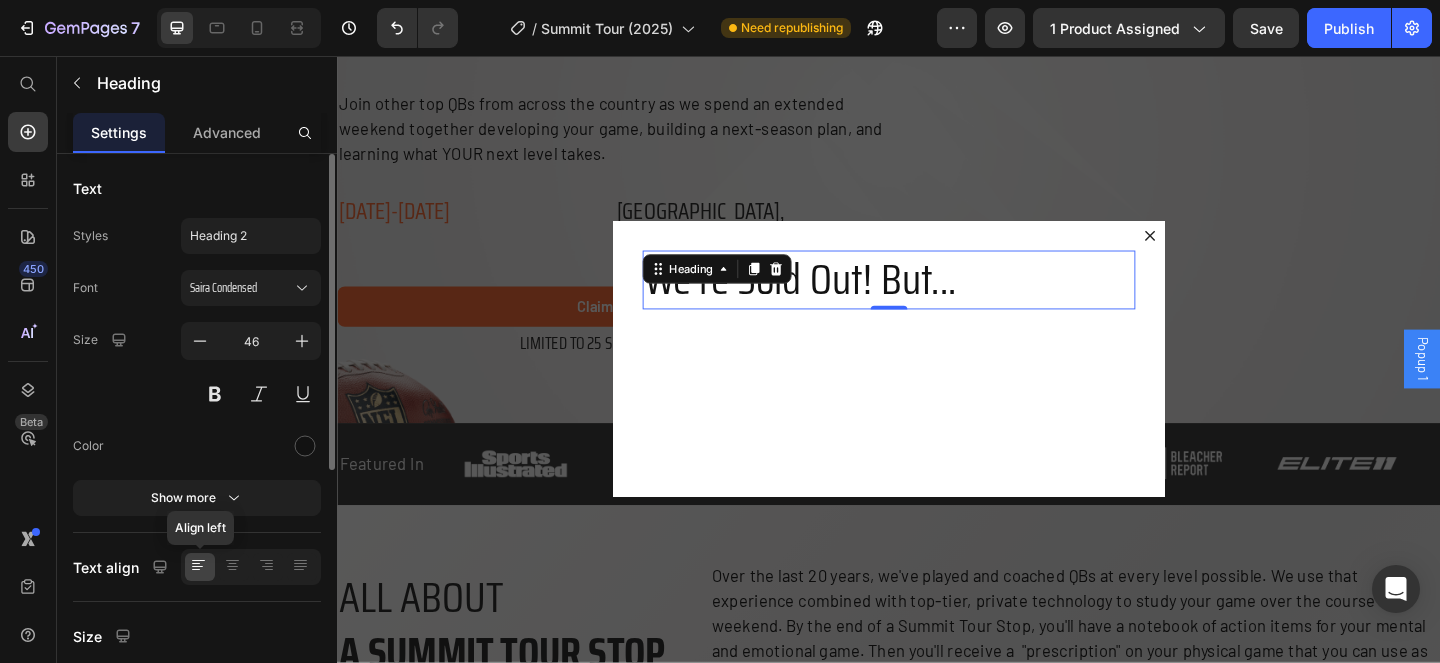 click 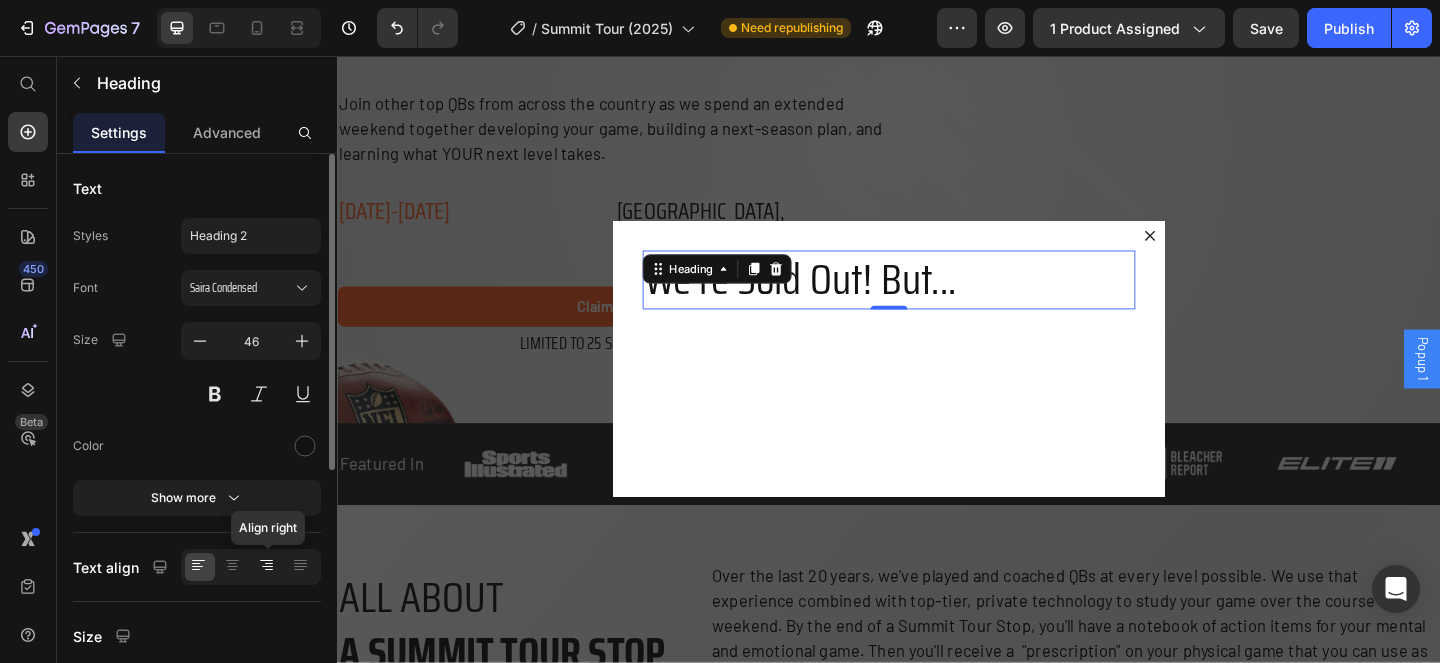 click 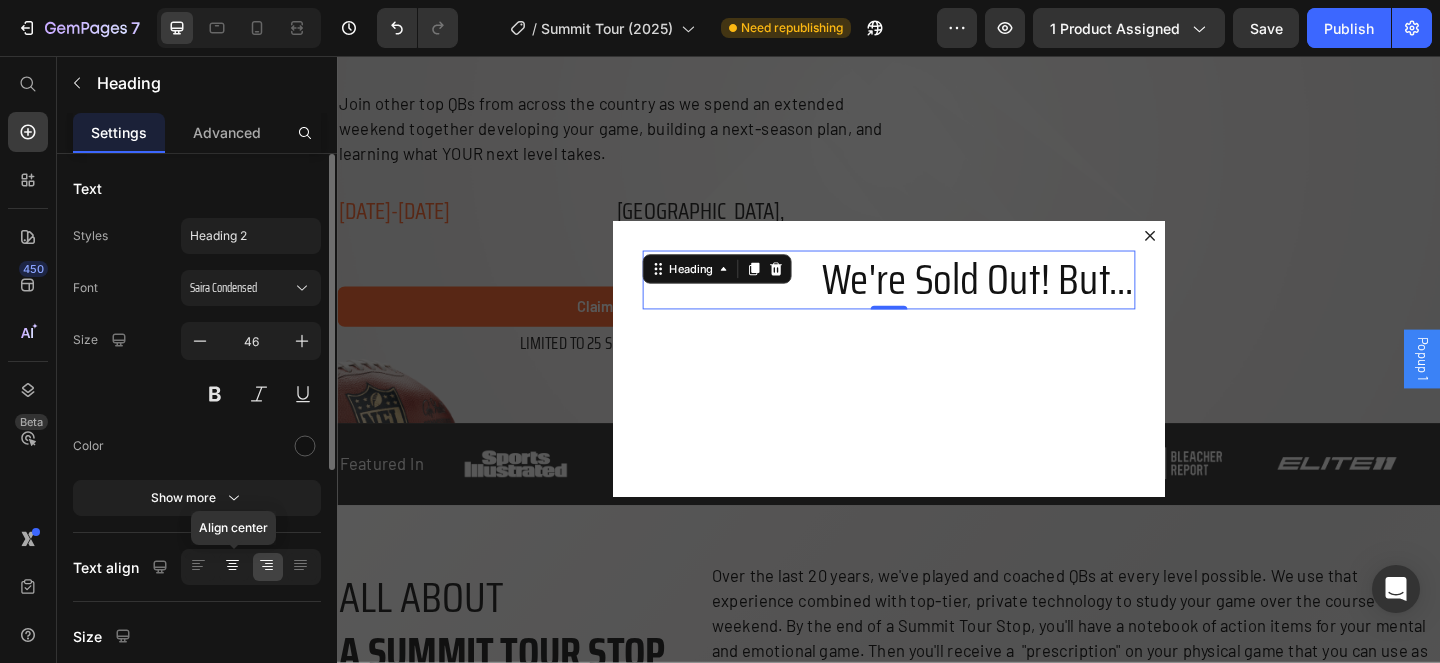 click 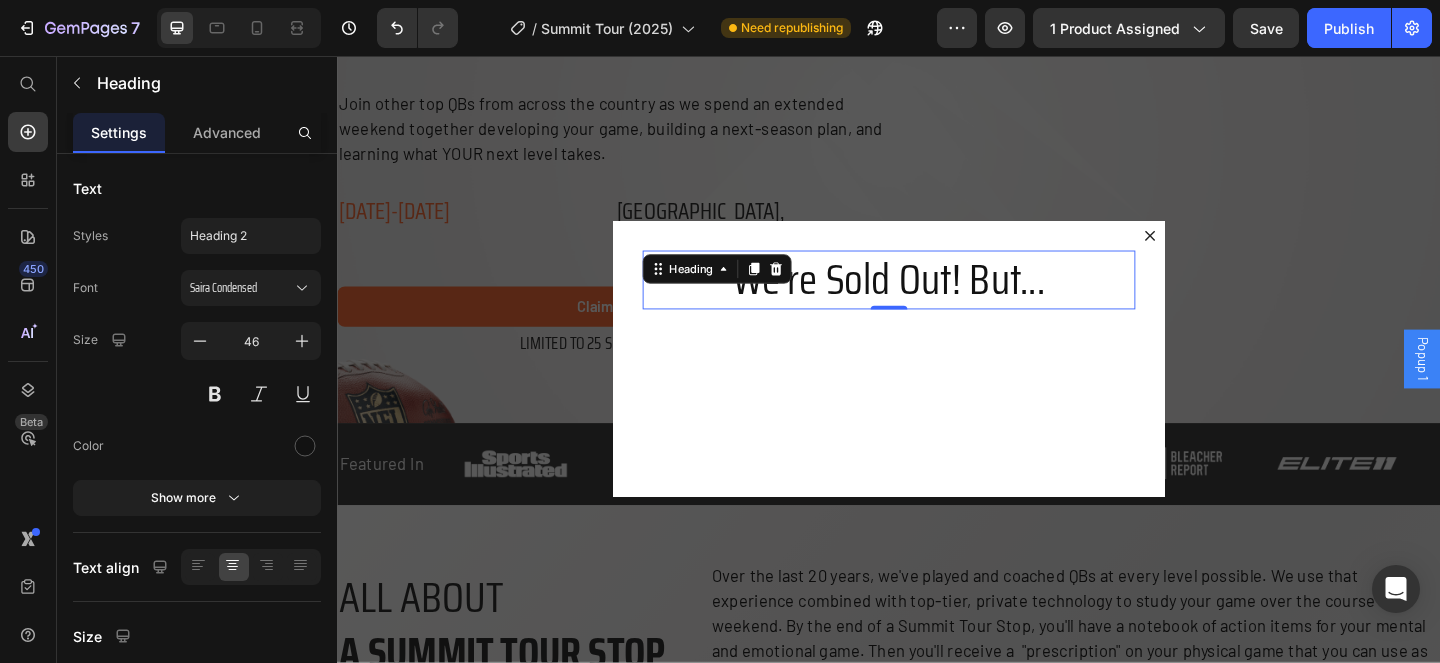 click on "We're Sold Out! But..." at bounding box center (937, 300) 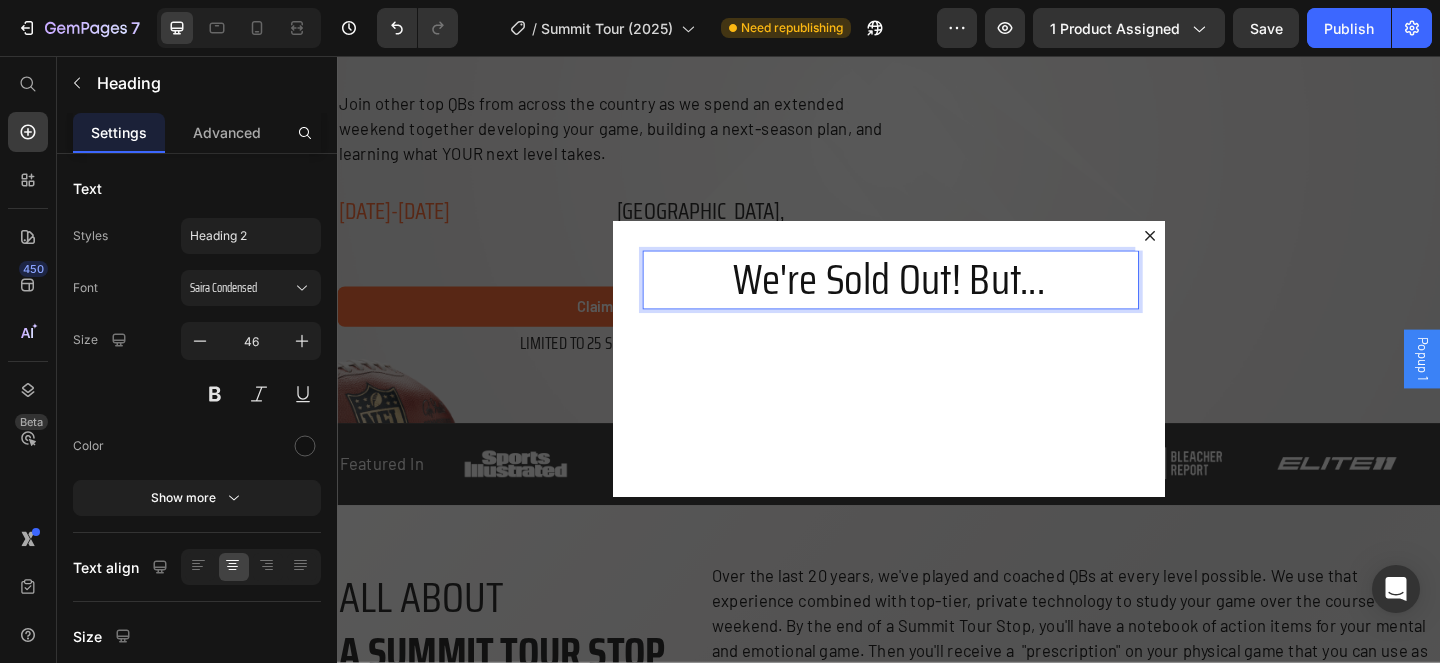 click on "We're Sold Out! But..." at bounding box center (937, 300) 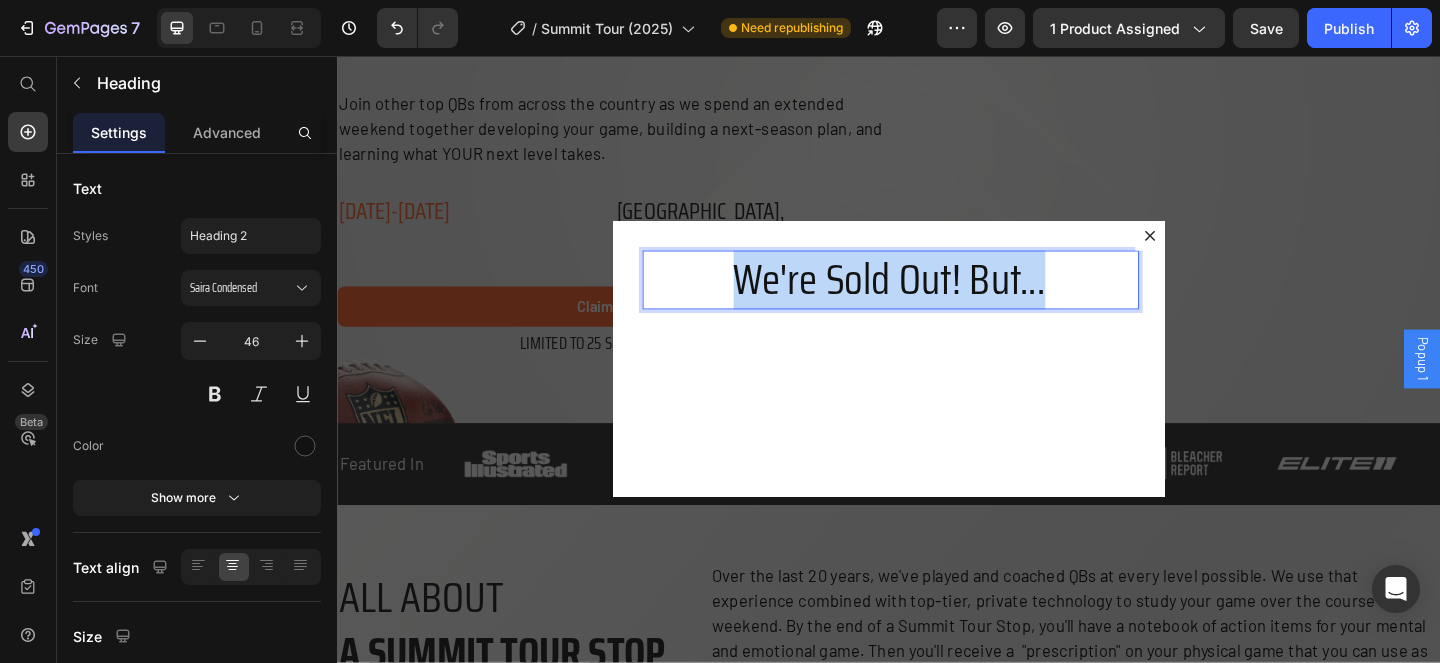 click on "We're Sold Out! But..." at bounding box center [937, 300] 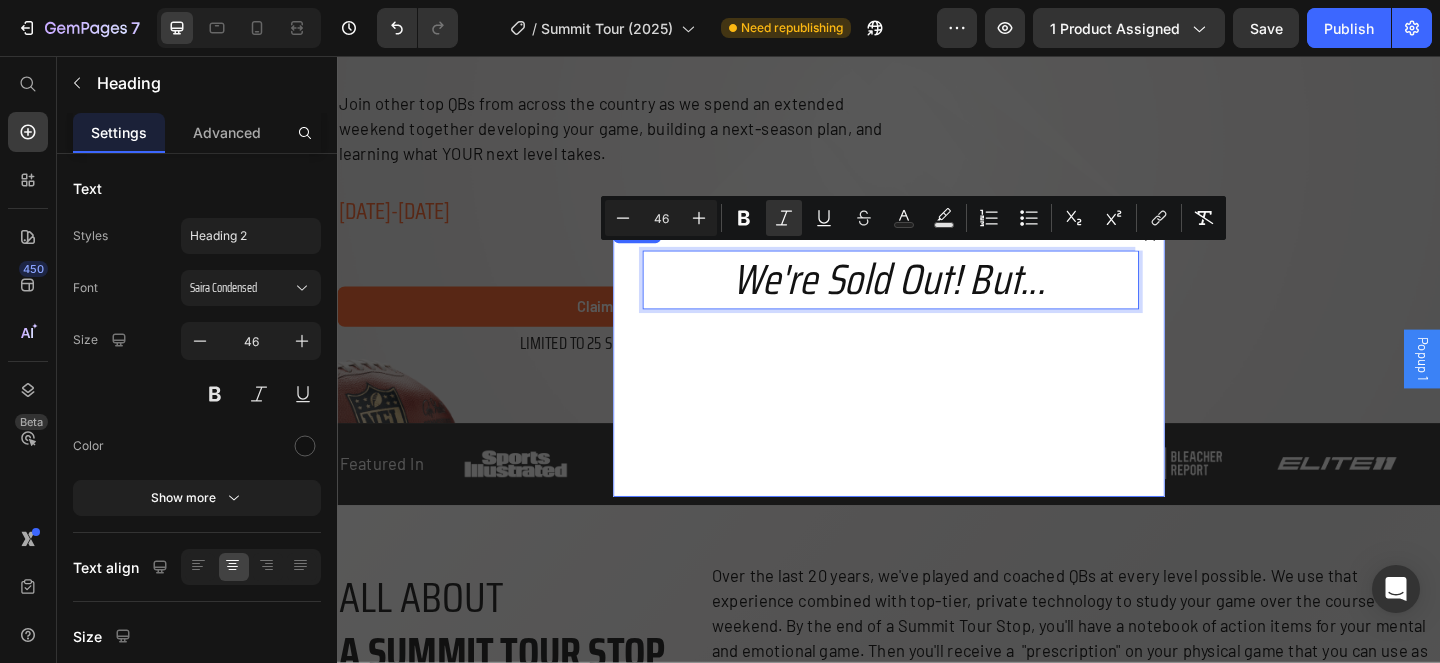 click on "We're Sold Out! But... Heading   0" at bounding box center (937, 386) 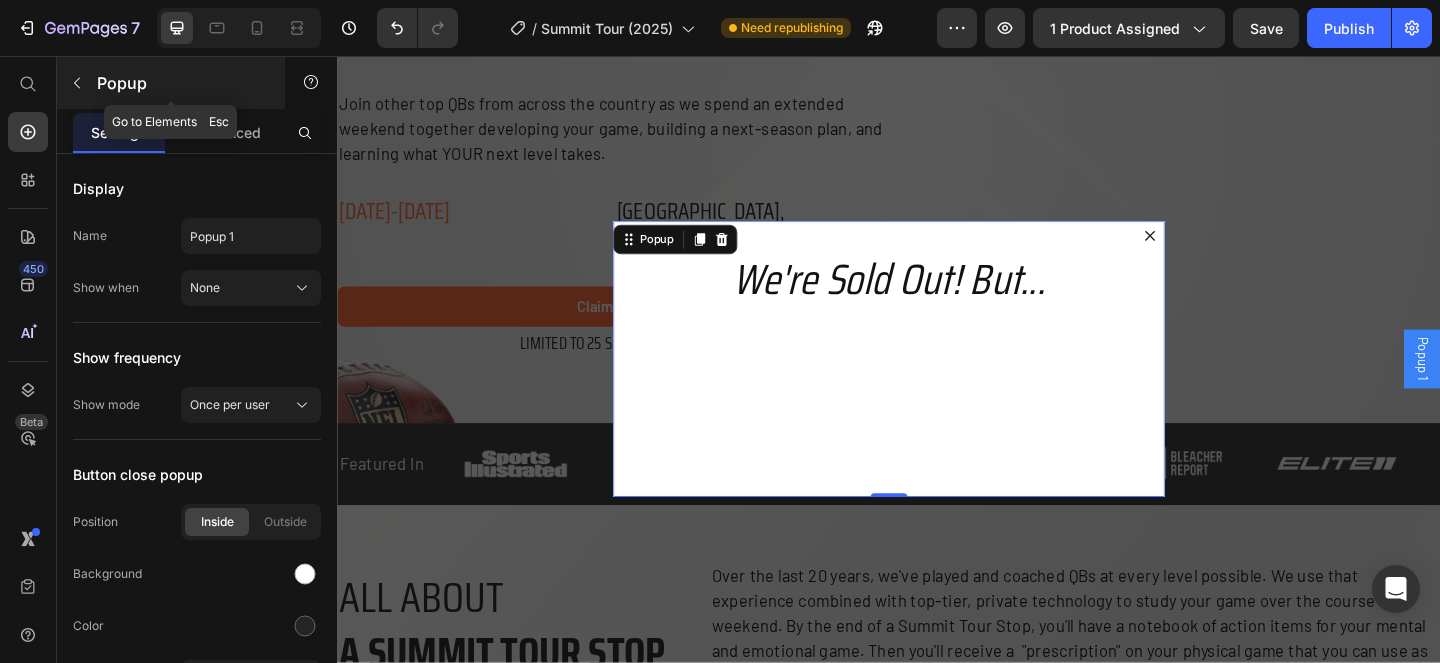 click at bounding box center (77, 83) 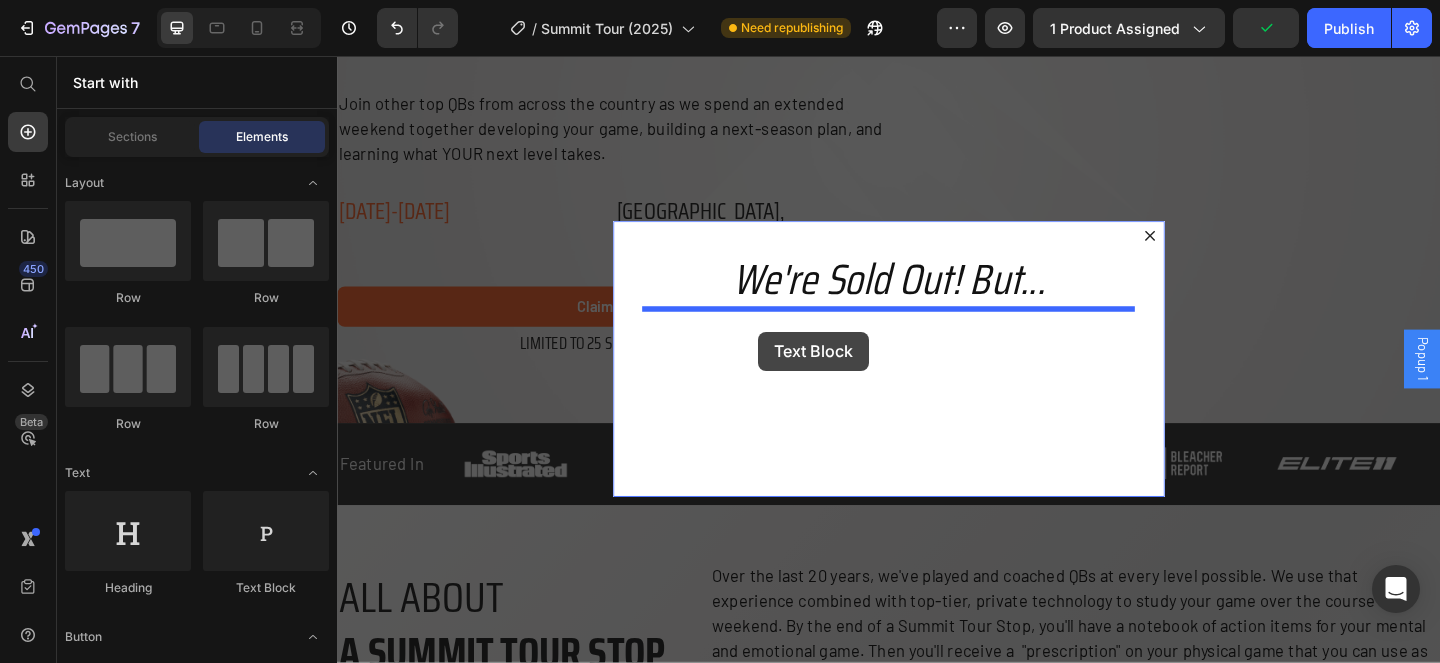 drag, startPoint x: 572, startPoint y: 614, endPoint x: 795, endPoint y: 356, distance: 341.0176 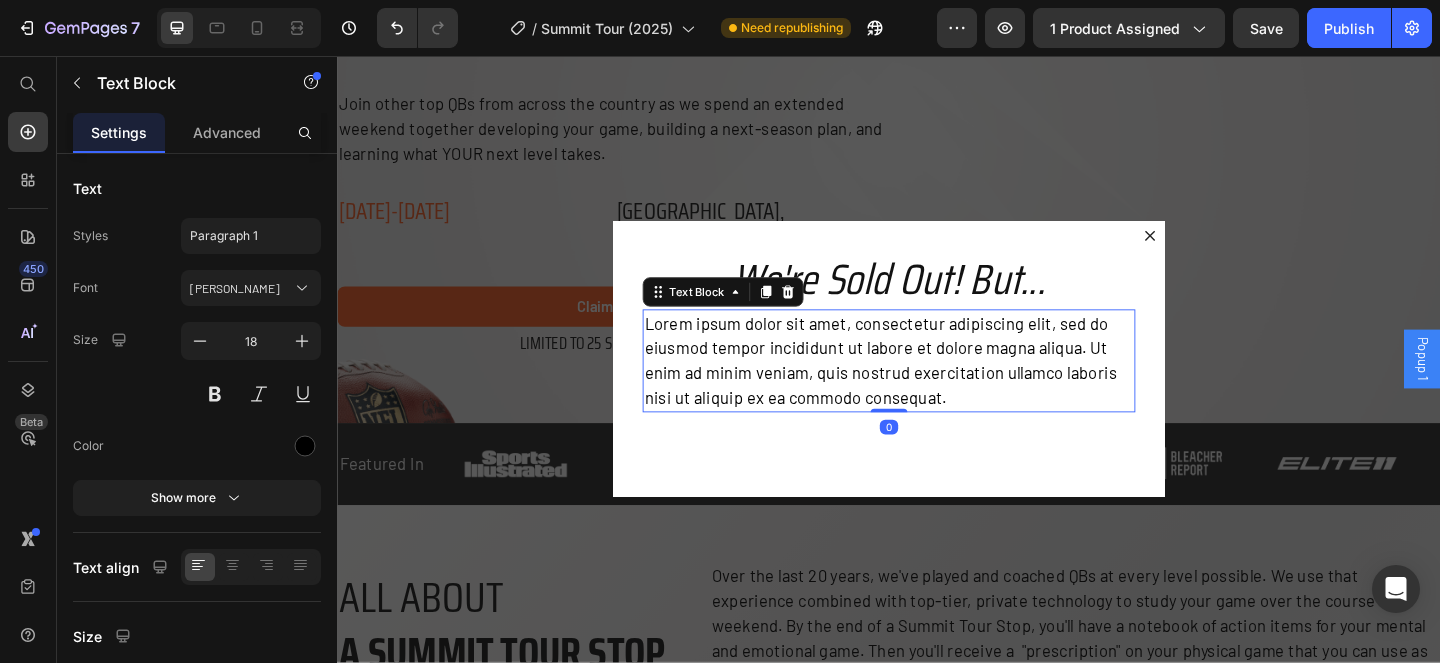 click on "Lorem ipsum dolor sit amet, consectetur adipiscing elit, sed do eiusmod tempor incididunt ut labore et dolore magna aliqua. Ut enim ad minim veniam, quis nostrud exercitation ullamco laboris nisi ut aliquip ex ea commodo consequat." at bounding box center (937, 388) 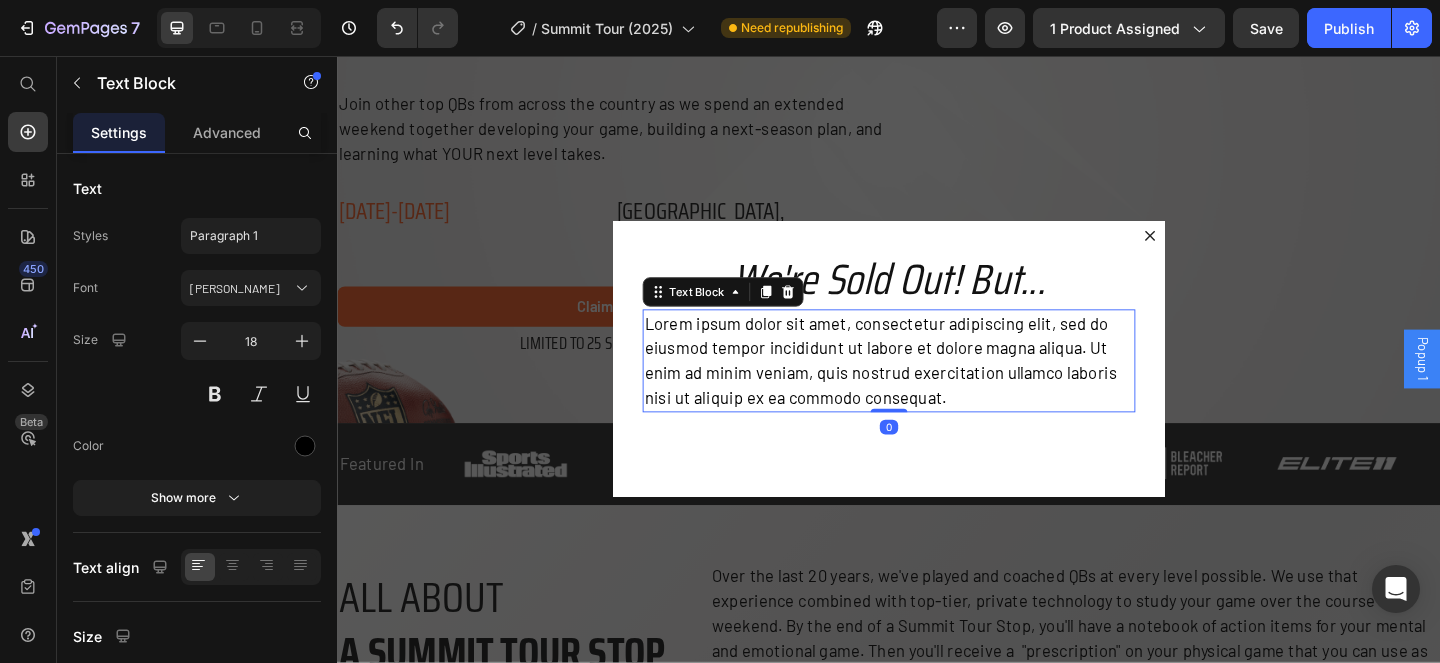 click on "Lorem ipsum dolor sit amet, consectetur adipiscing elit, sed do eiusmod tempor incididunt ut labore et dolore magna aliqua. Ut enim ad minim veniam, quis nostrud exercitation ullamco laboris nisi ut aliquip ex ea commodo consequat." at bounding box center (937, 388) 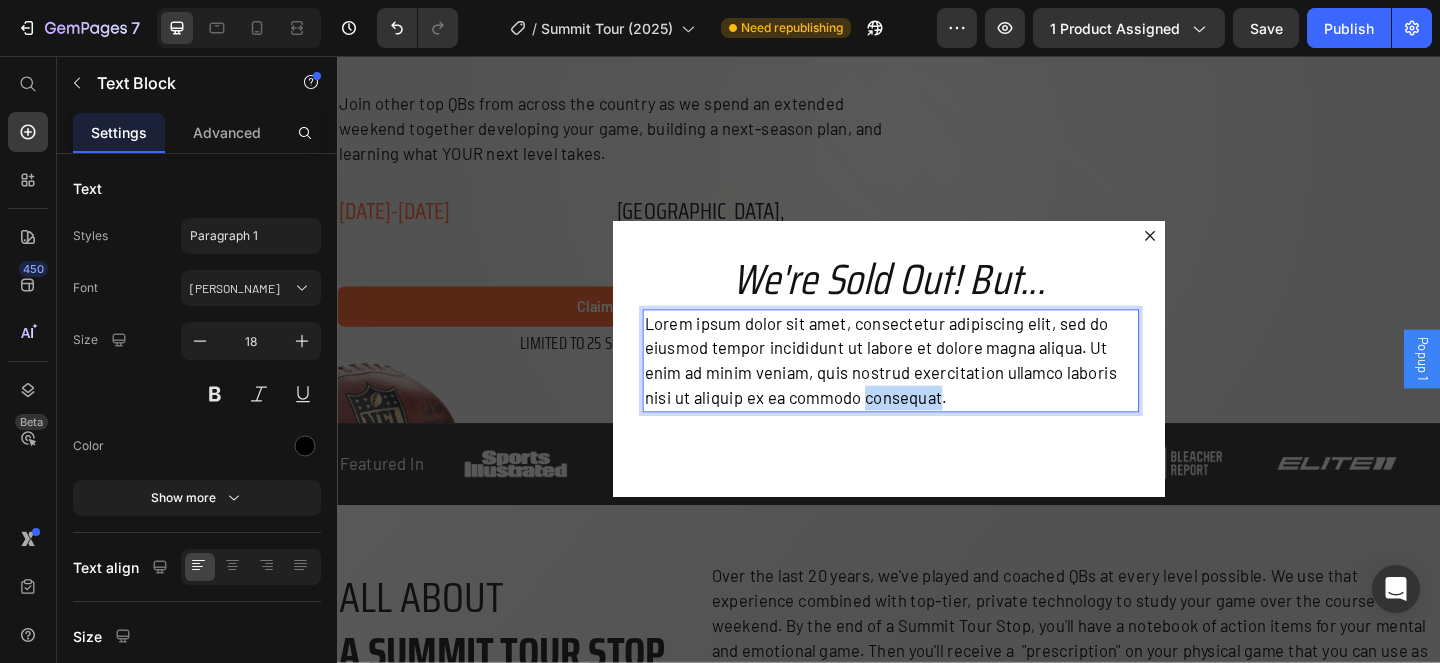 click on "Lorem ipsum dolor sit amet, consectetur adipiscing elit, sed do eiusmod tempor incididunt ut labore et dolore magna aliqua. Ut enim ad minim veniam, quis nostrud exercitation ullamco laboris nisi ut aliquip ex ea commodo consequat." at bounding box center [937, 388] 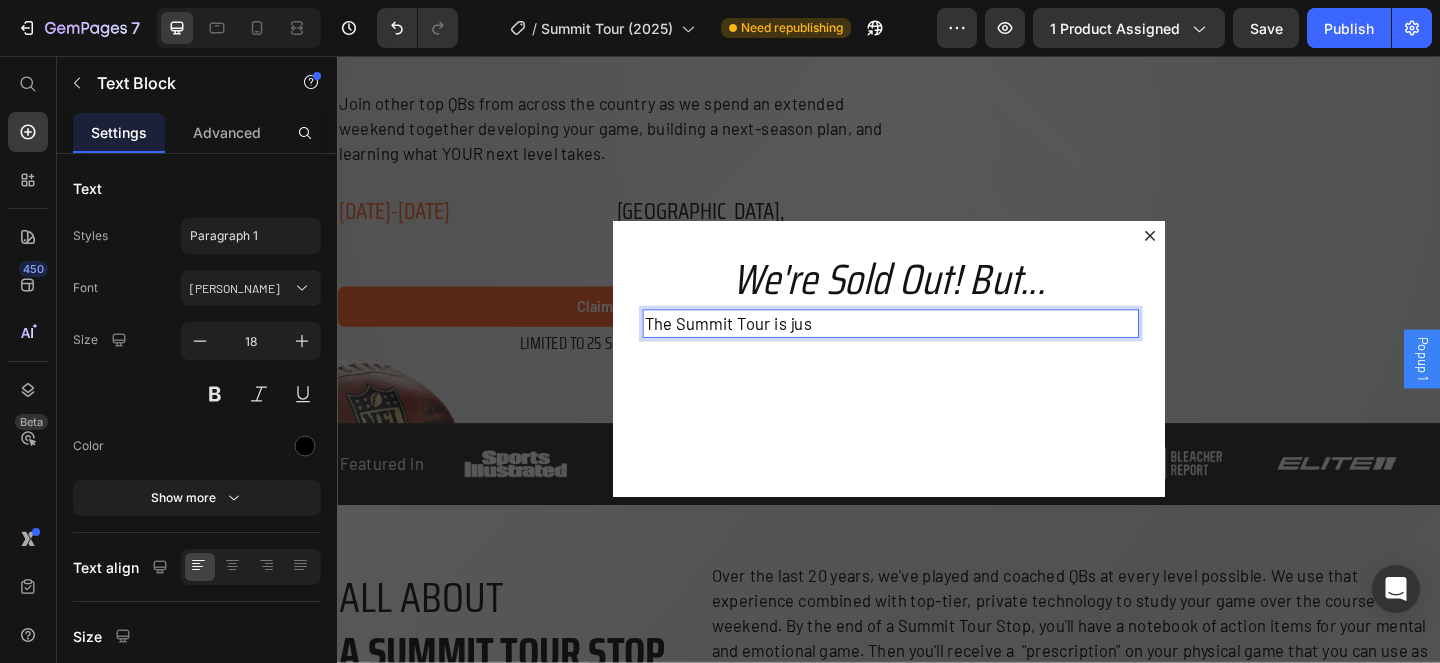 click on "The Summit Tour is jus" at bounding box center [937, 347] 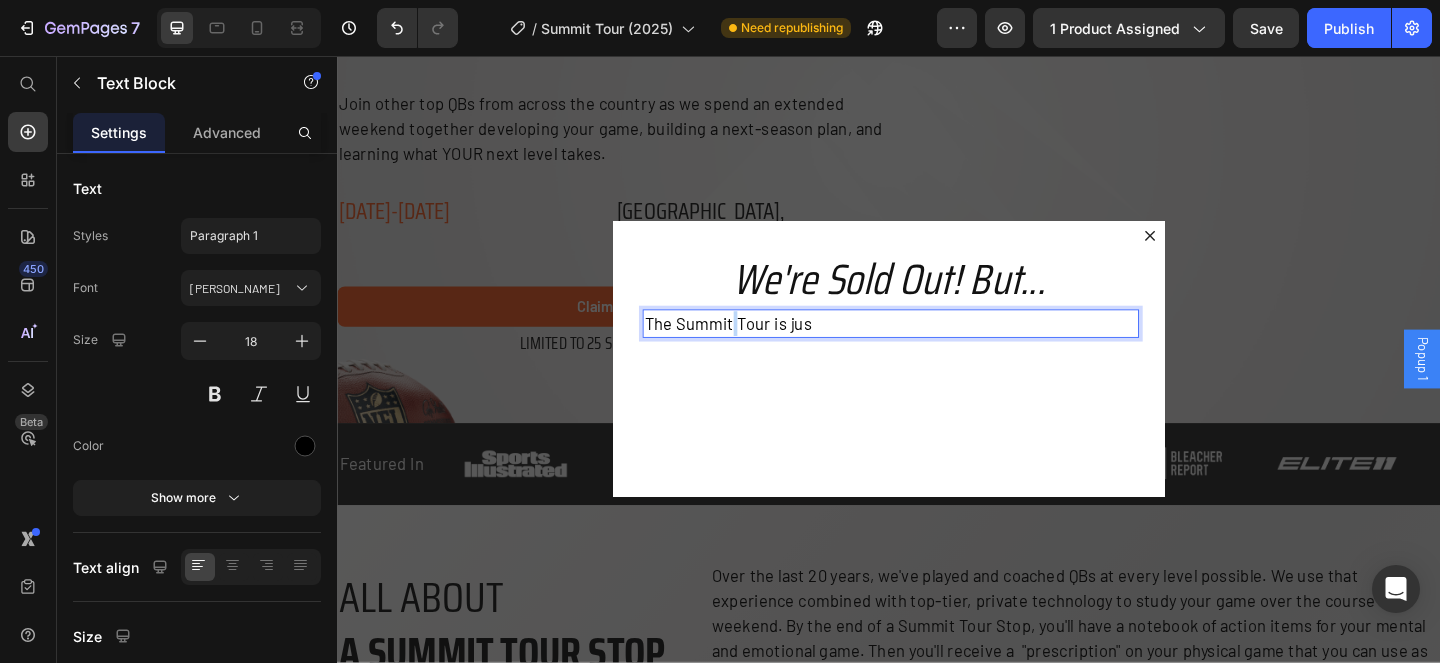 click on "The Summit Tour is jus" at bounding box center (937, 347) 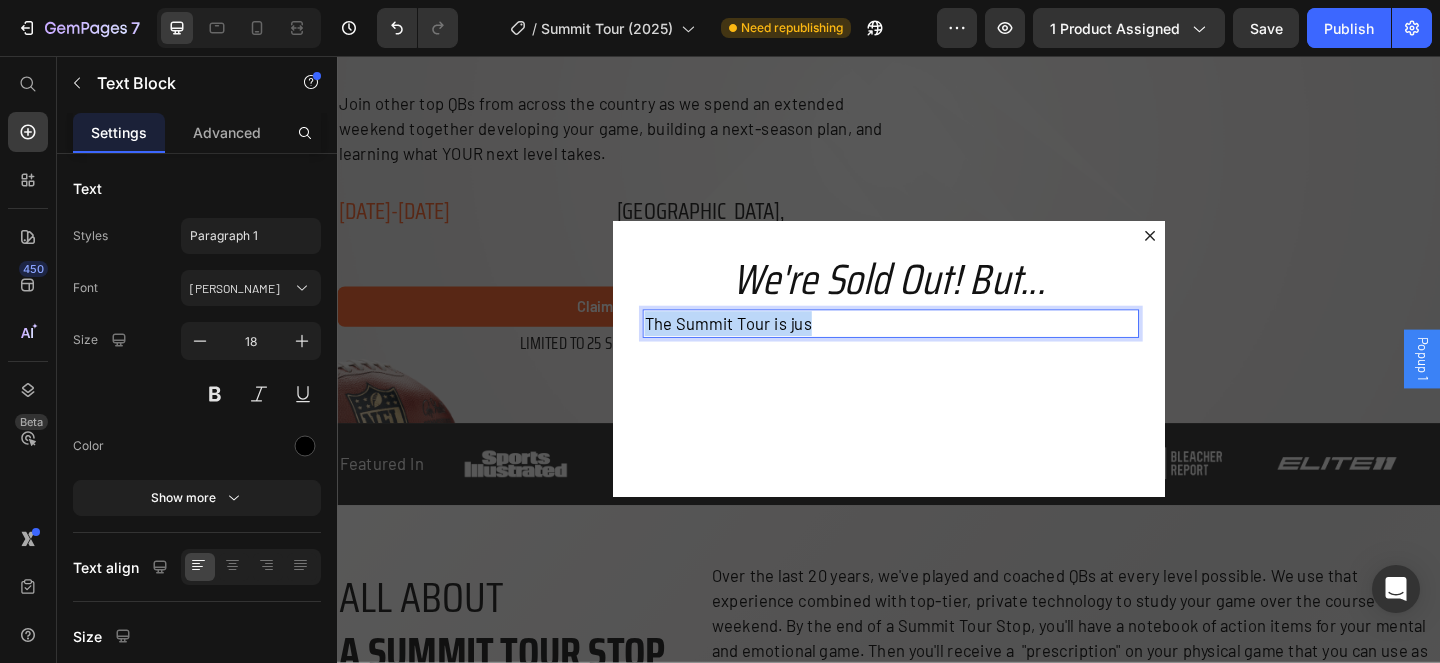 click on "The Summit Tour is jus" at bounding box center [937, 347] 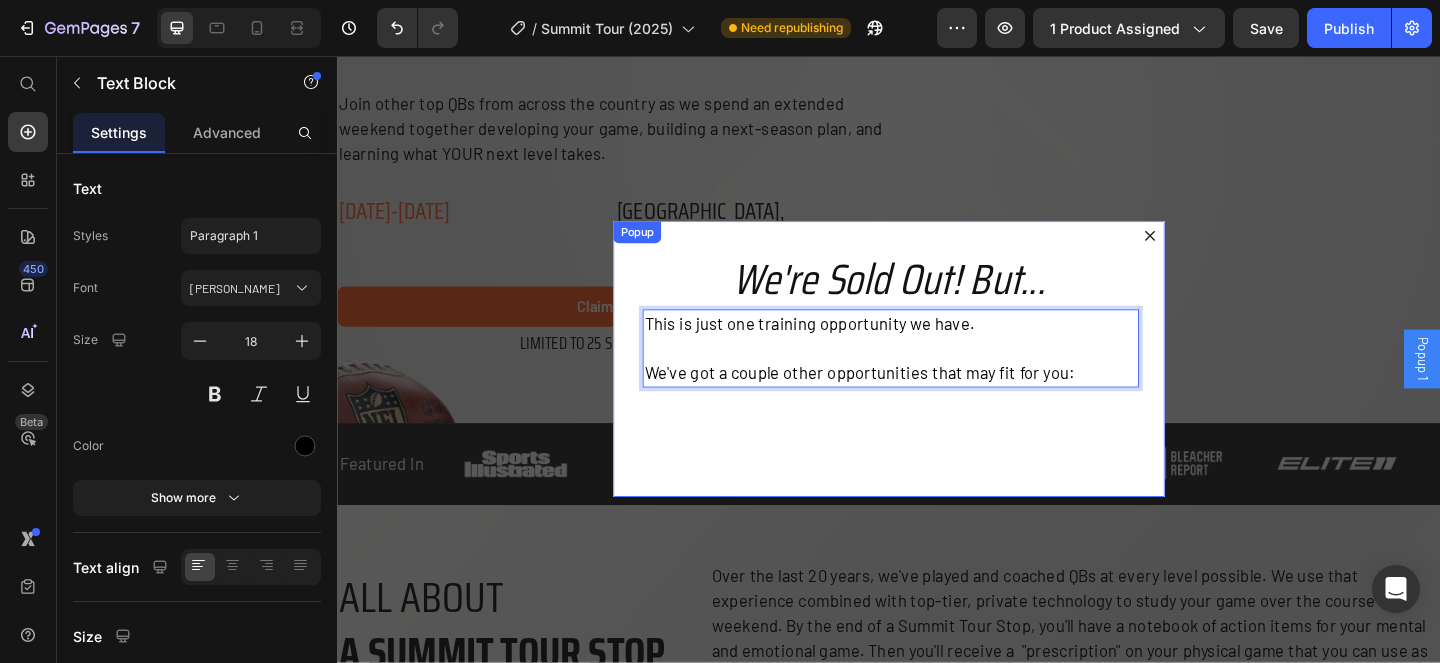 click on "⁠⁠⁠⁠⁠⁠⁠ We're Sold Out! But... Heading This is just one training opportunity we have. We've got a couple other opportunities that may fit for you: Text Block   0" at bounding box center [937, 386] 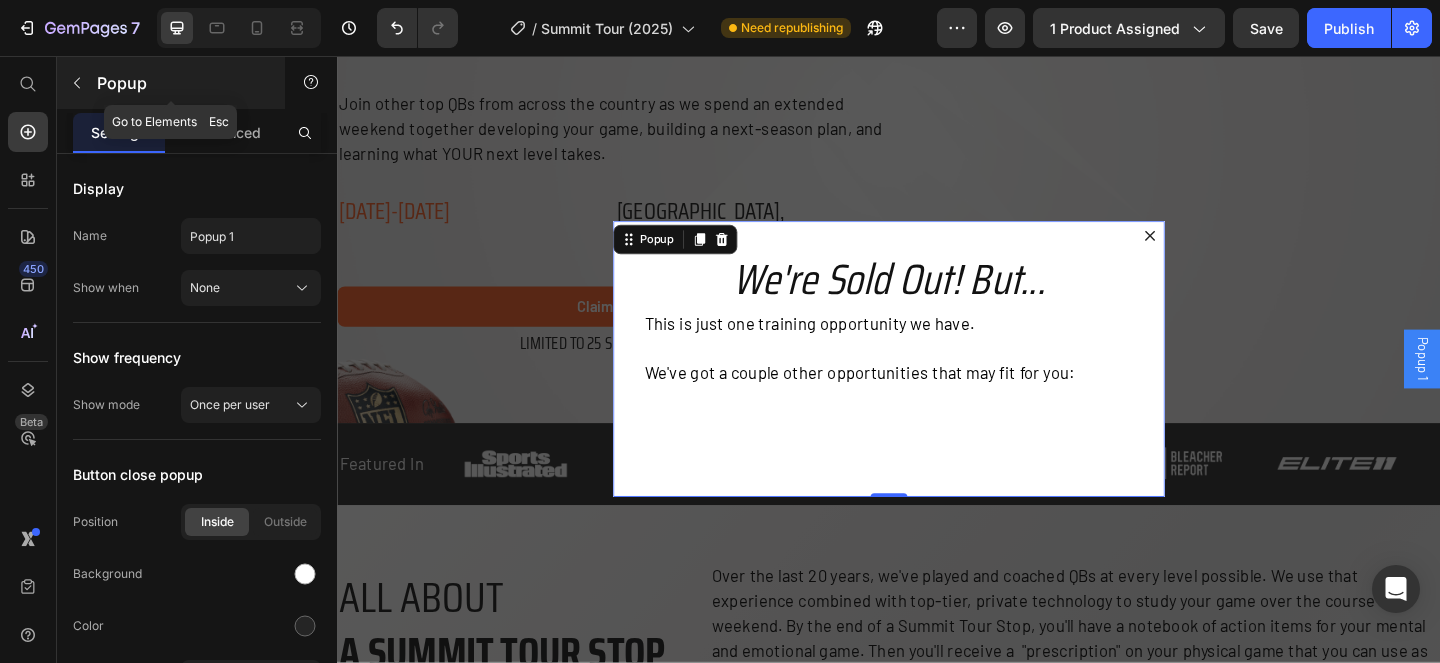 click 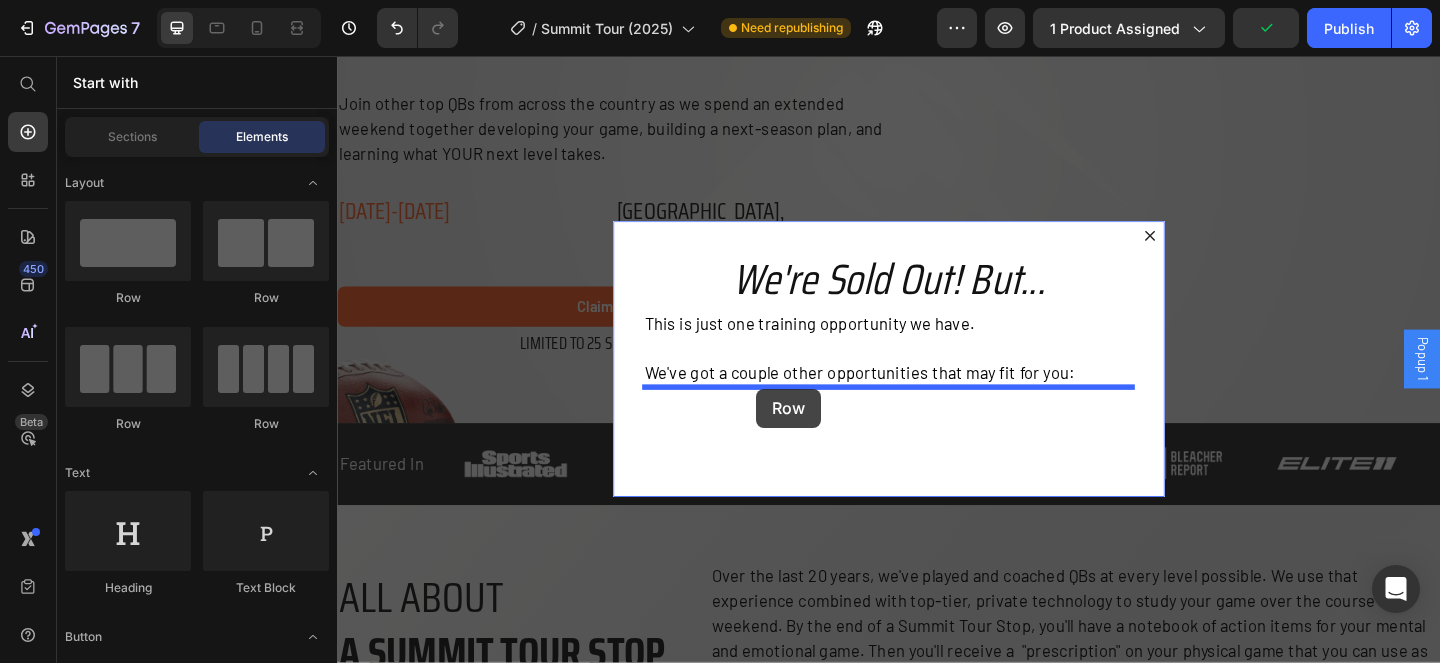 drag, startPoint x: 603, startPoint y: 387, endPoint x: 793, endPoint y: 419, distance: 192.67589 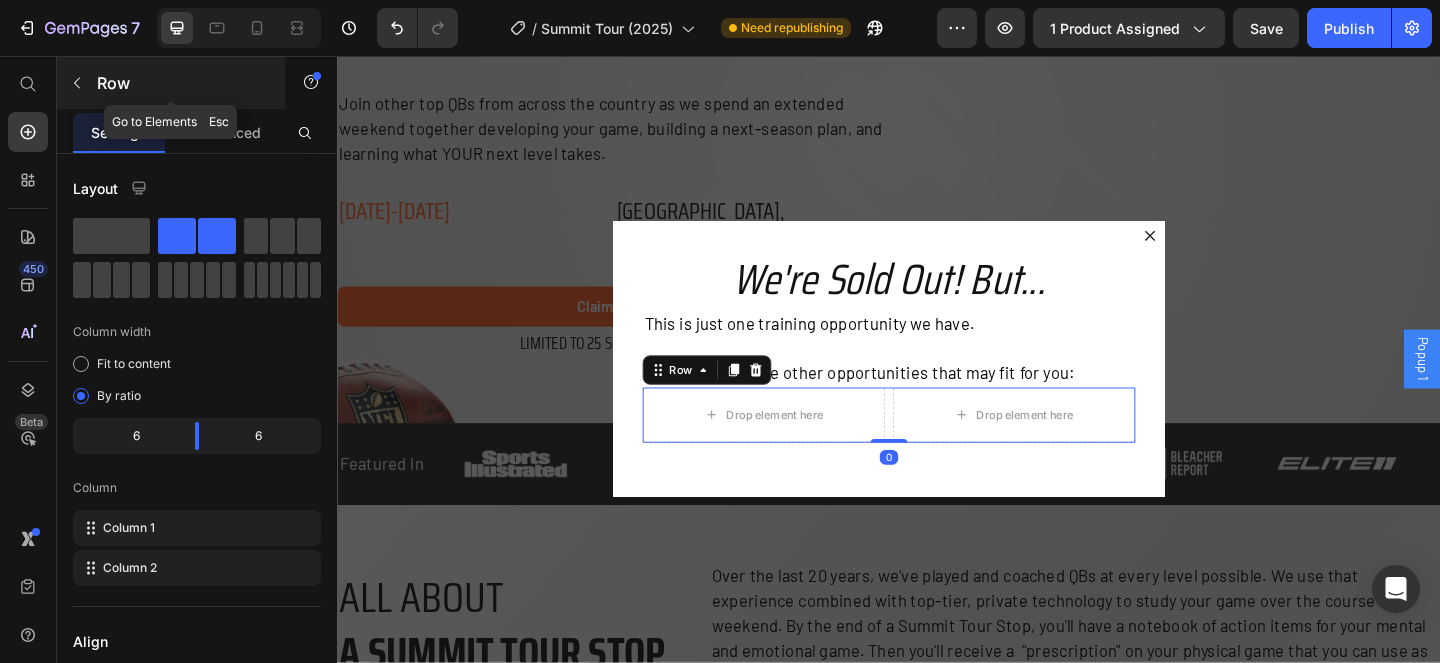 click at bounding box center (77, 83) 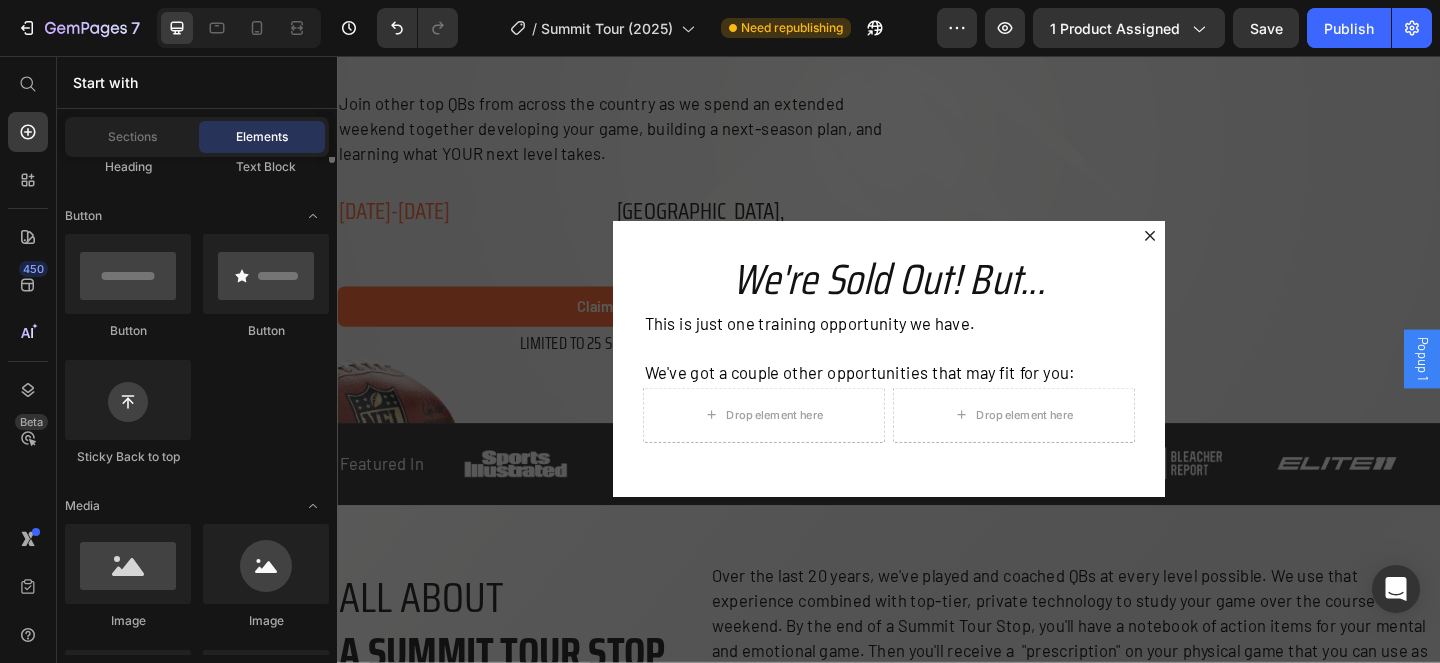 scroll, scrollTop: 359, scrollLeft: 0, axis: vertical 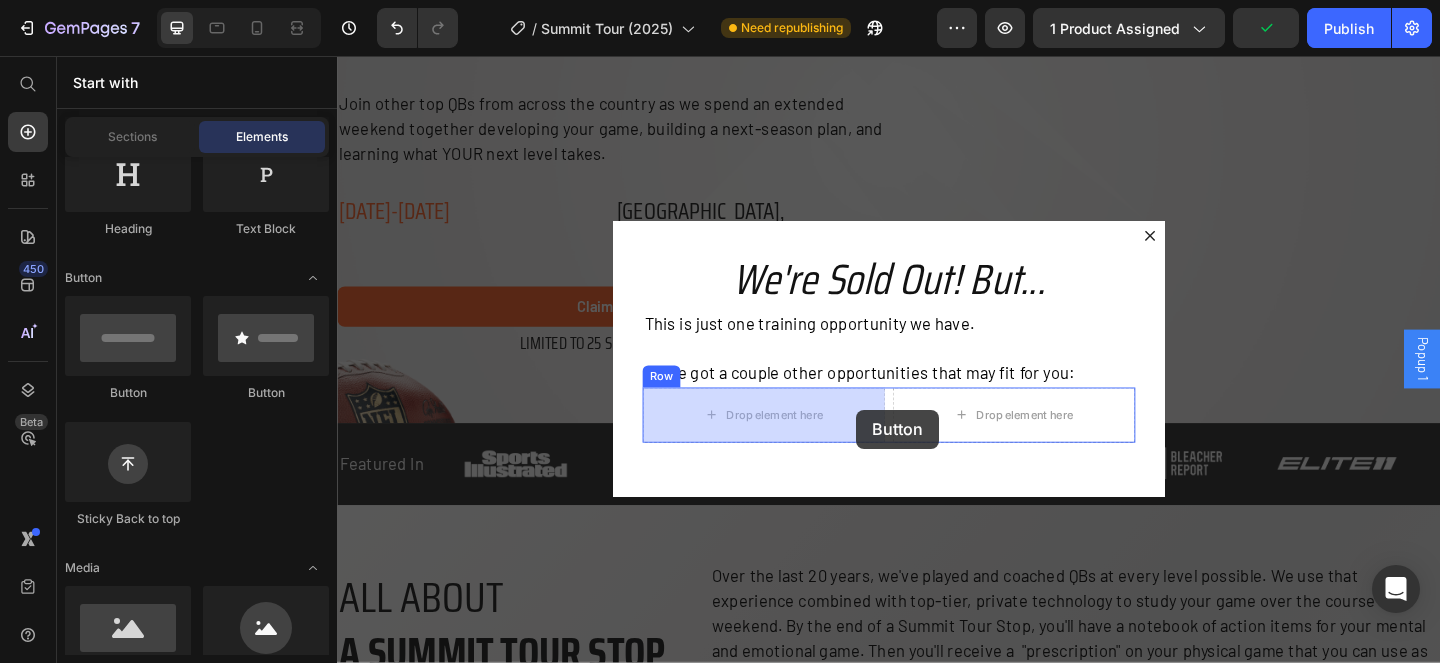 drag, startPoint x: 483, startPoint y: 388, endPoint x: 884, endPoint y: 437, distance: 403.98267 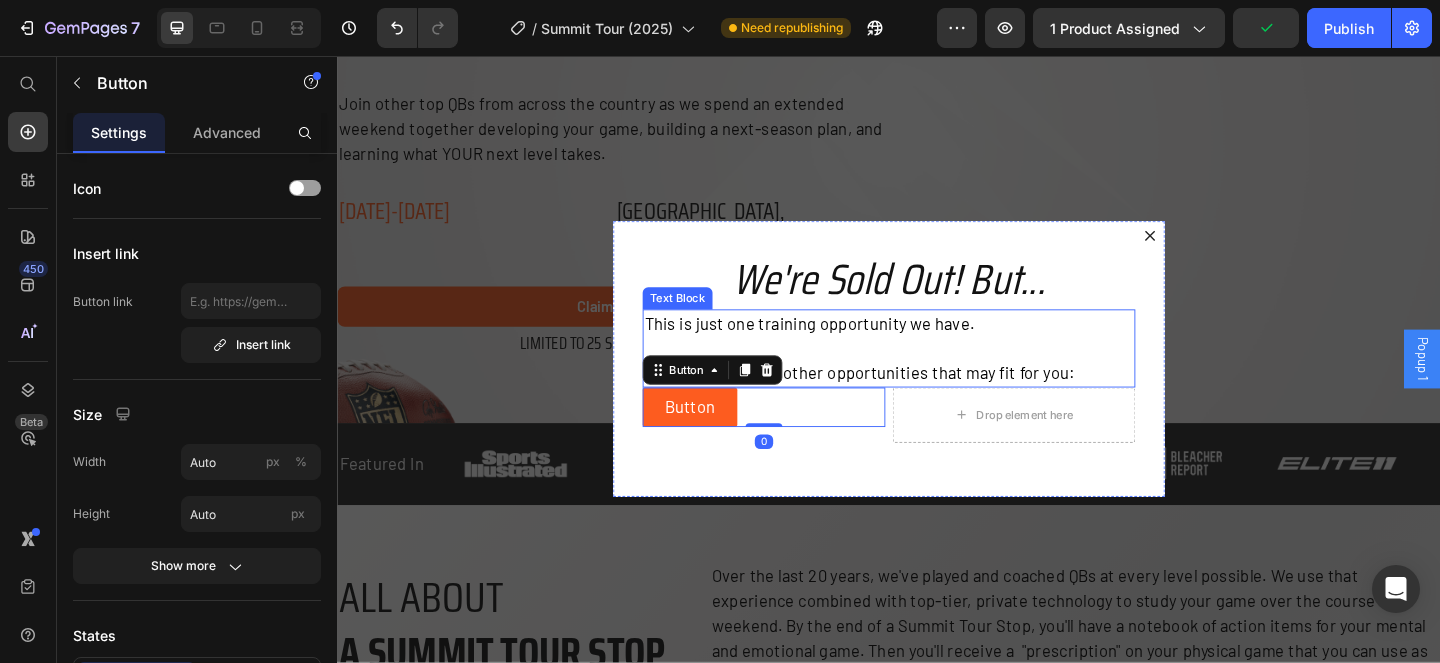 click on "This is just one training opportunity we have. We've got a couple other opportunities that may fit for you:" at bounding box center (937, 374) 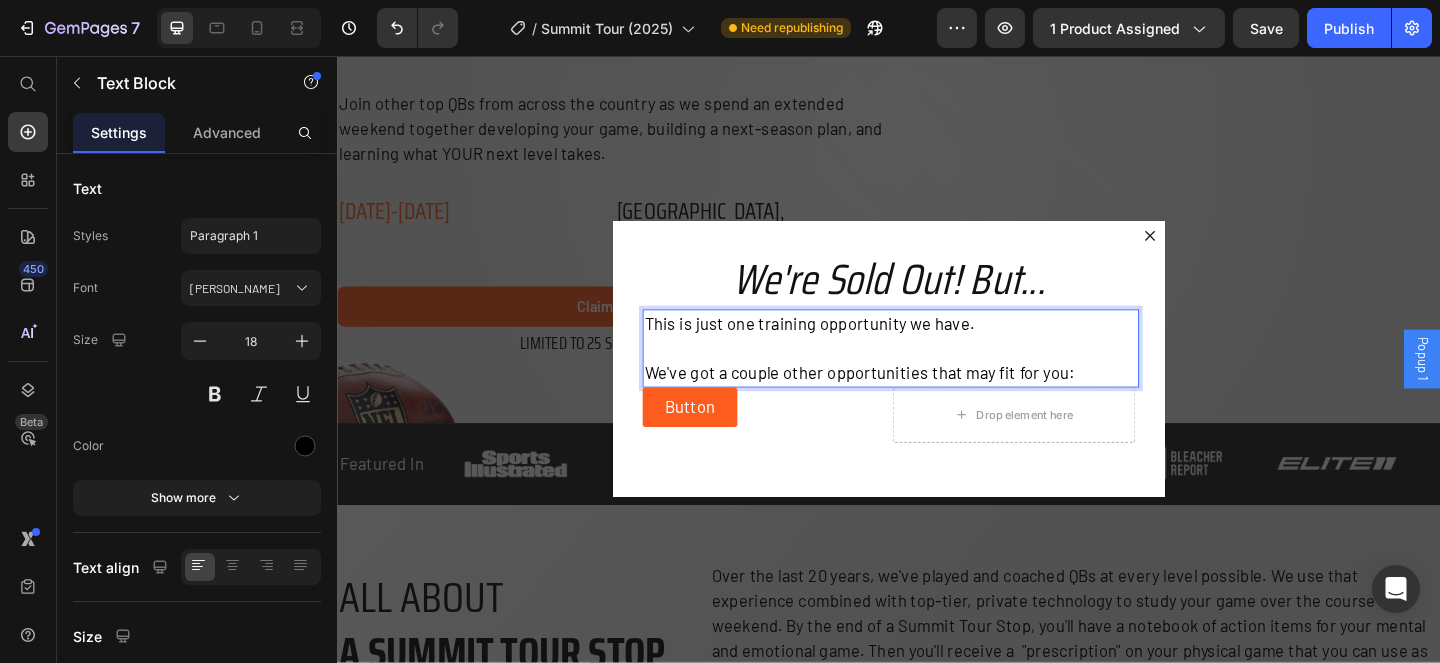 click on "This is just one training opportunity we have. We've got a couple other opportunities that may fit for you:" at bounding box center [937, 374] 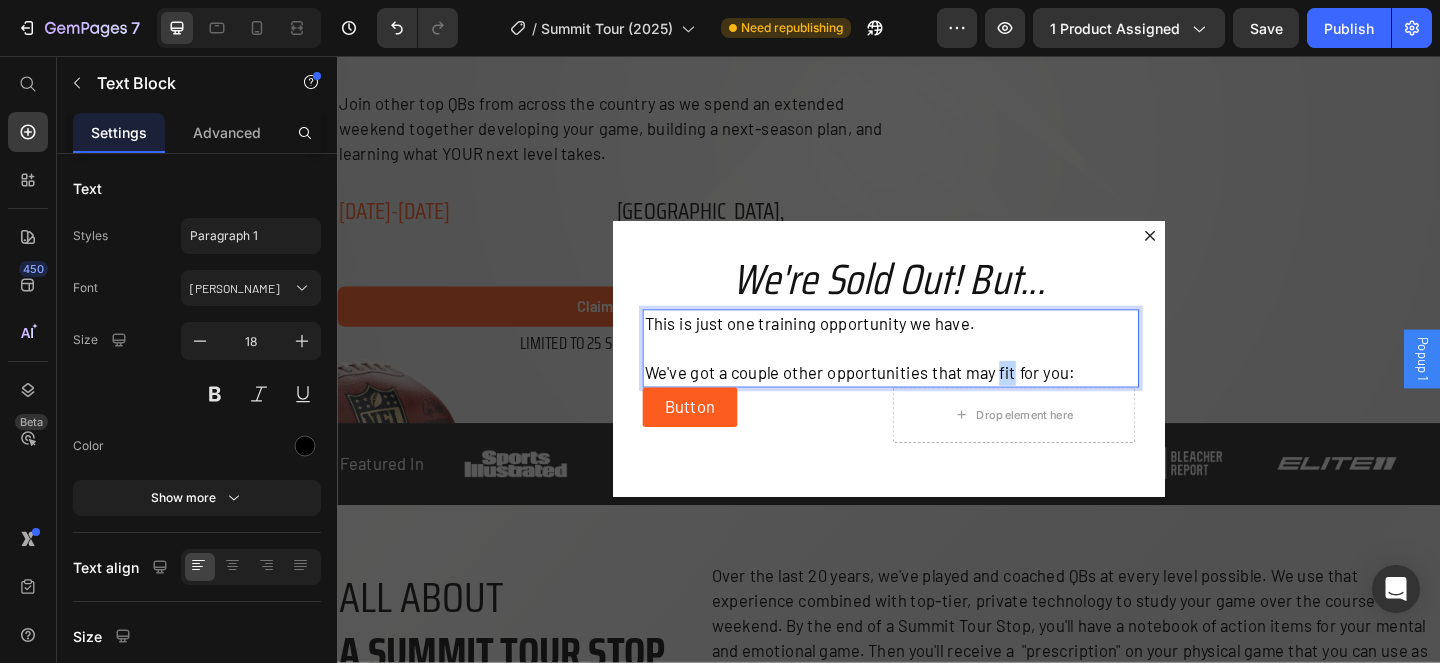 click on "This is just one training opportunity we have. We've got a couple other opportunities that may fit for you:" at bounding box center [937, 374] 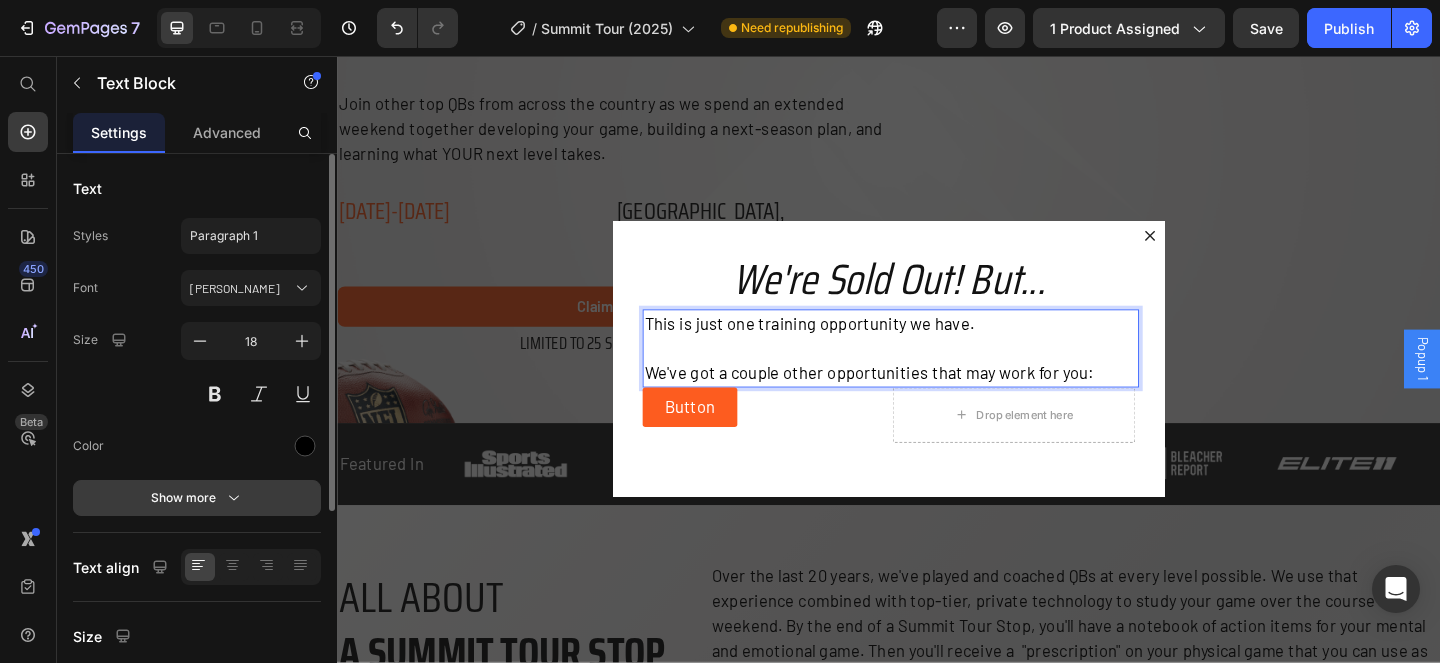 click on "Show more" at bounding box center [197, 498] 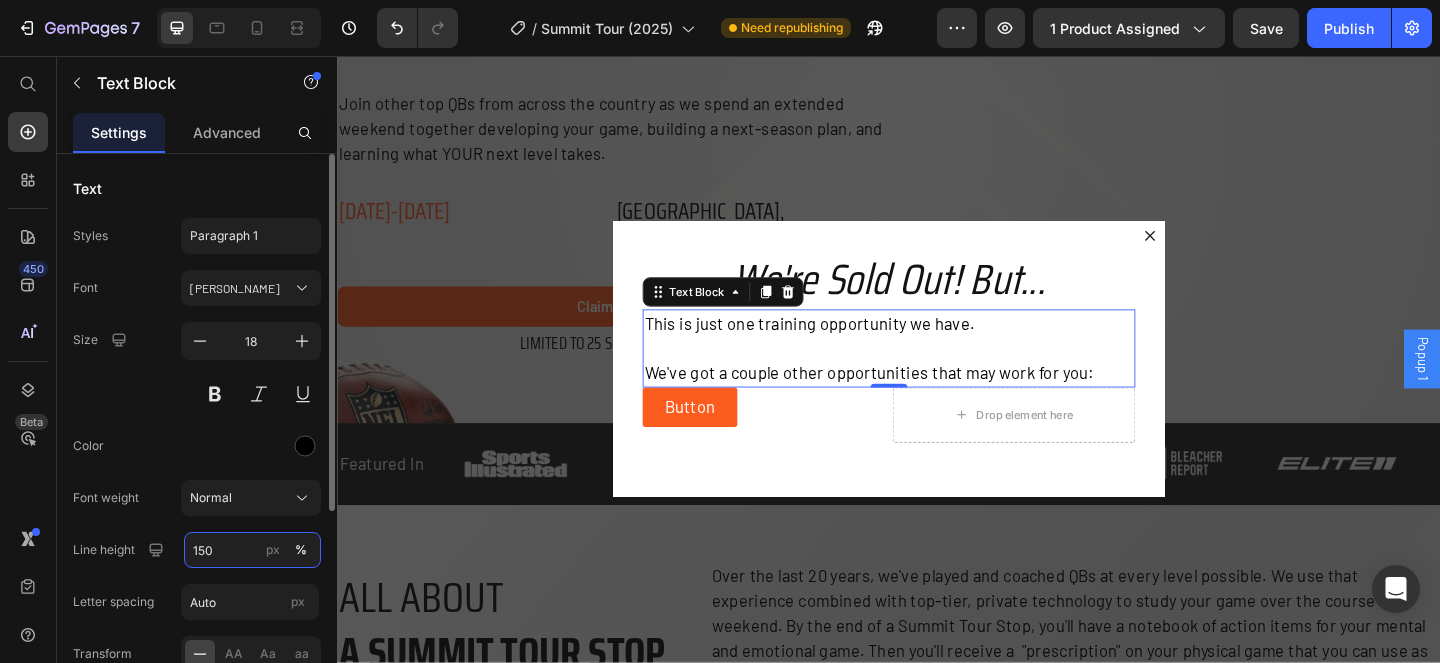 click on "150" at bounding box center [252, 550] 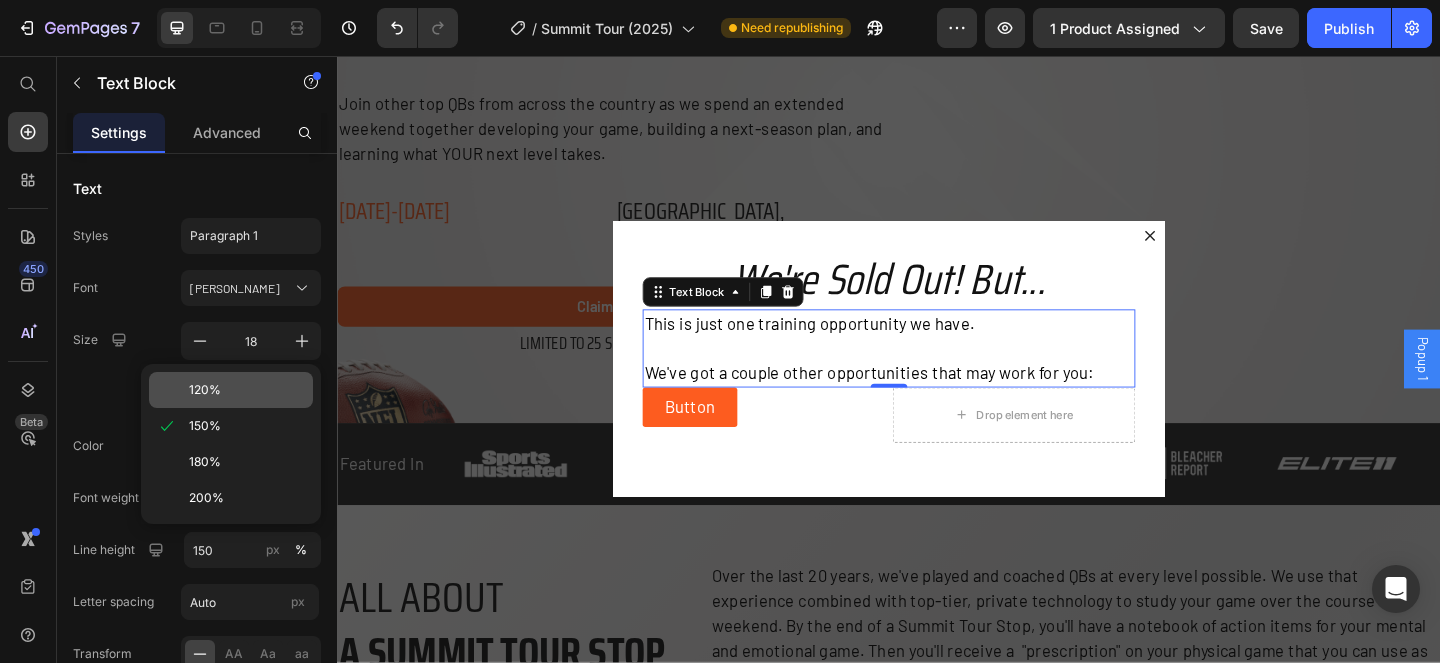 click on "120%" at bounding box center (247, 390) 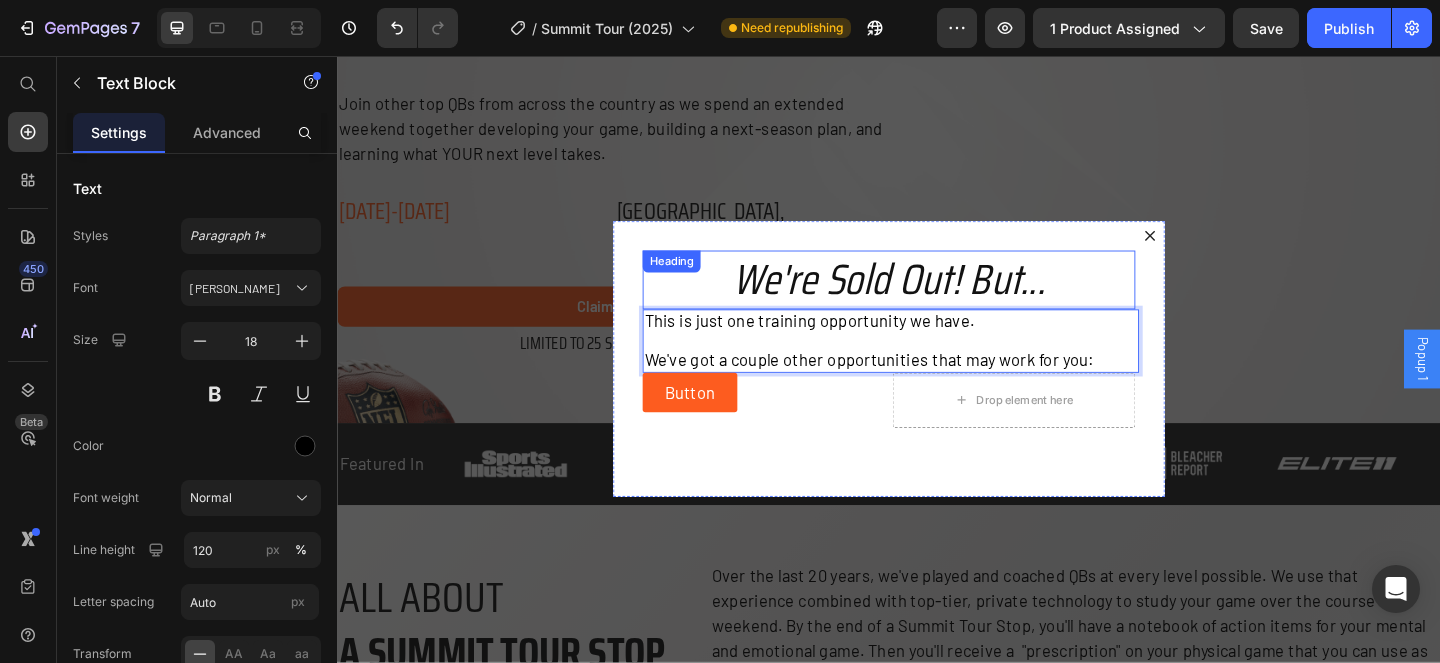 click on "⁠⁠⁠⁠⁠⁠⁠ We're Sold Out! But... Heading" at bounding box center [937, 300] 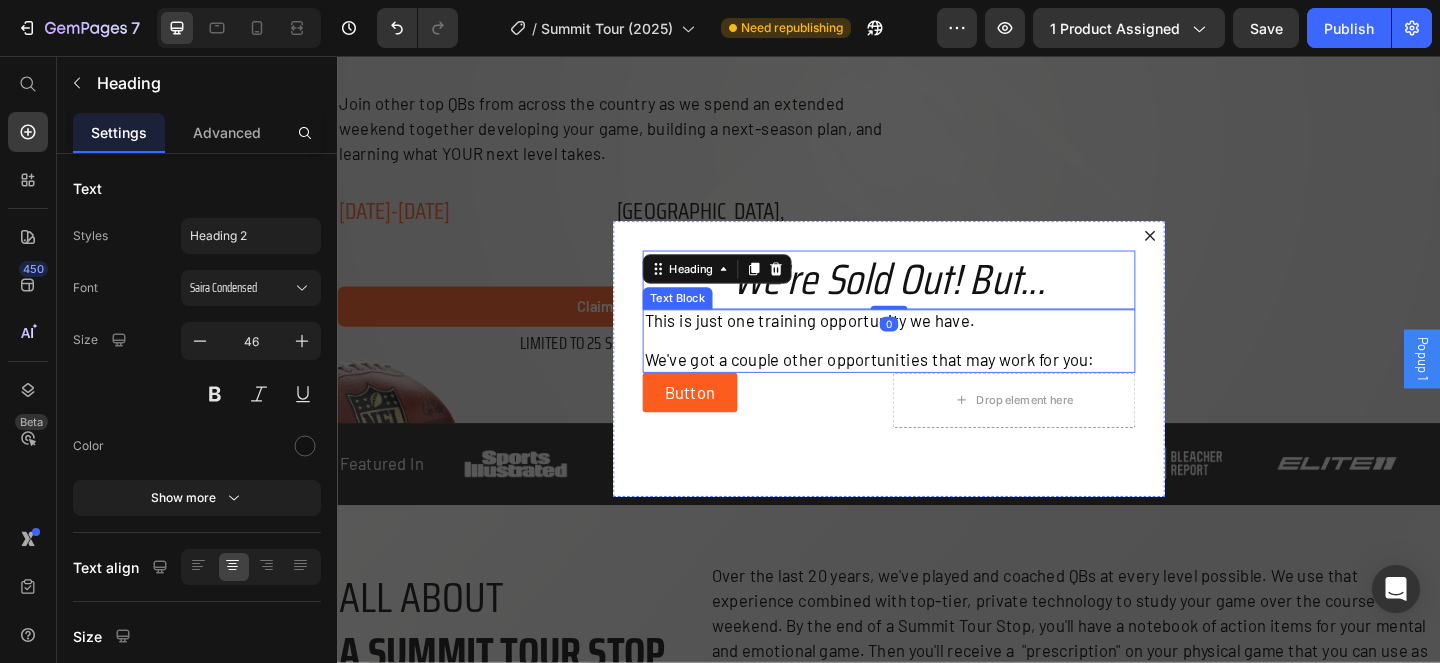click on "This is just one training opportunity we have. We've got a couple other opportunities that may work for you:" at bounding box center (937, 366) 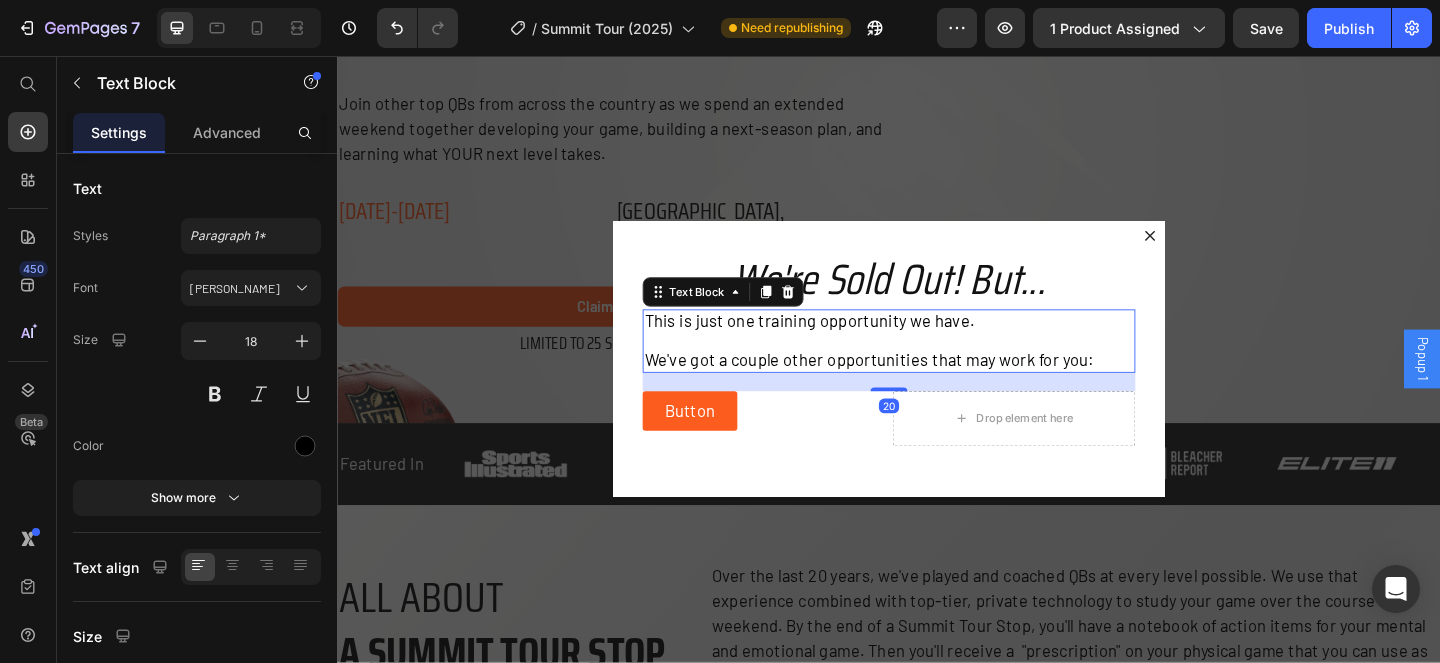drag, startPoint x: 929, startPoint y: 400, endPoint x: 926, endPoint y: 420, distance: 20.22375 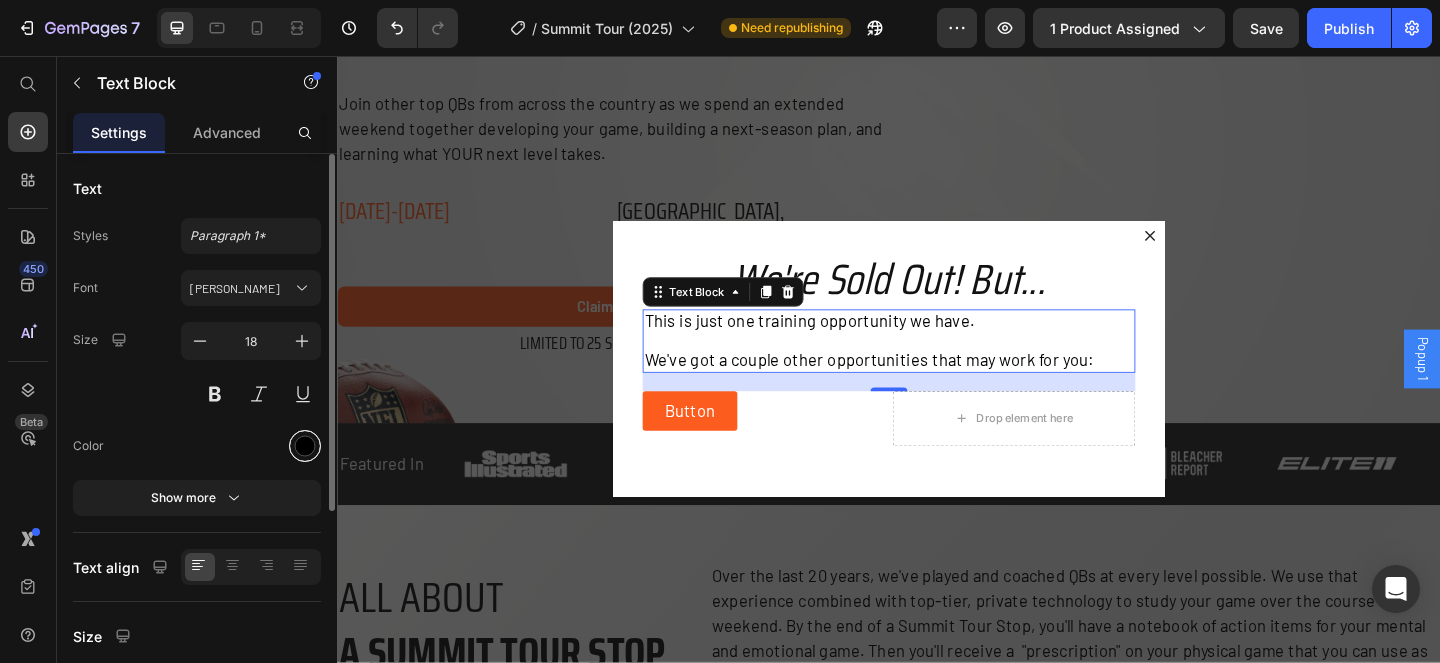 click at bounding box center (305, 446) 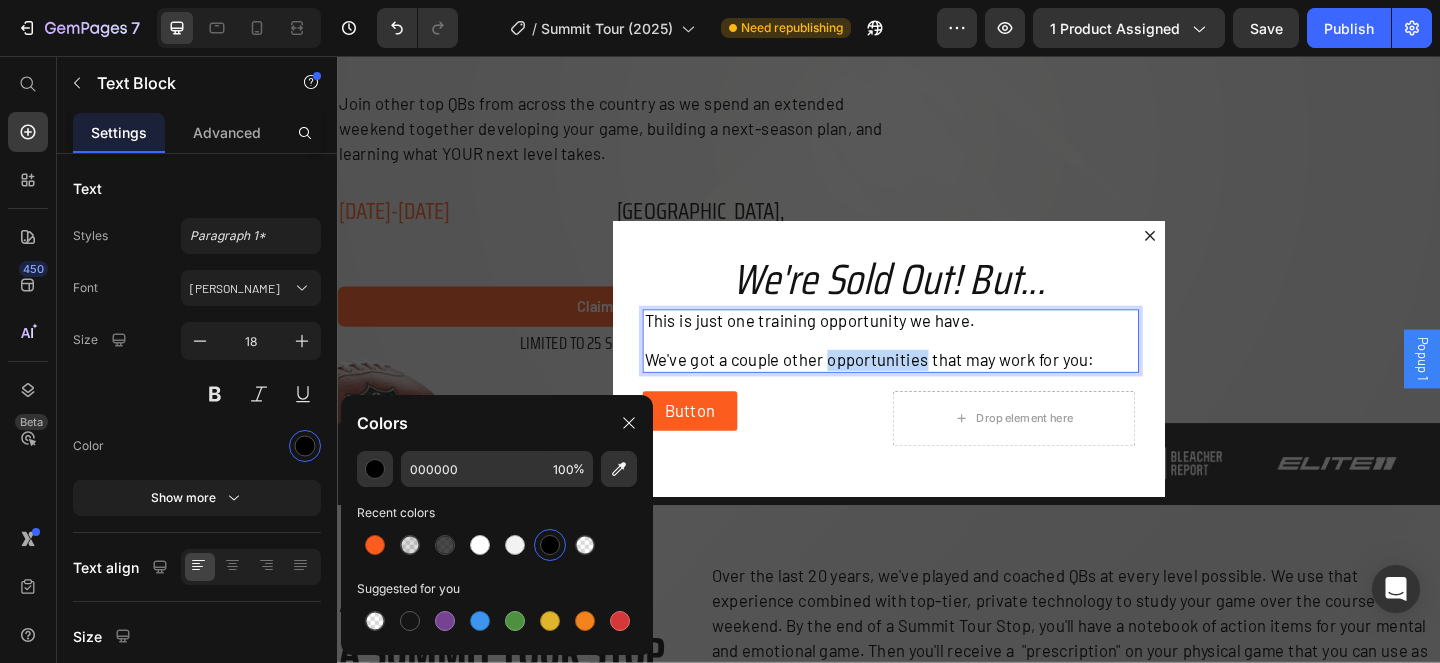 click on "This is just one training opportunity we have. We've got a couple other opportunities that may work for you:" at bounding box center [937, 366] 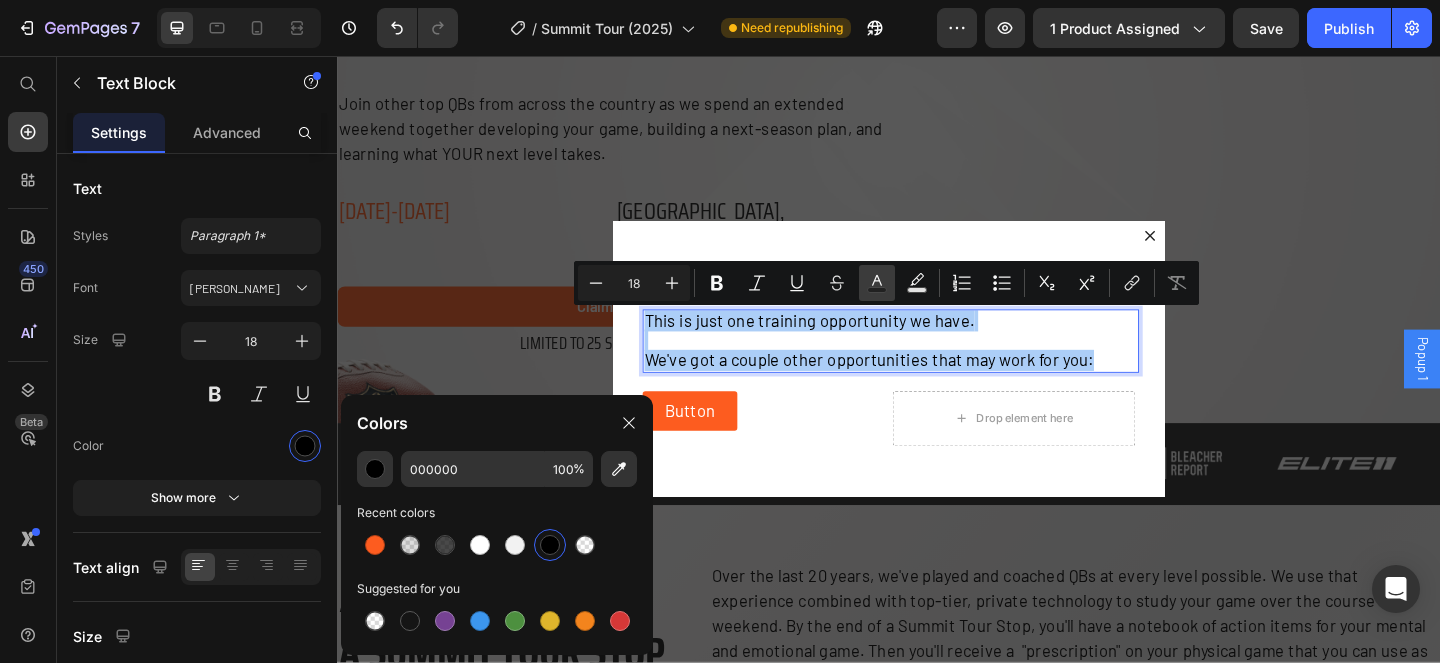click on "Text Color" at bounding box center (877, 283) 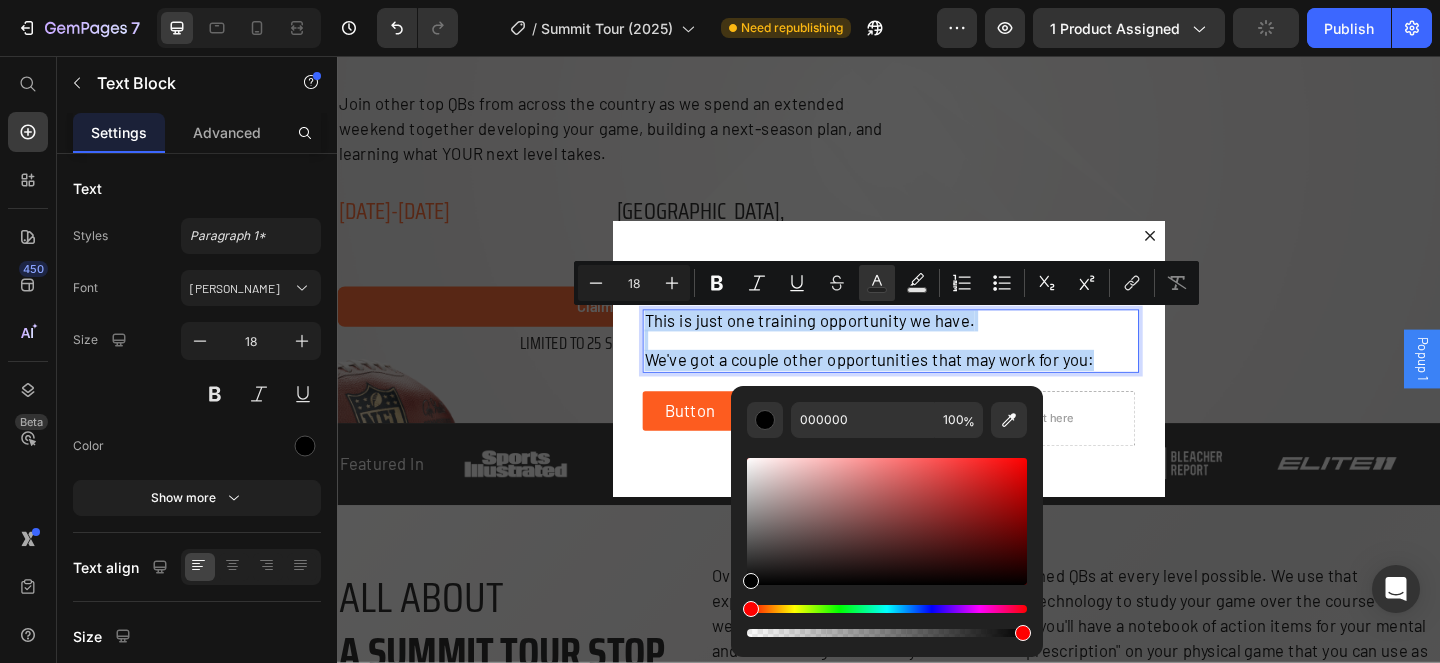 click on "This is just one training opportunity we have. We've got a couple other opportunities that may work for you:" at bounding box center [937, 366] 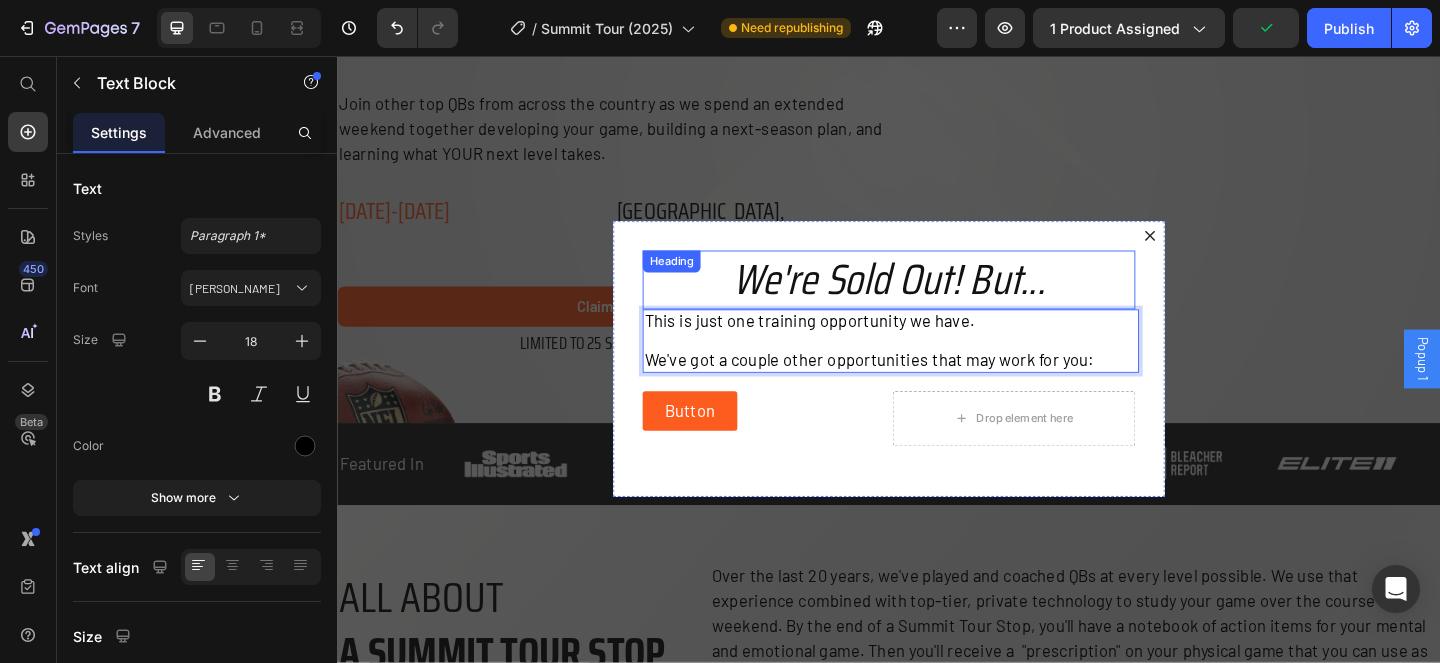click on "Heading" at bounding box center [700, 280] 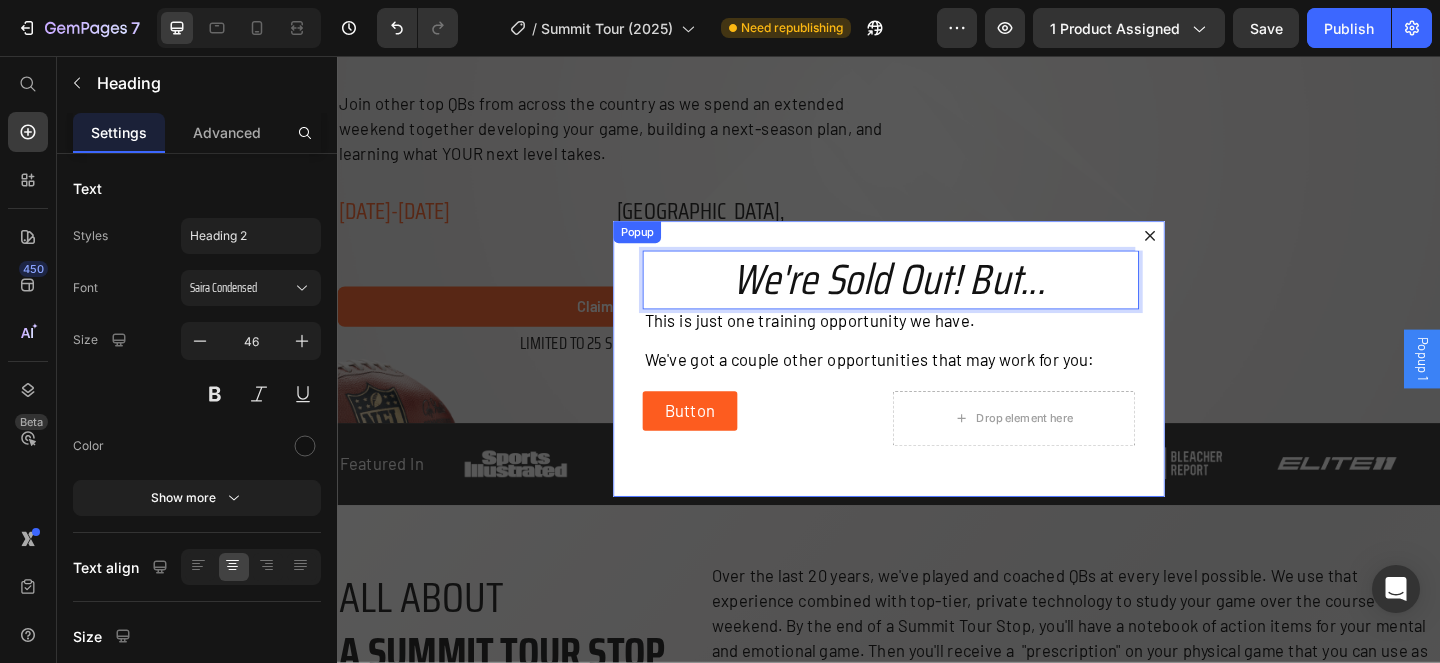 click on "We're Sold Out! But... Heading   0 This is just one training opportunity we have. ⁠⁠⁠⁠⁠⁠⁠ We've got a couple other opportunities that may work for you: Text Block Button Button
Drop element here Row Popup" at bounding box center [937, 386] 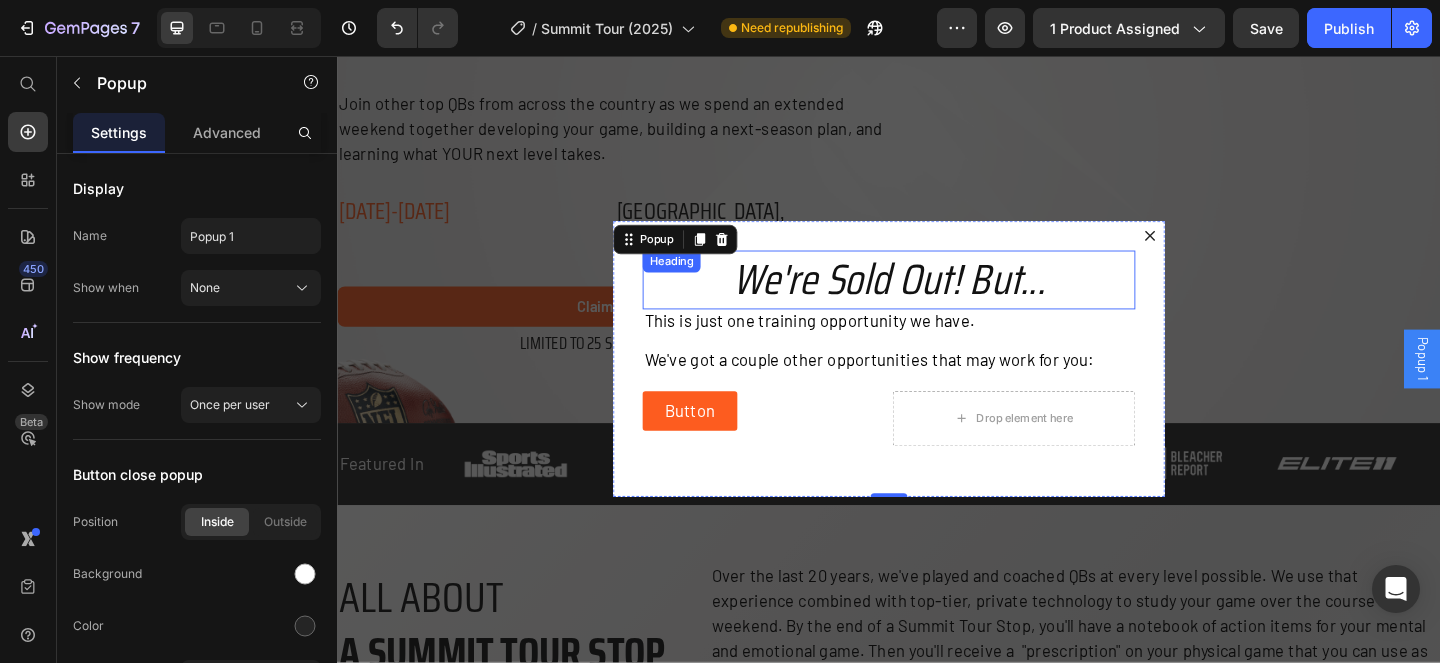 click on "We're Sold Out! But..." at bounding box center [937, 299] 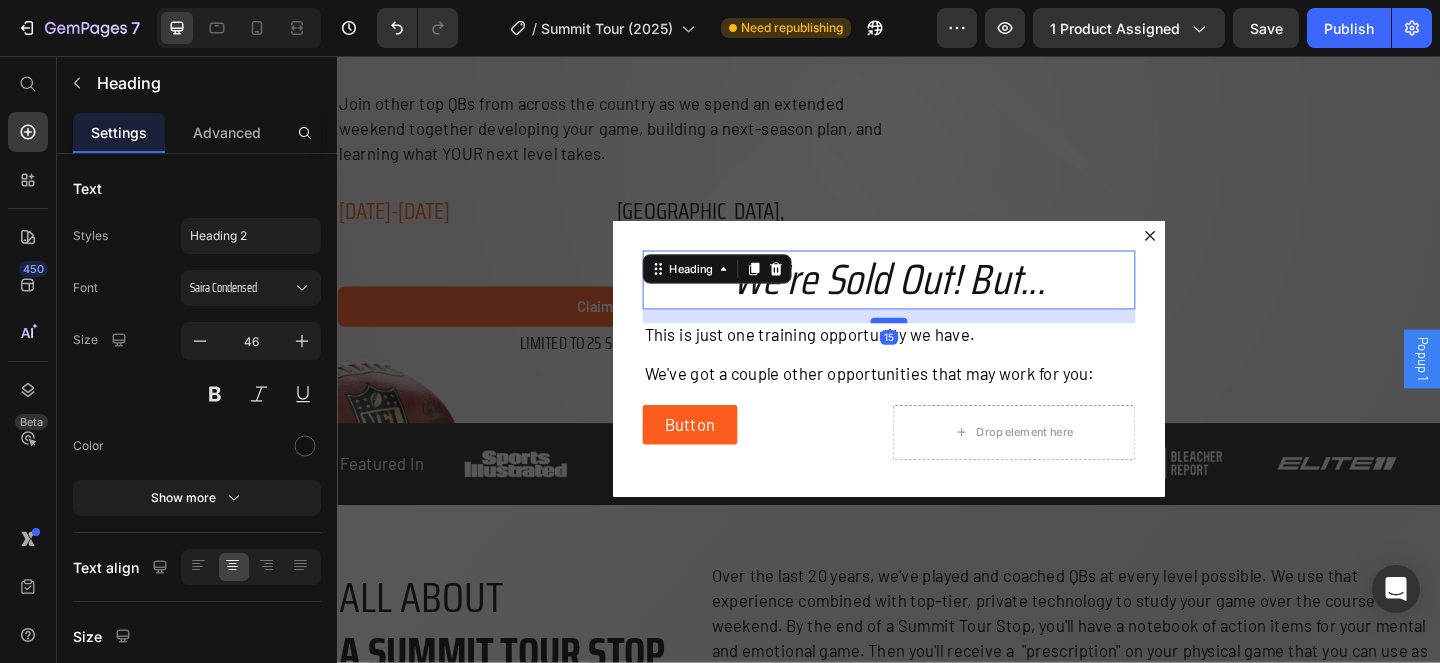 drag, startPoint x: 937, startPoint y: 330, endPoint x: 935, endPoint y: 345, distance: 15.132746 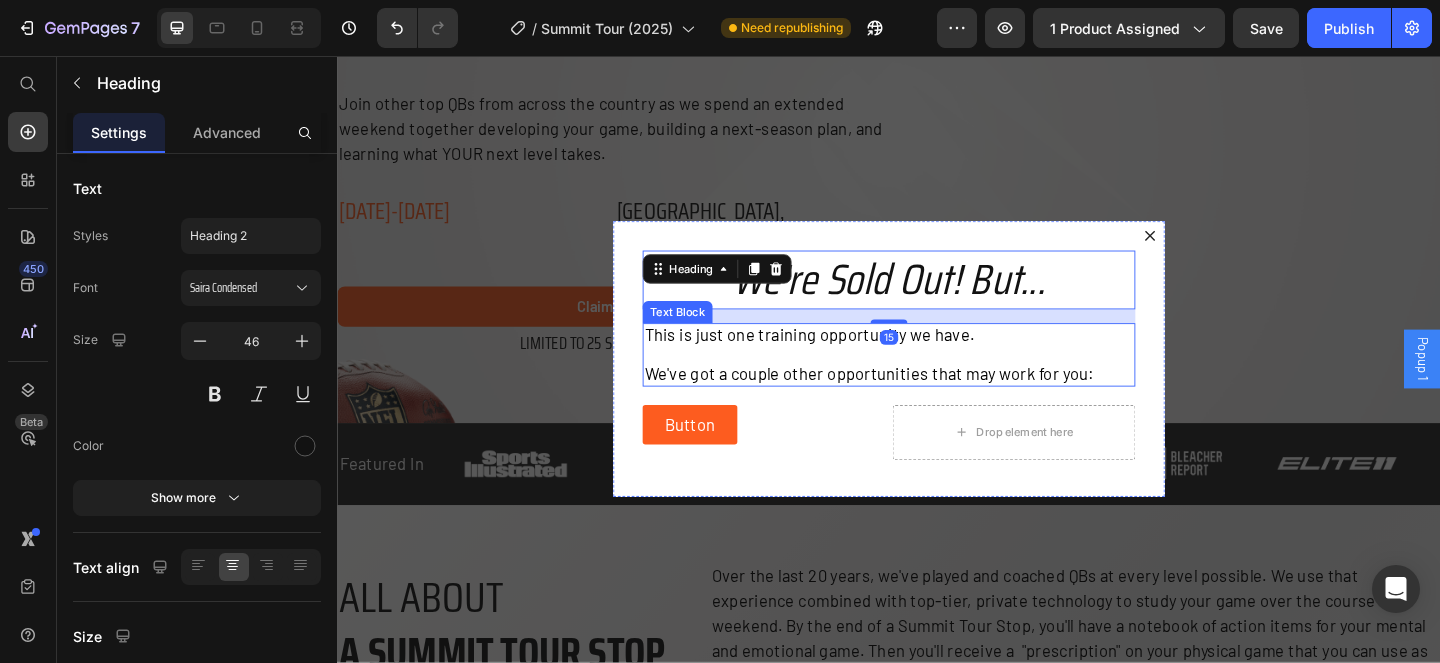 click on "This is just one training opportunity we have. ⁠⁠⁠⁠⁠⁠⁠ We've got a couple other opportunities that may work for you:" at bounding box center [937, 381] 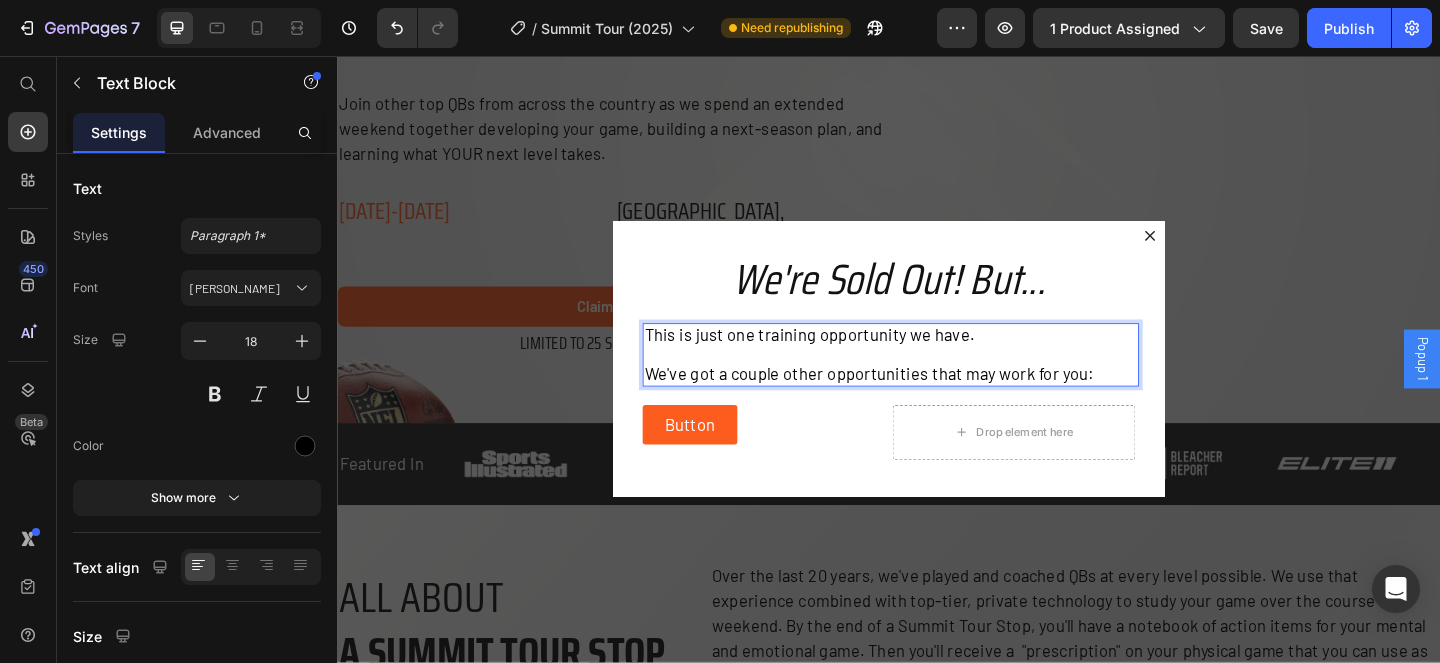 click on "This is just one training opportunity we have. ⁠⁠⁠⁠⁠⁠⁠ We've got a couple other opportunities that may work for you:" at bounding box center [937, 381] 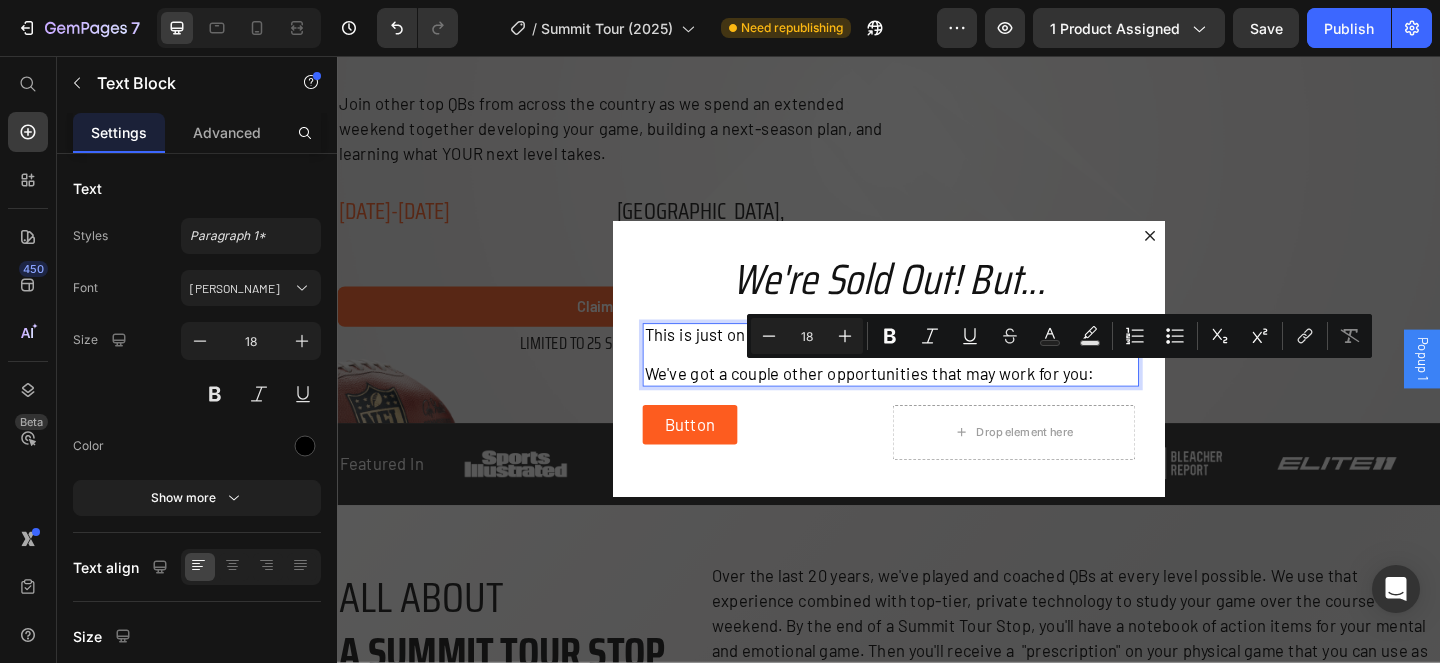 click on "This is just one training opportunity we have. We've got a couple other opportunities that may work for you:" at bounding box center (937, 381) 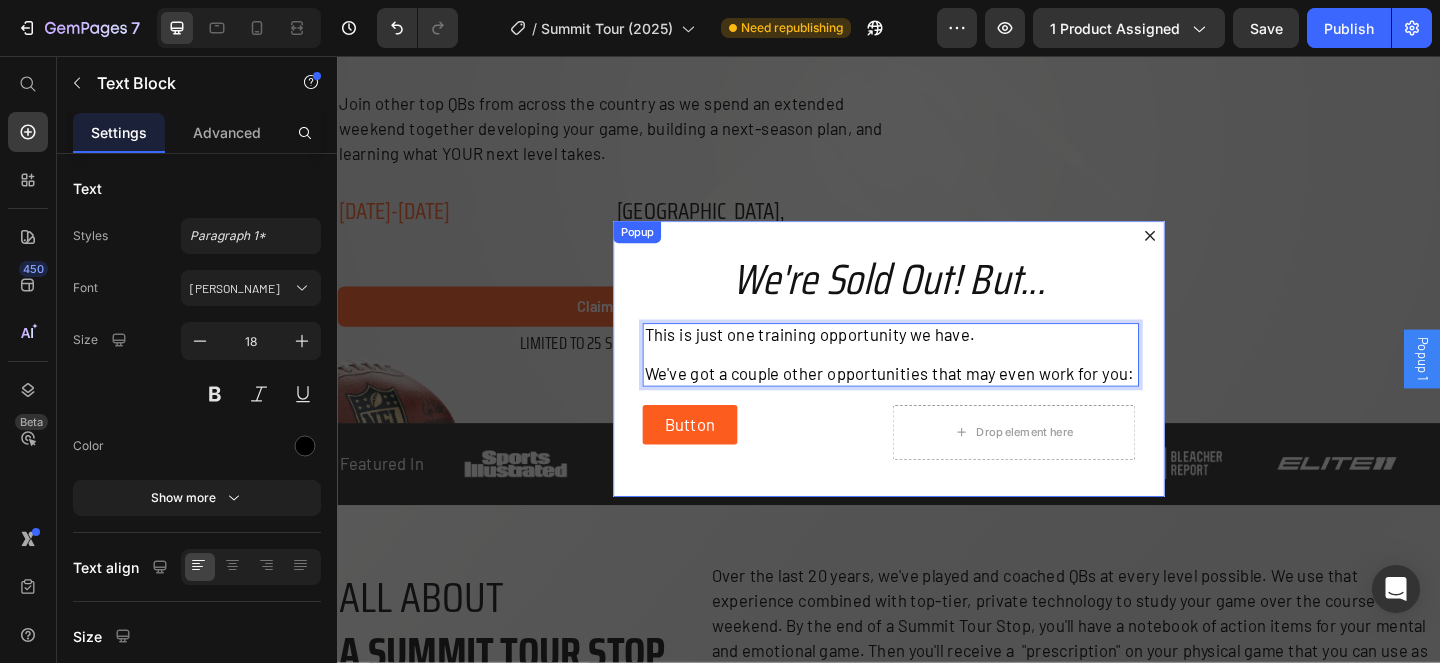 click 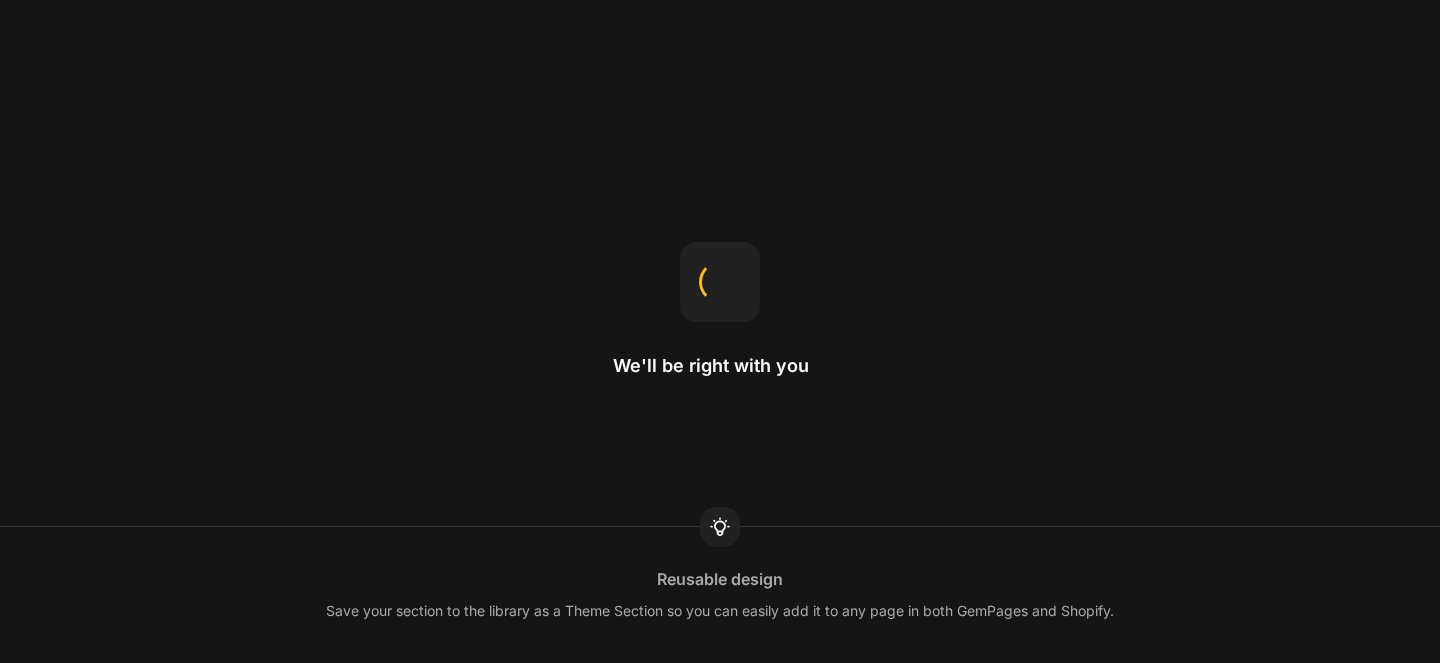 scroll, scrollTop: 0, scrollLeft: 0, axis: both 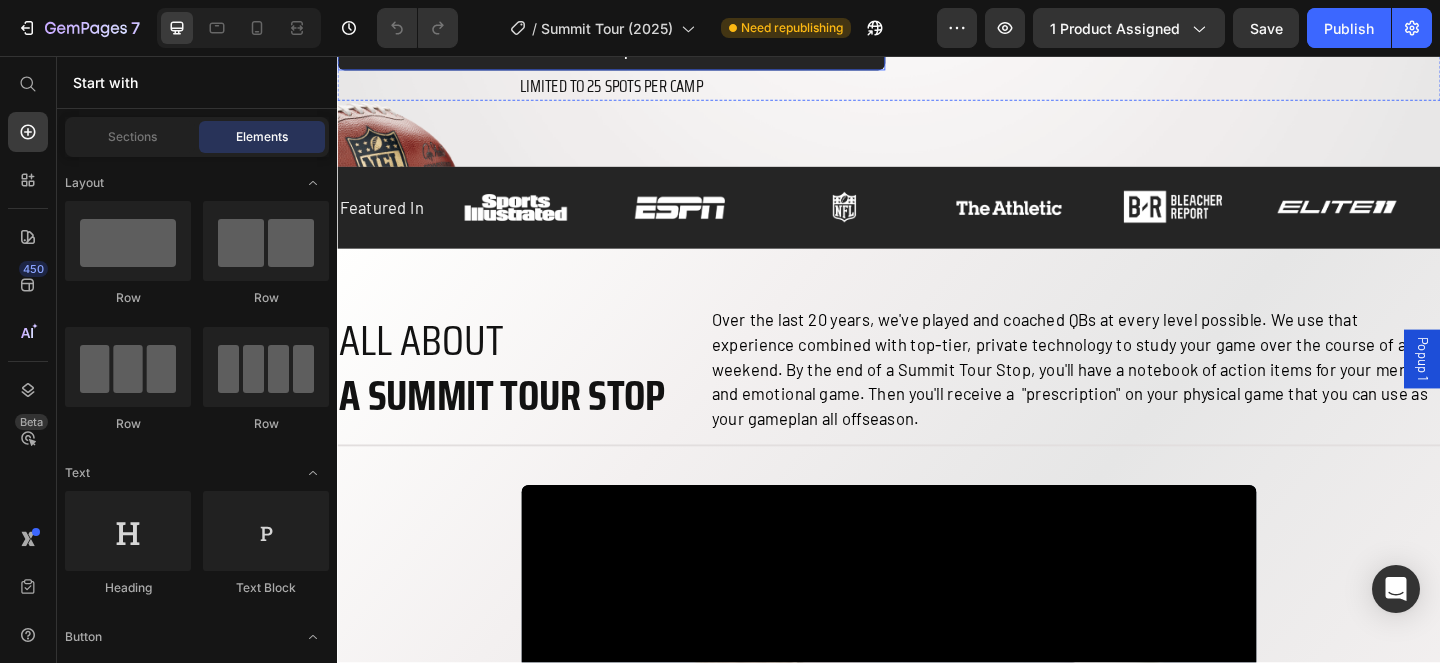 click on "claim spot" at bounding box center (635, 50) 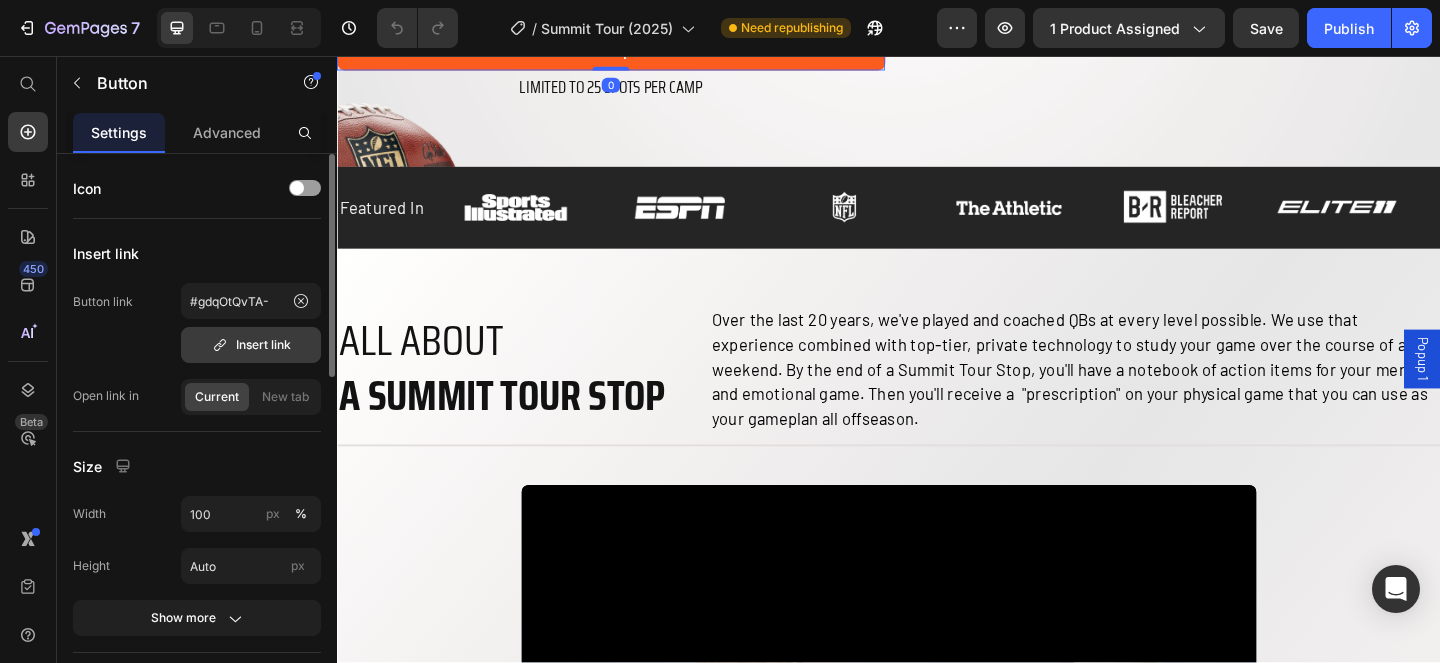click on "Insert link" at bounding box center [251, 345] 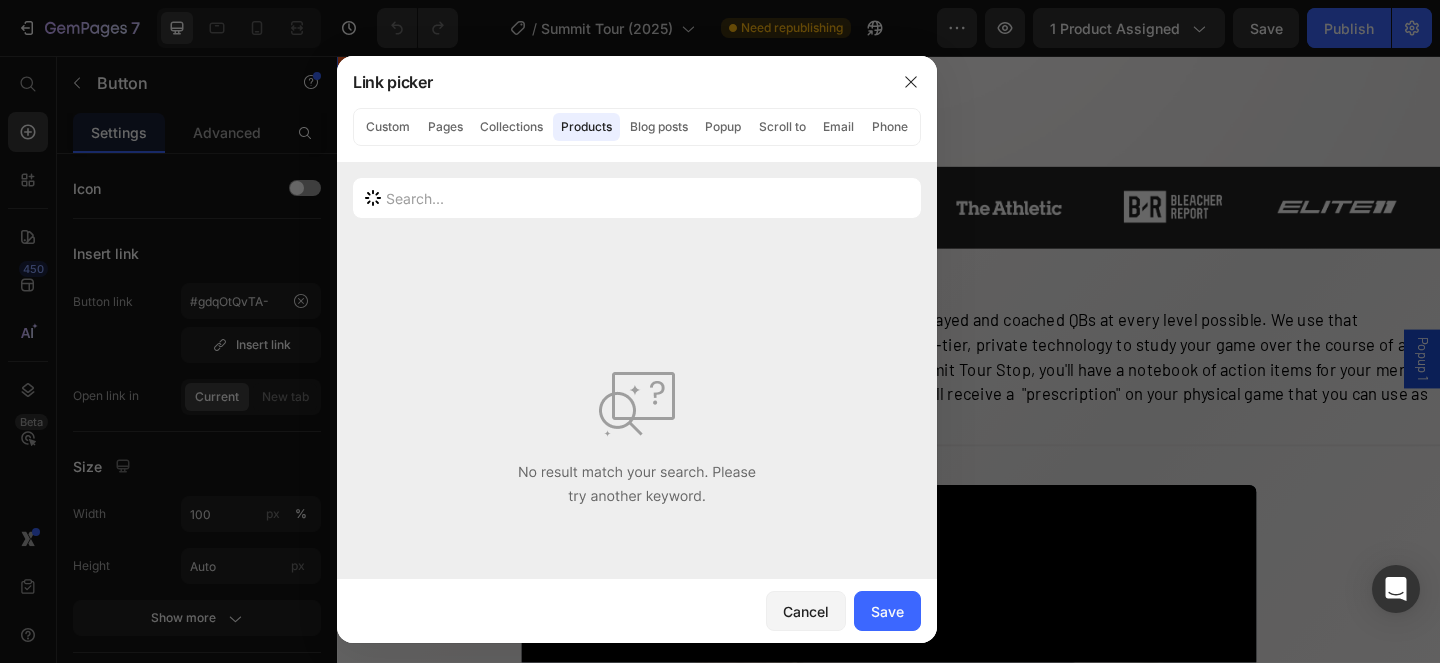click at bounding box center [720, 331] 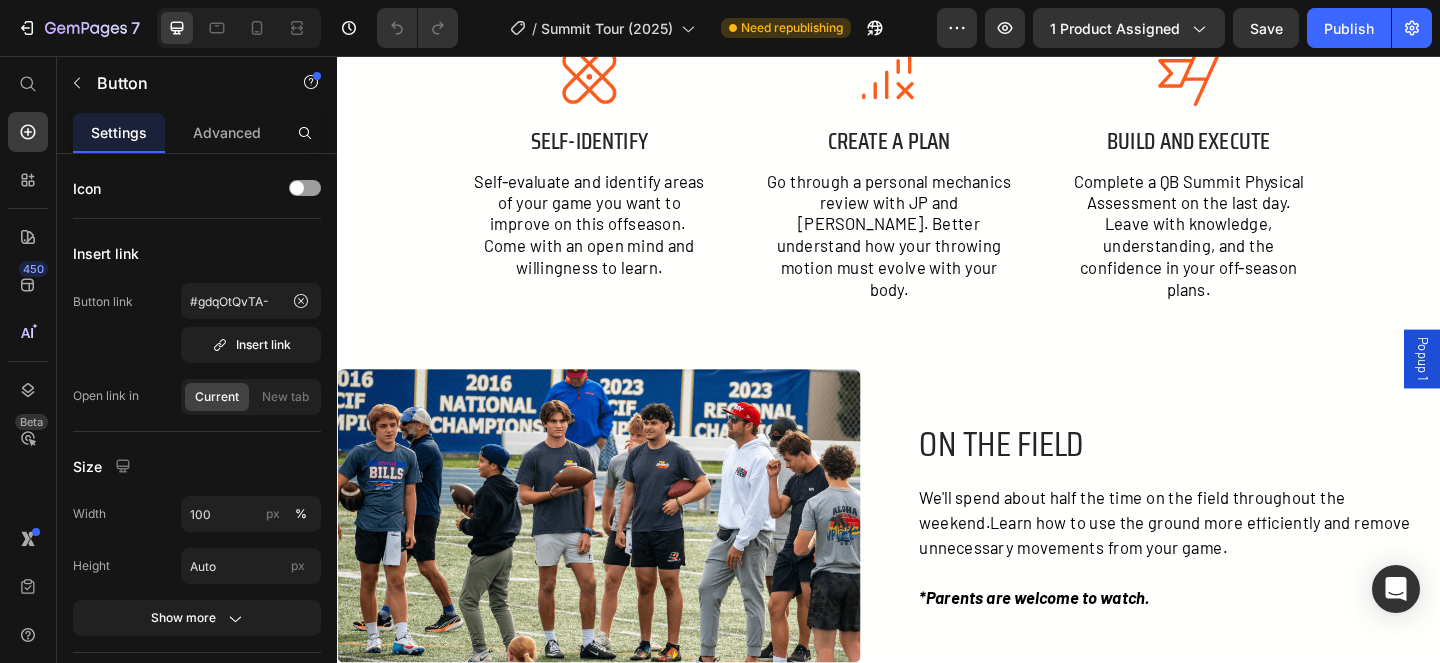scroll, scrollTop: 2197, scrollLeft: 0, axis: vertical 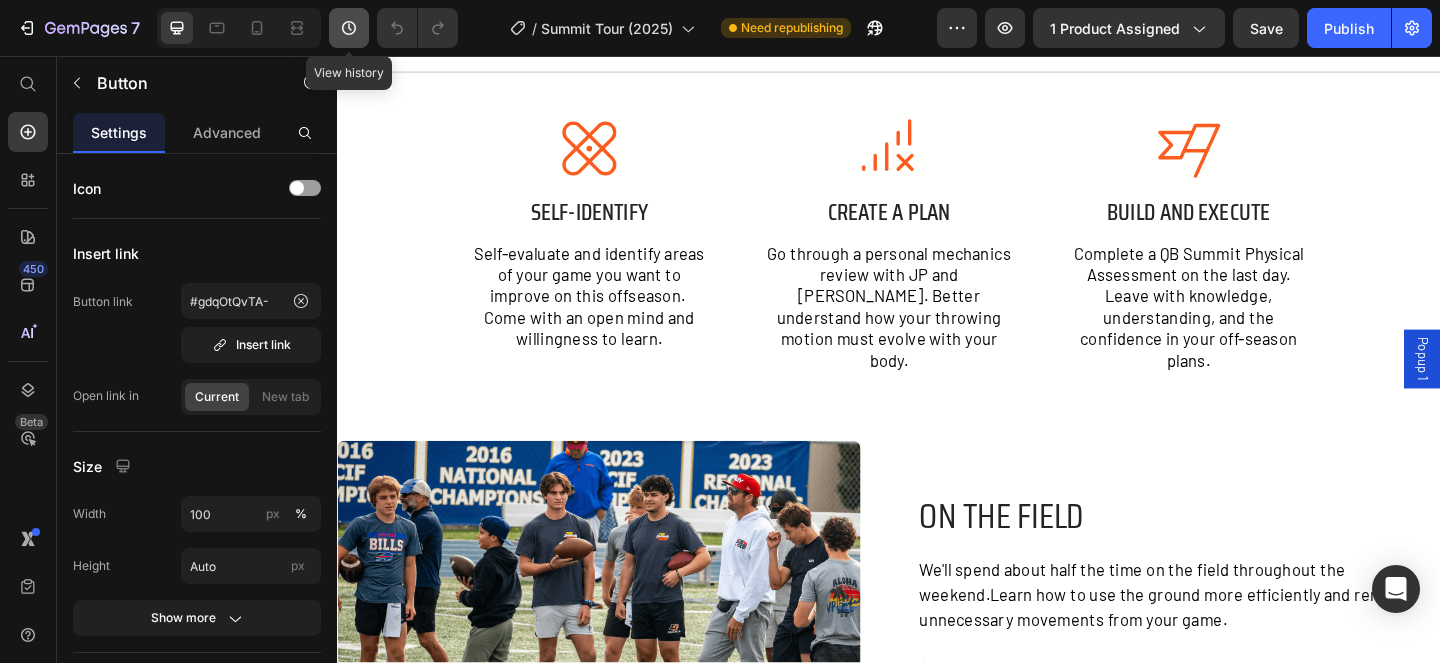 click 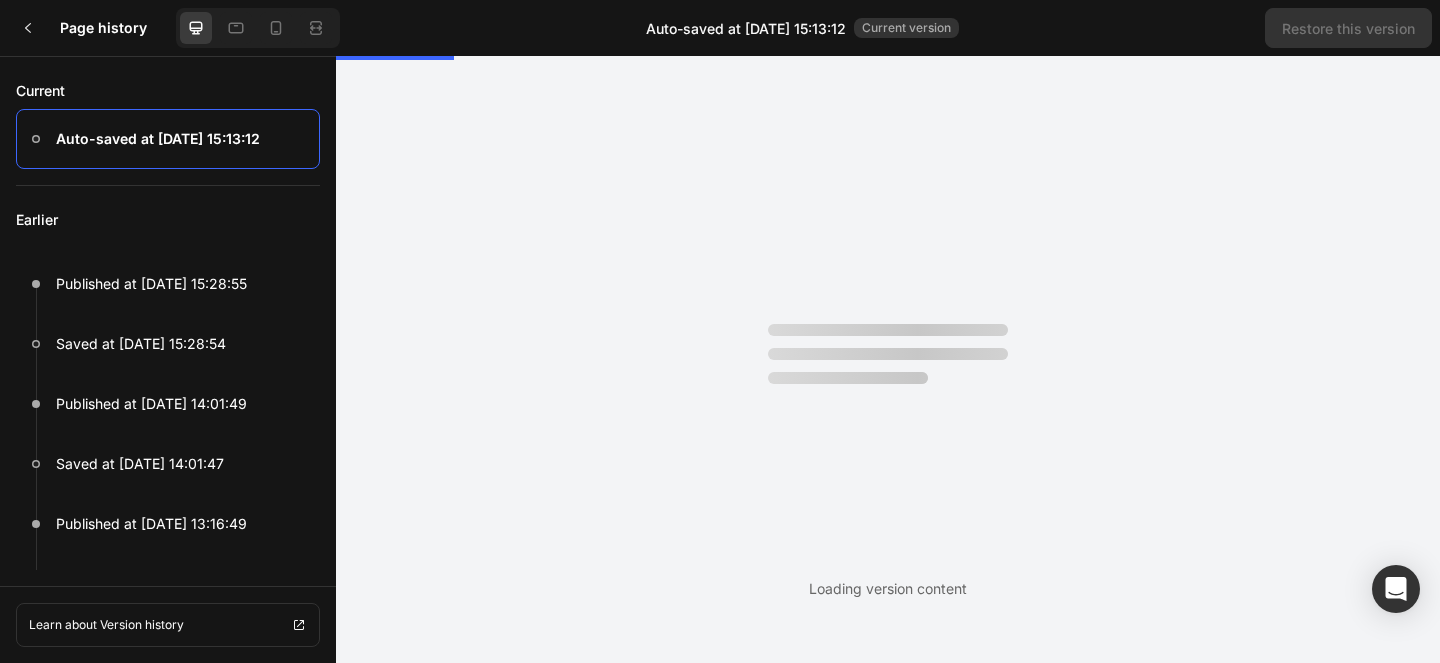 scroll, scrollTop: 0, scrollLeft: 0, axis: both 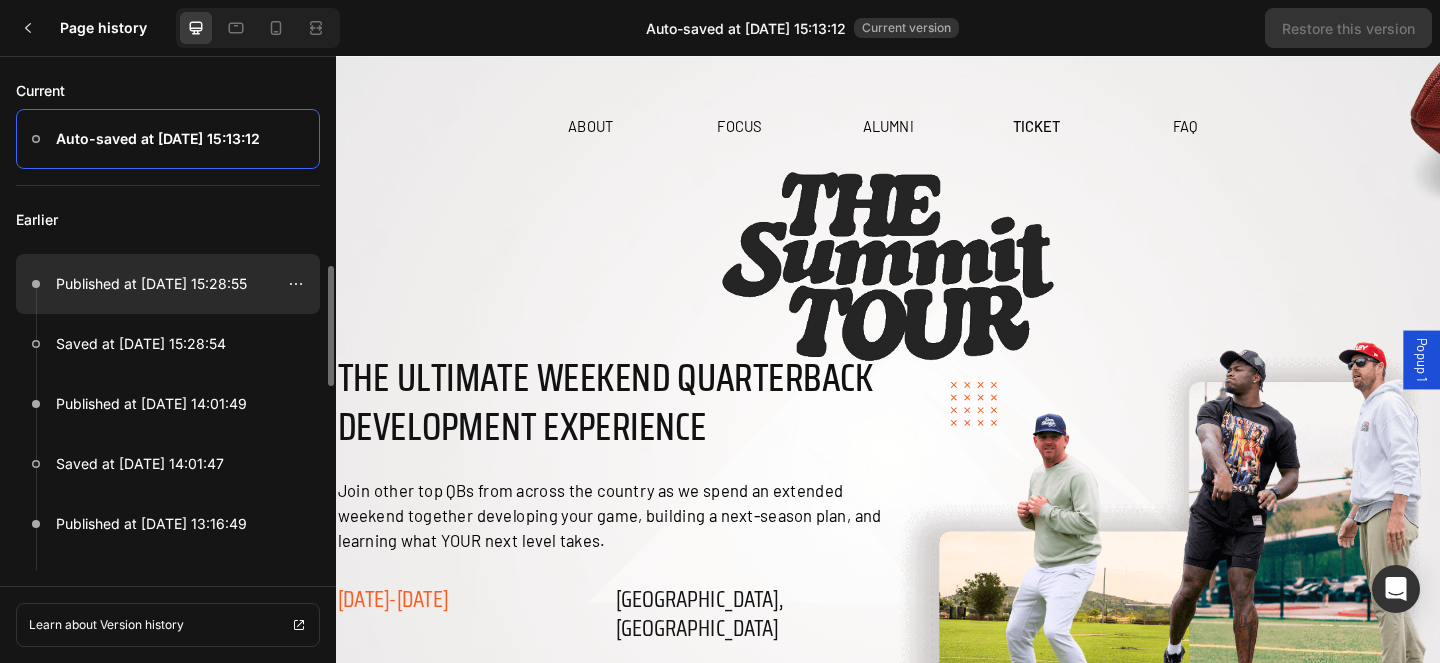 click at bounding box center [168, 284] 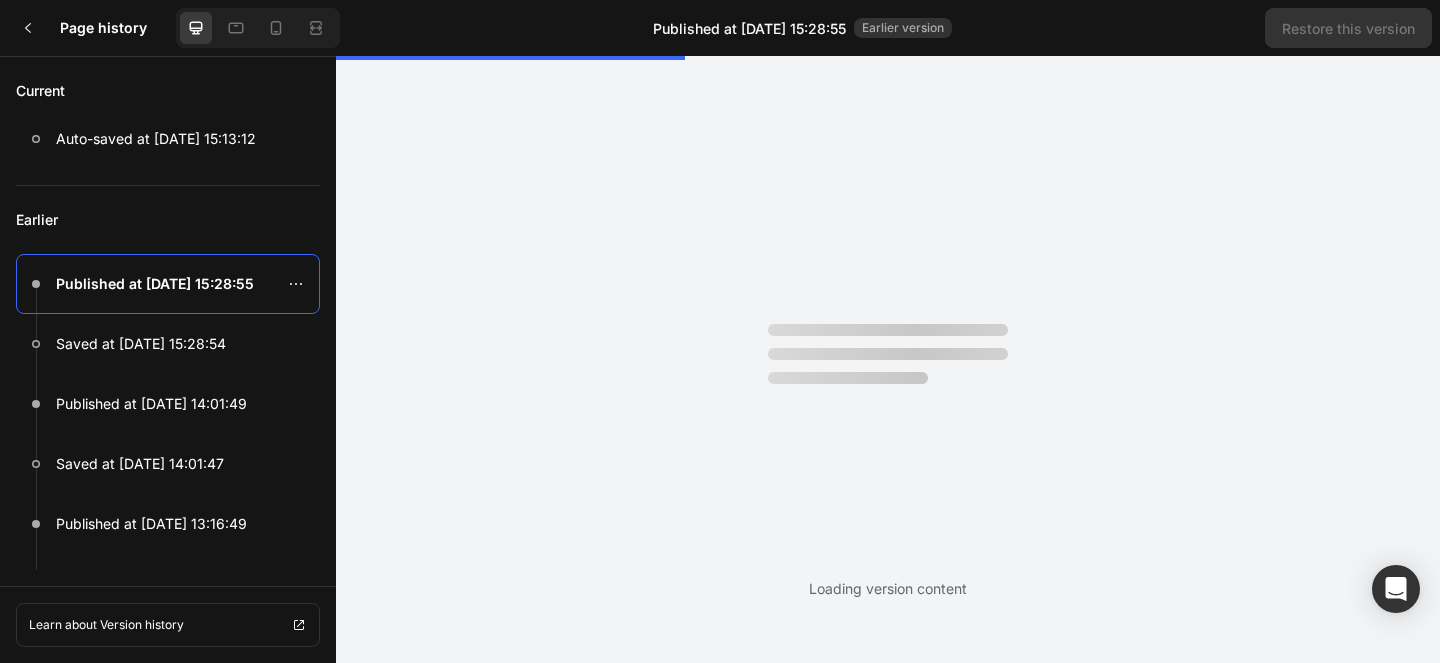 scroll, scrollTop: 0, scrollLeft: 0, axis: both 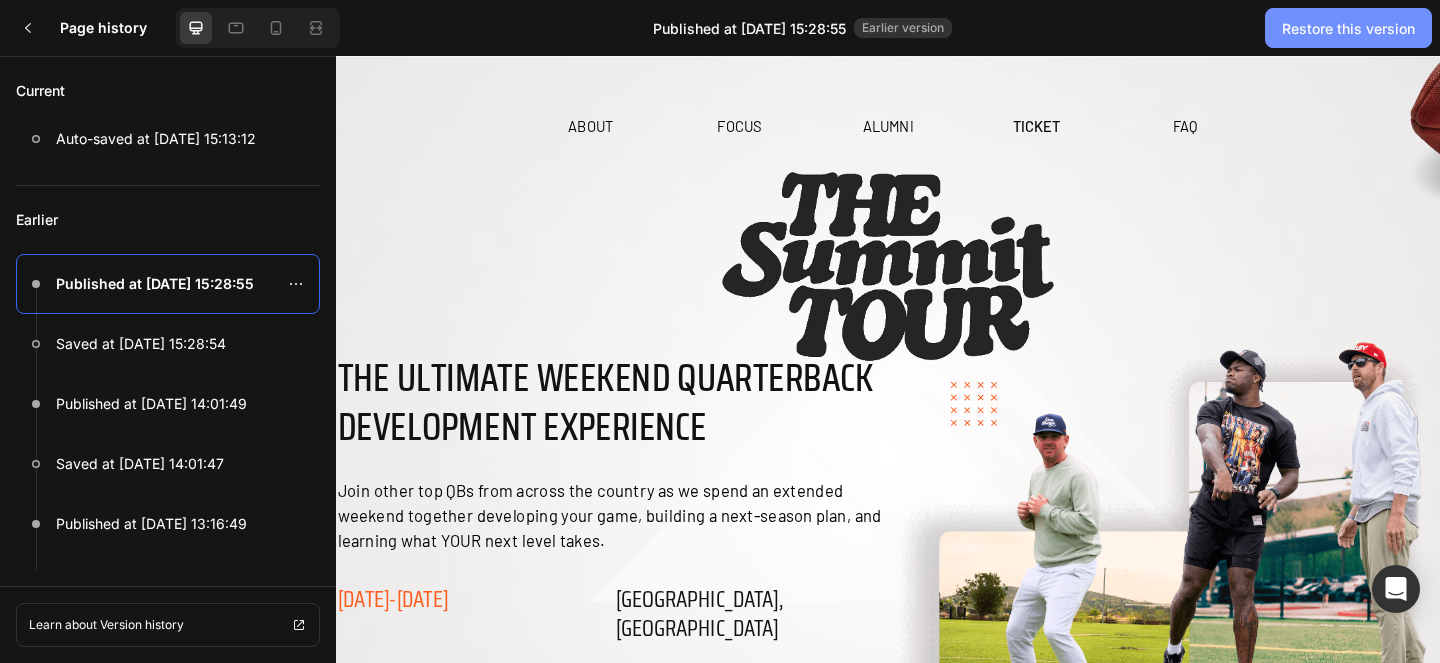 click on "Restore this version" at bounding box center [1348, 28] 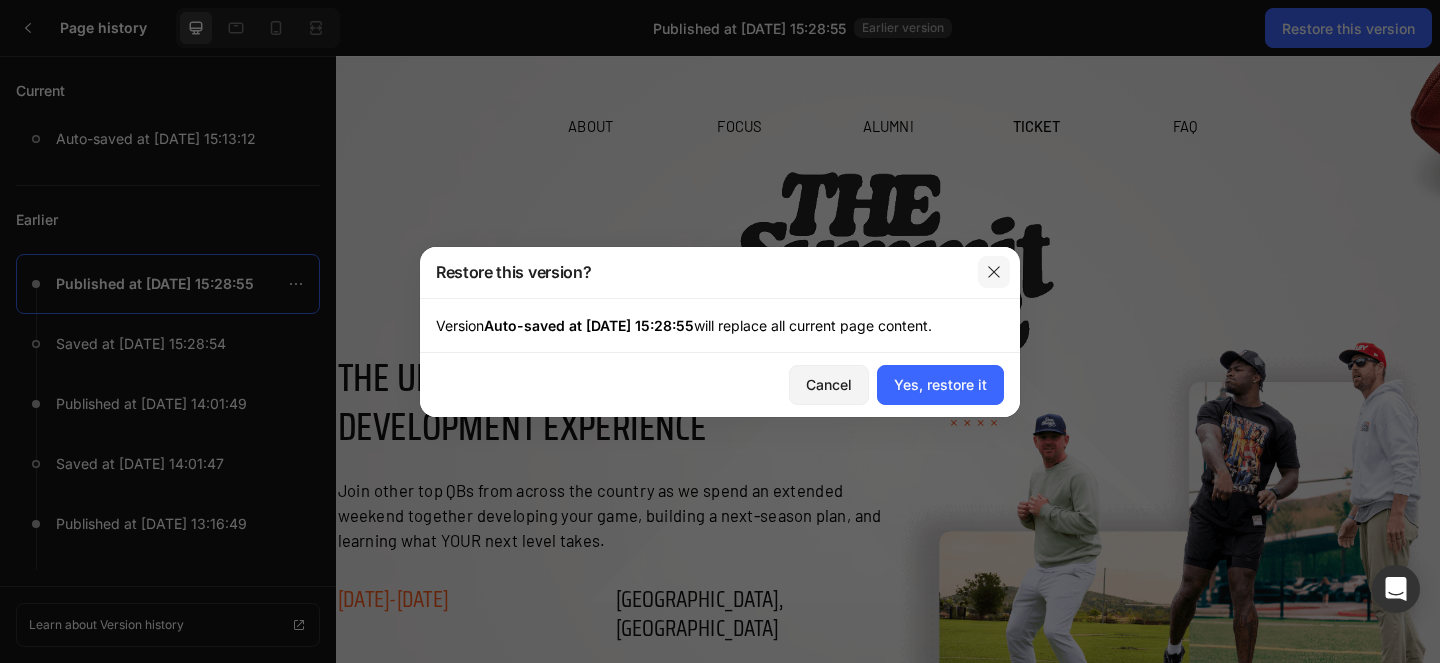 click at bounding box center (994, 272) 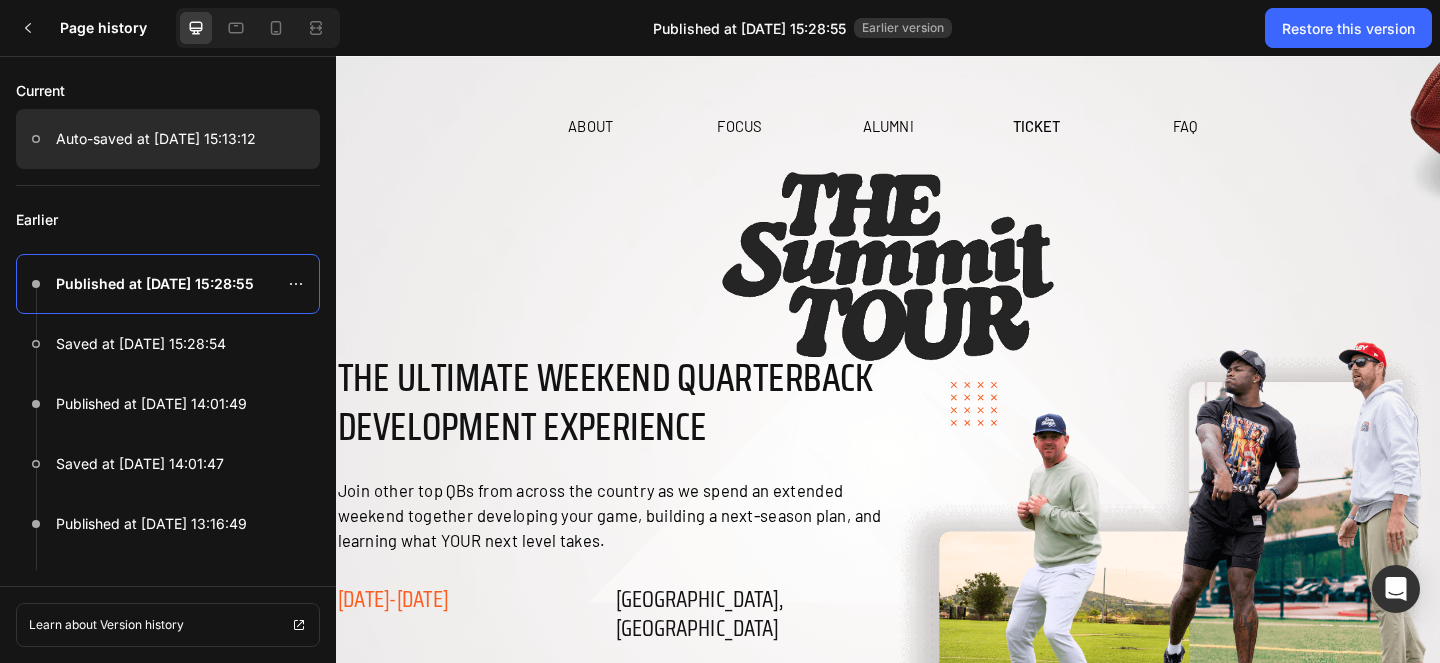click on "Auto-saved at Jul 10, 15:13:12" at bounding box center [156, 139] 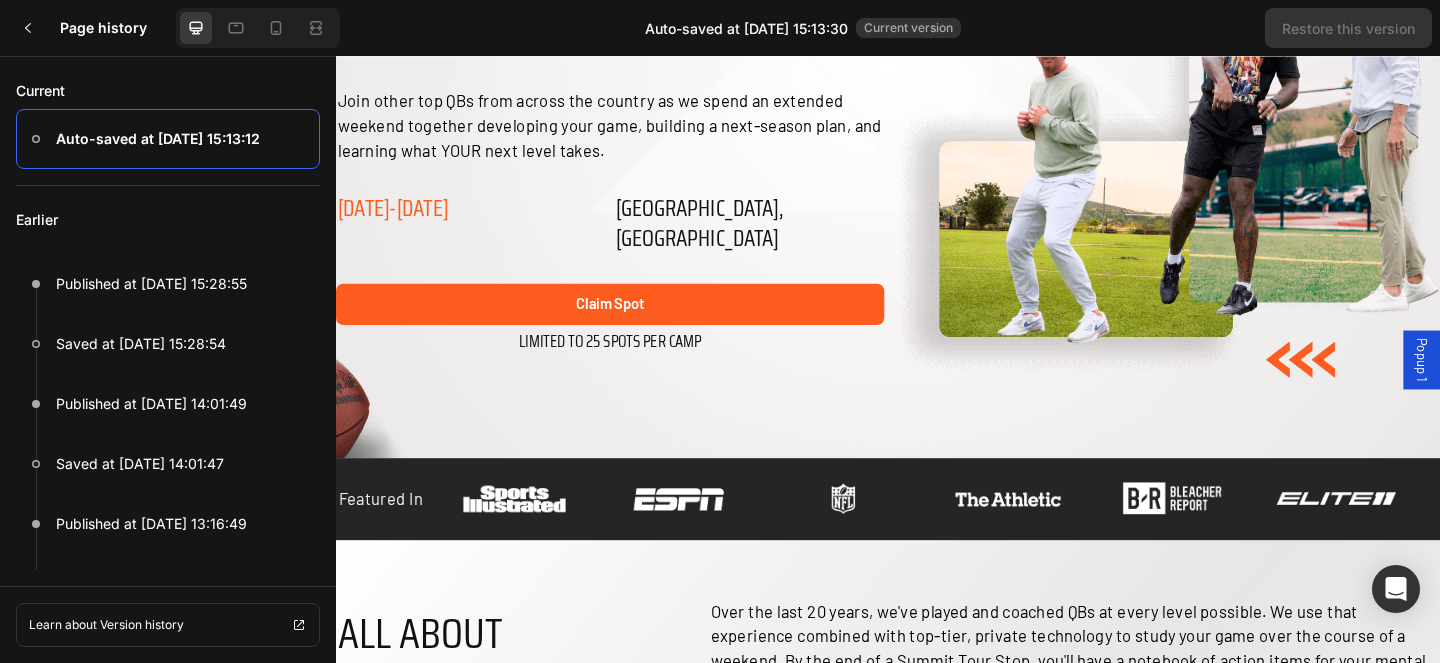 scroll, scrollTop: 416, scrollLeft: 0, axis: vertical 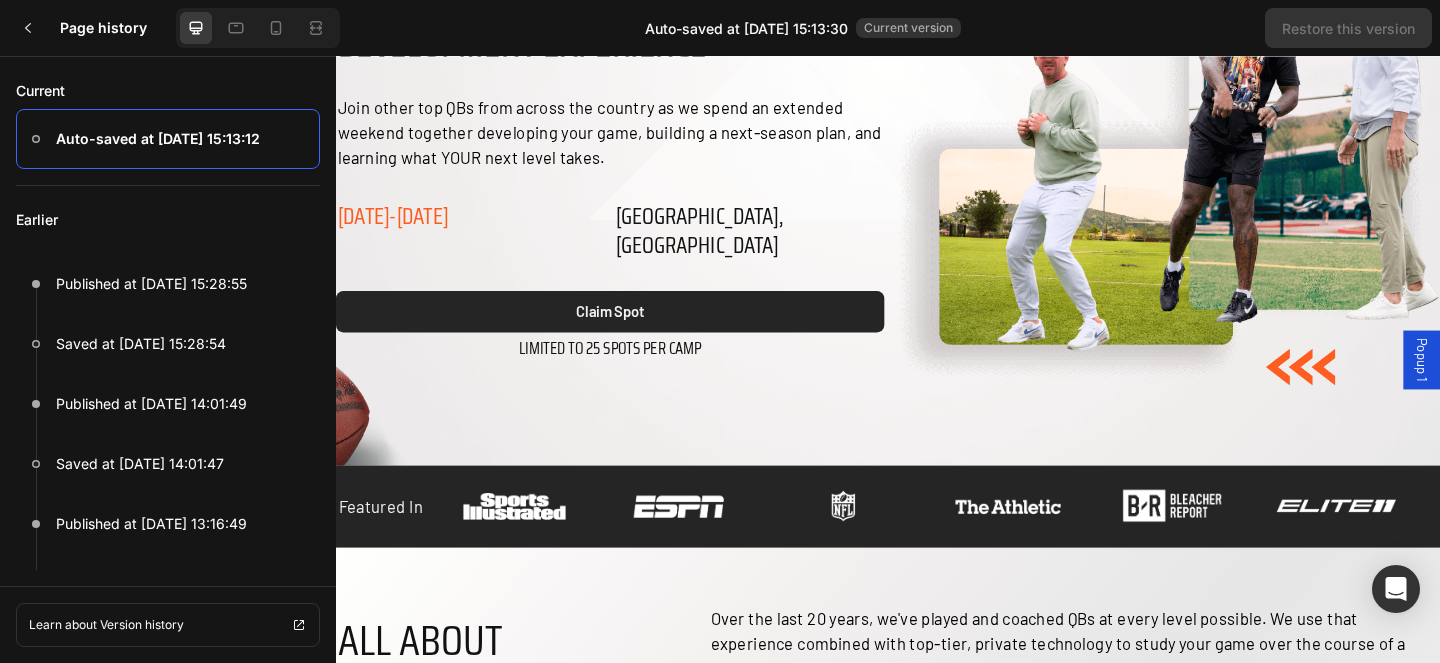 click on "claim spot" at bounding box center (634, 333) 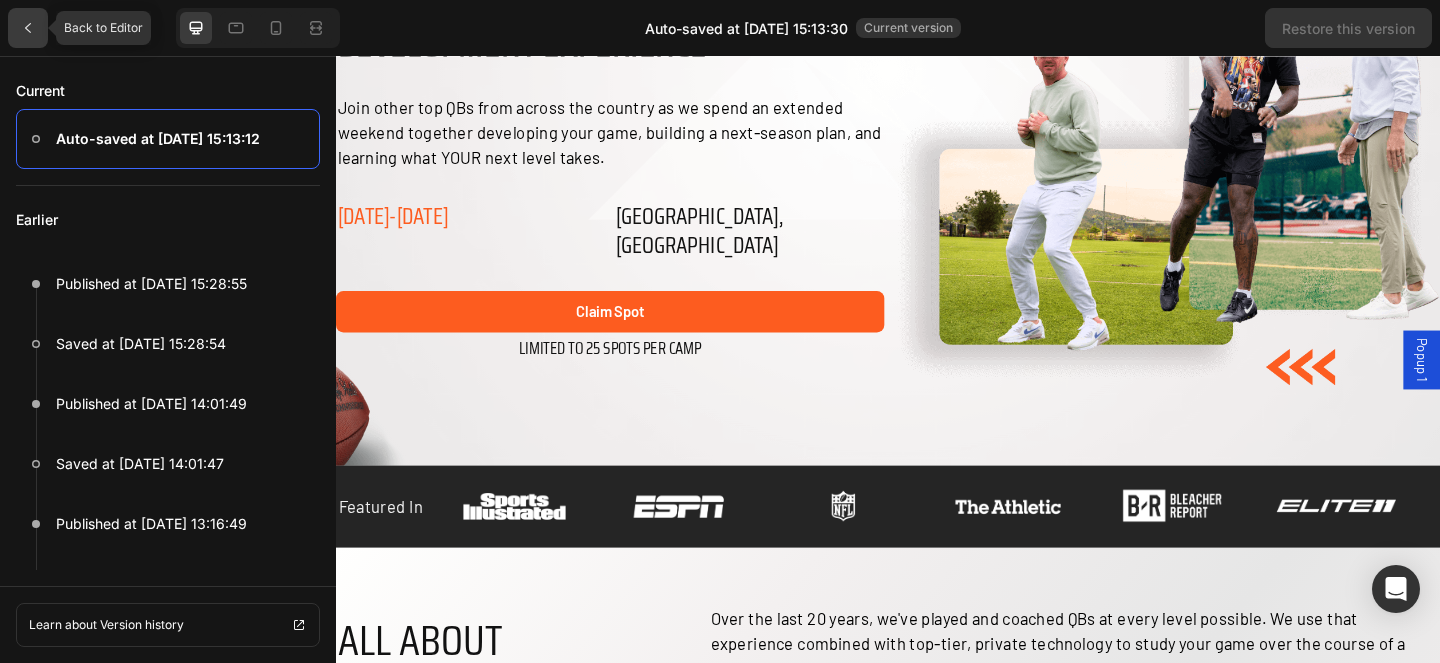 click at bounding box center (28, 28) 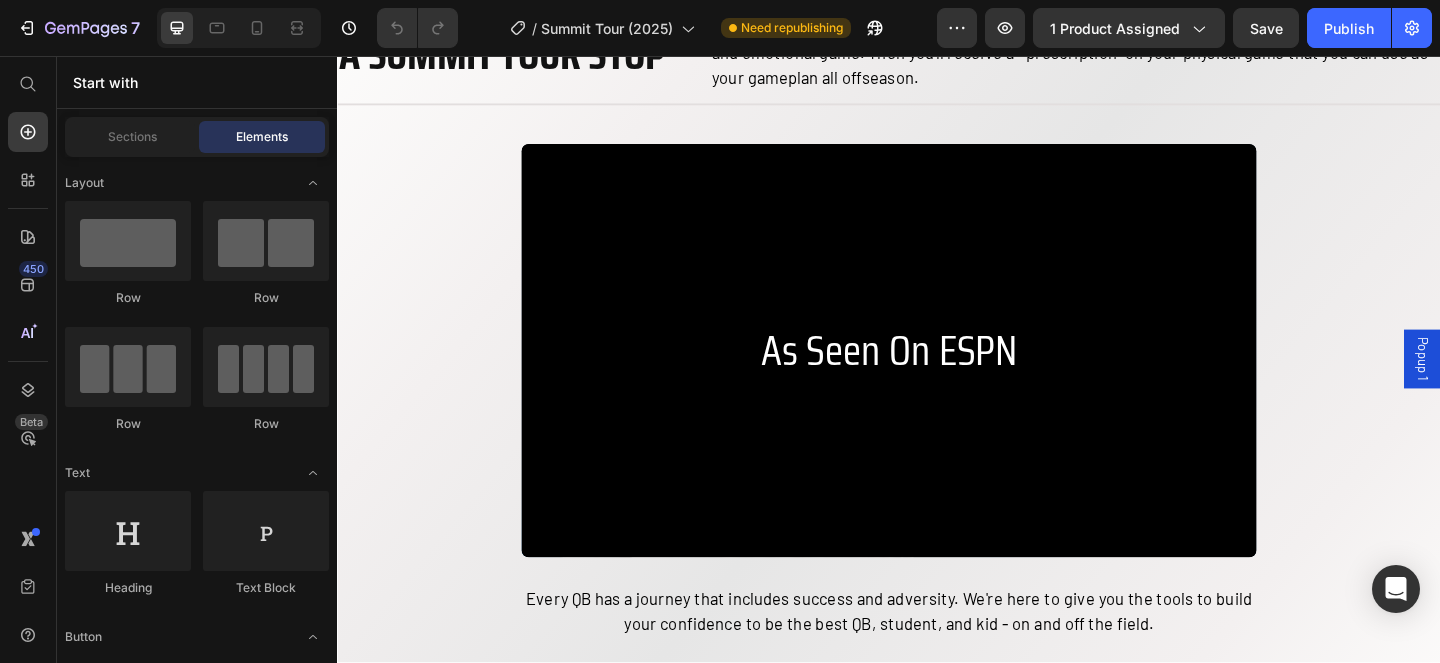 scroll, scrollTop: 1158, scrollLeft: 0, axis: vertical 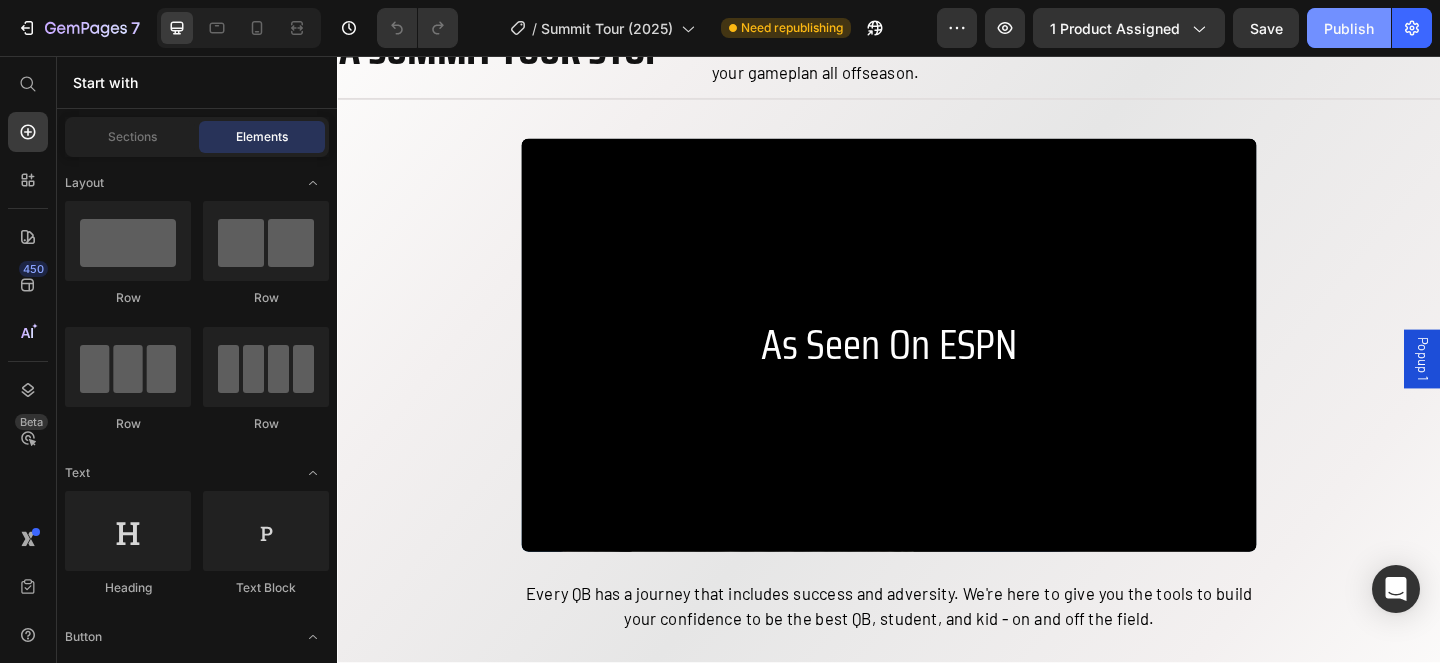click on "Publish" at bounding box center (1349, 28) 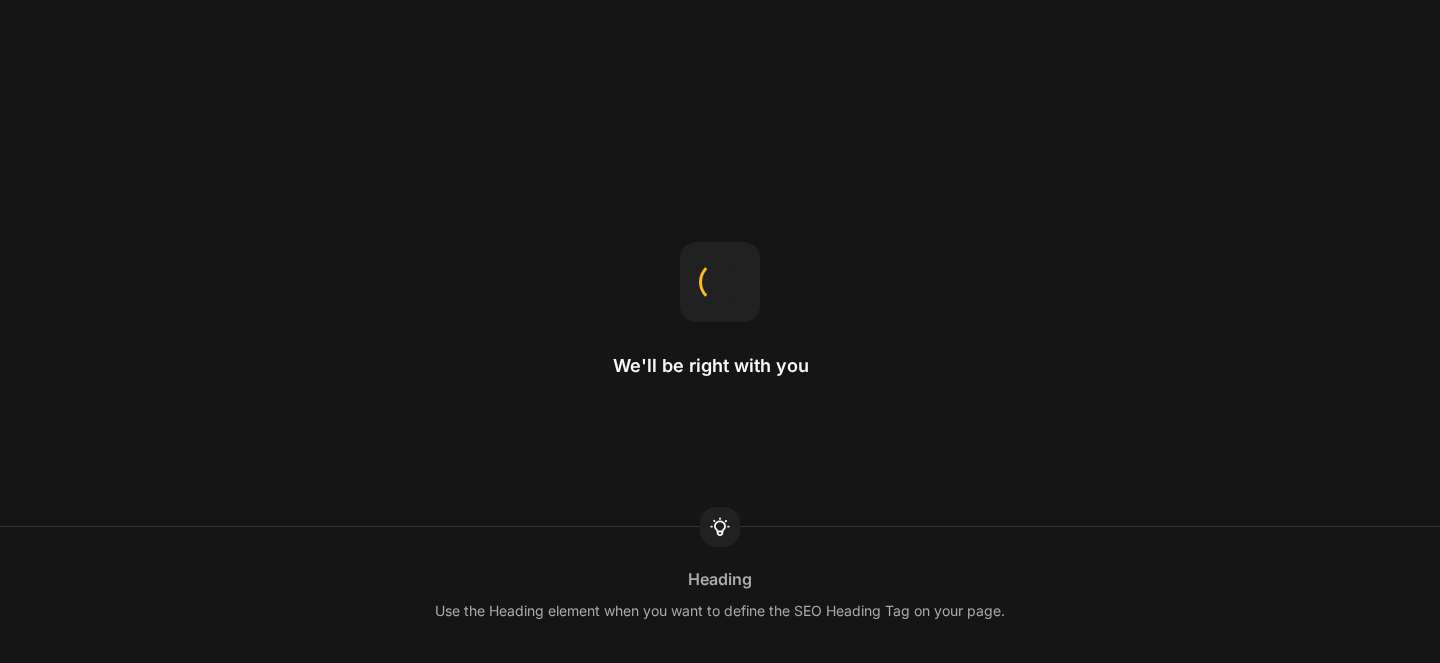 scroll, scrollTop: 0, scrollLeft: 0, axis: both 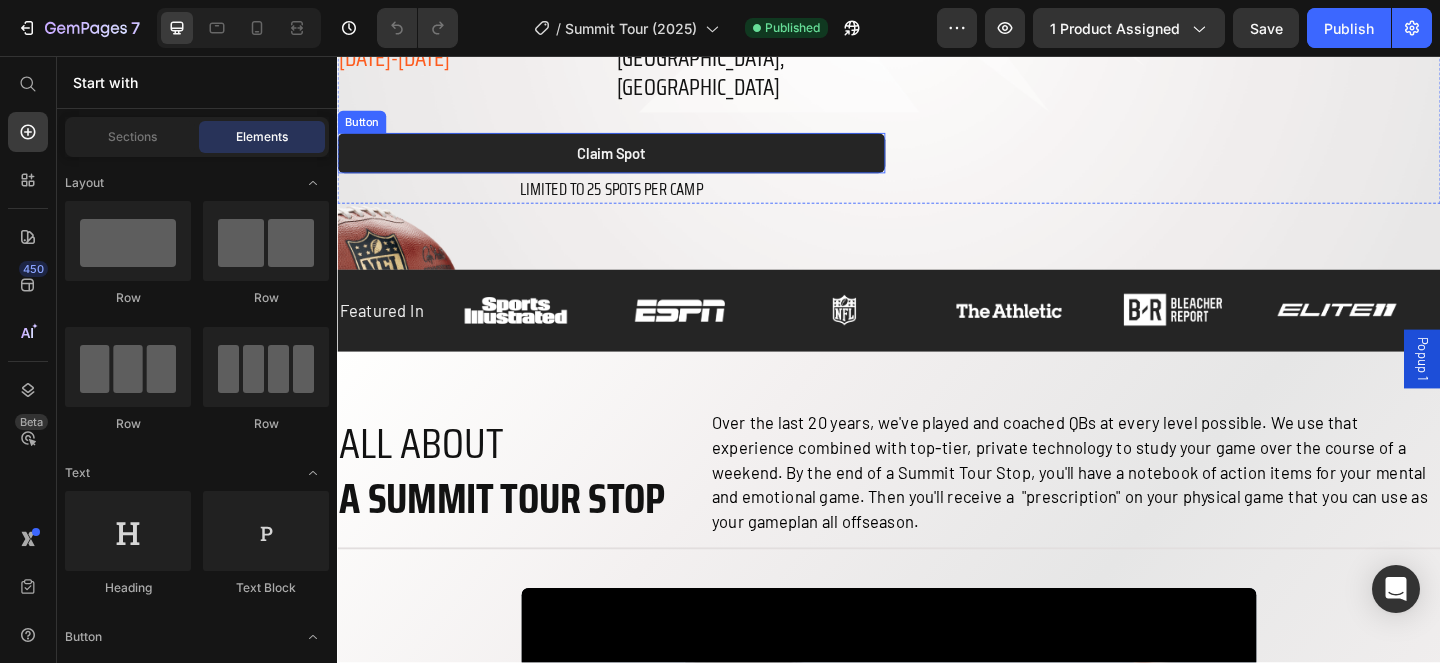 click on "claim spot" at bounding box center (635, 162) 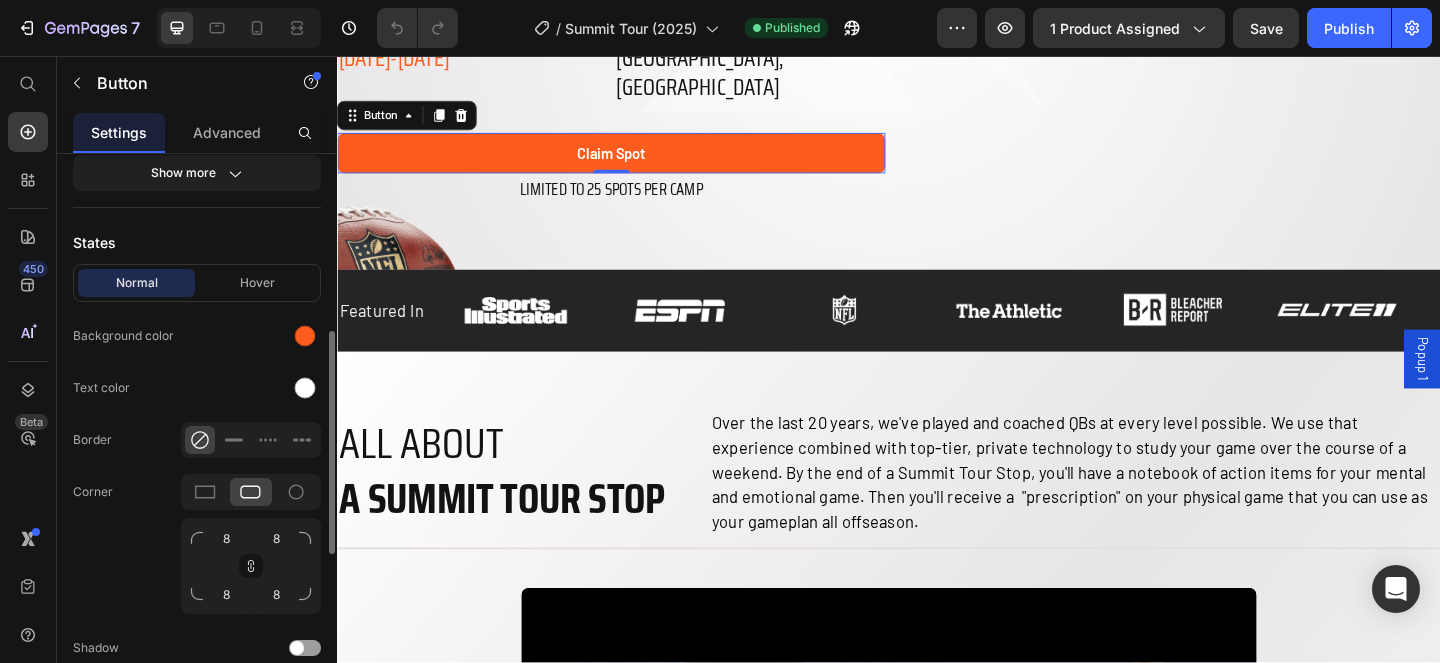 scroll, scrollTop: 449, scrollLeft: 0, axis: vertical 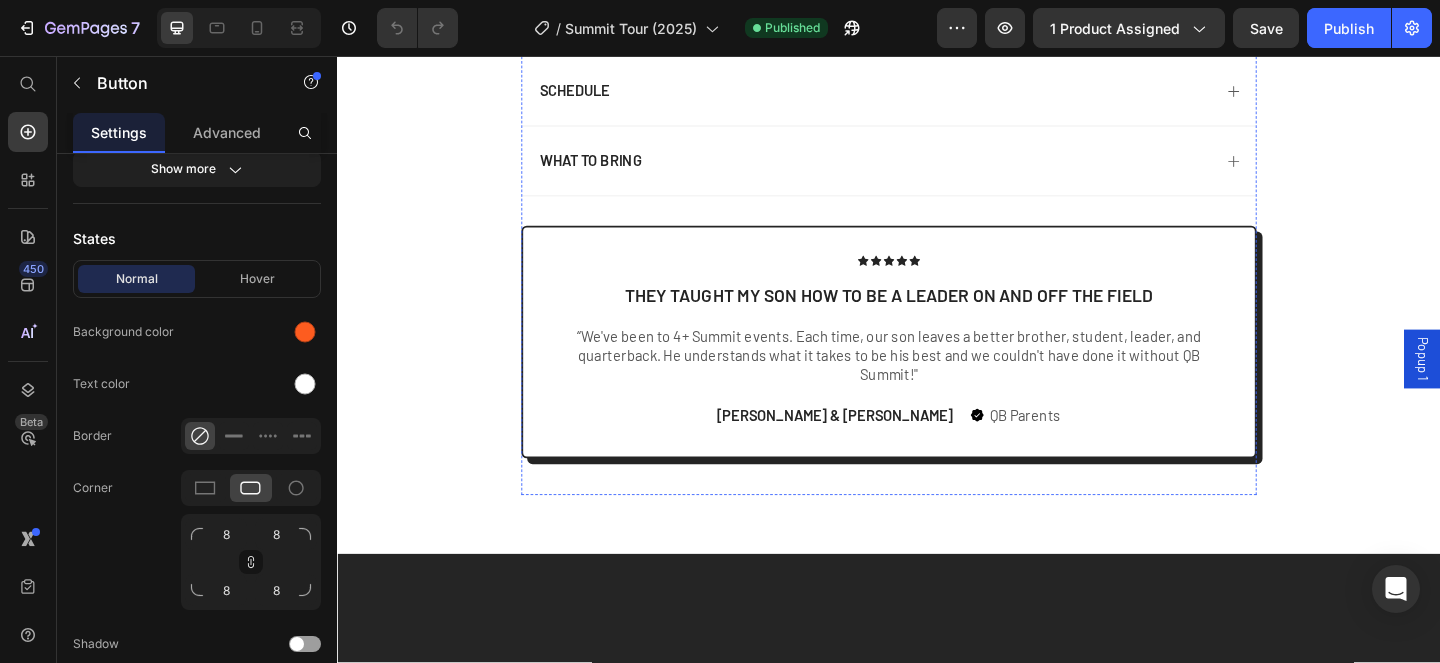 click on "COMING SOON" at bounding box center (937, -218) 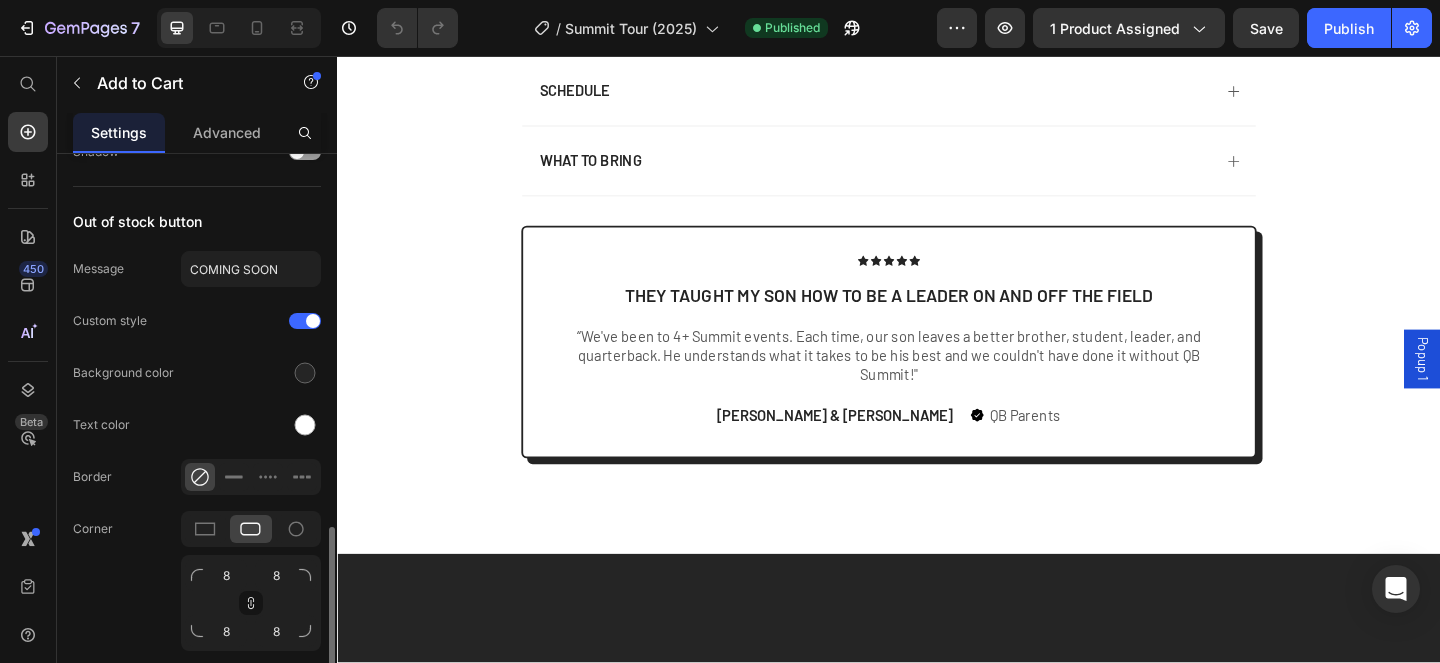 scroll, scrollTop: 1459, scrollLeft: 0, axis: vertical 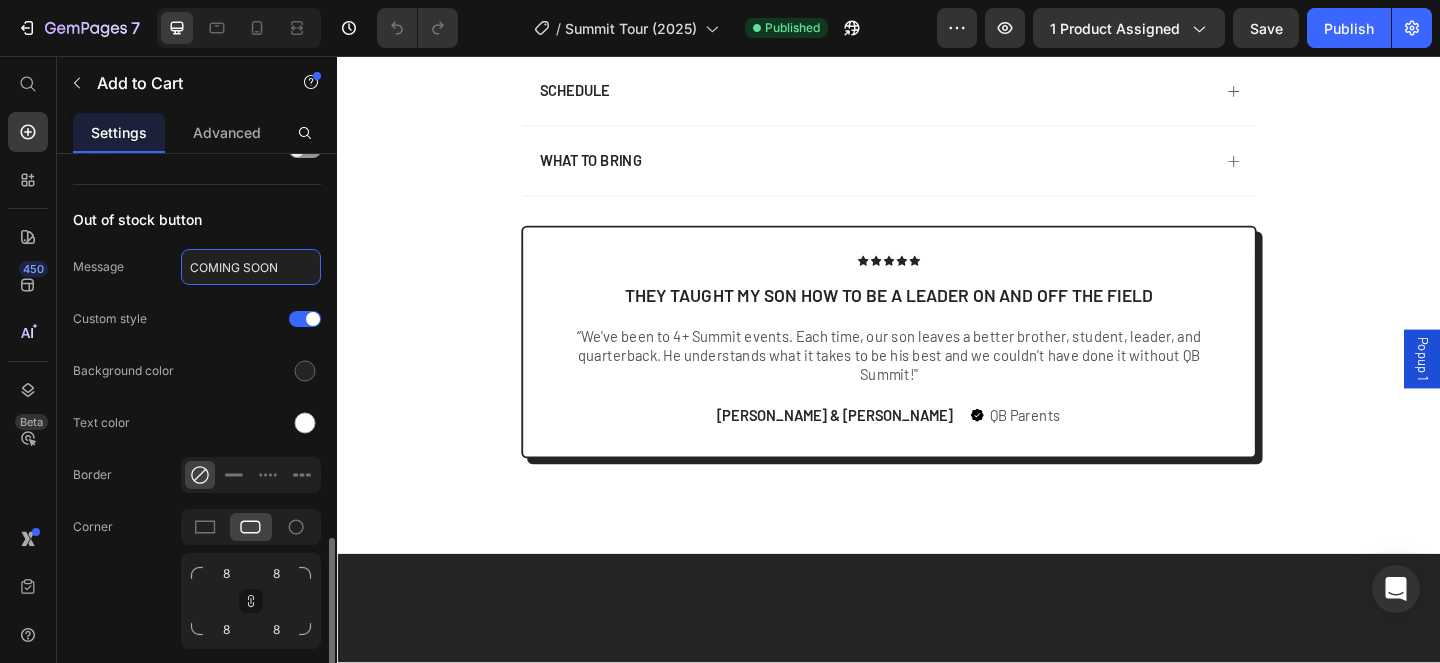 click on "COMING SOON" 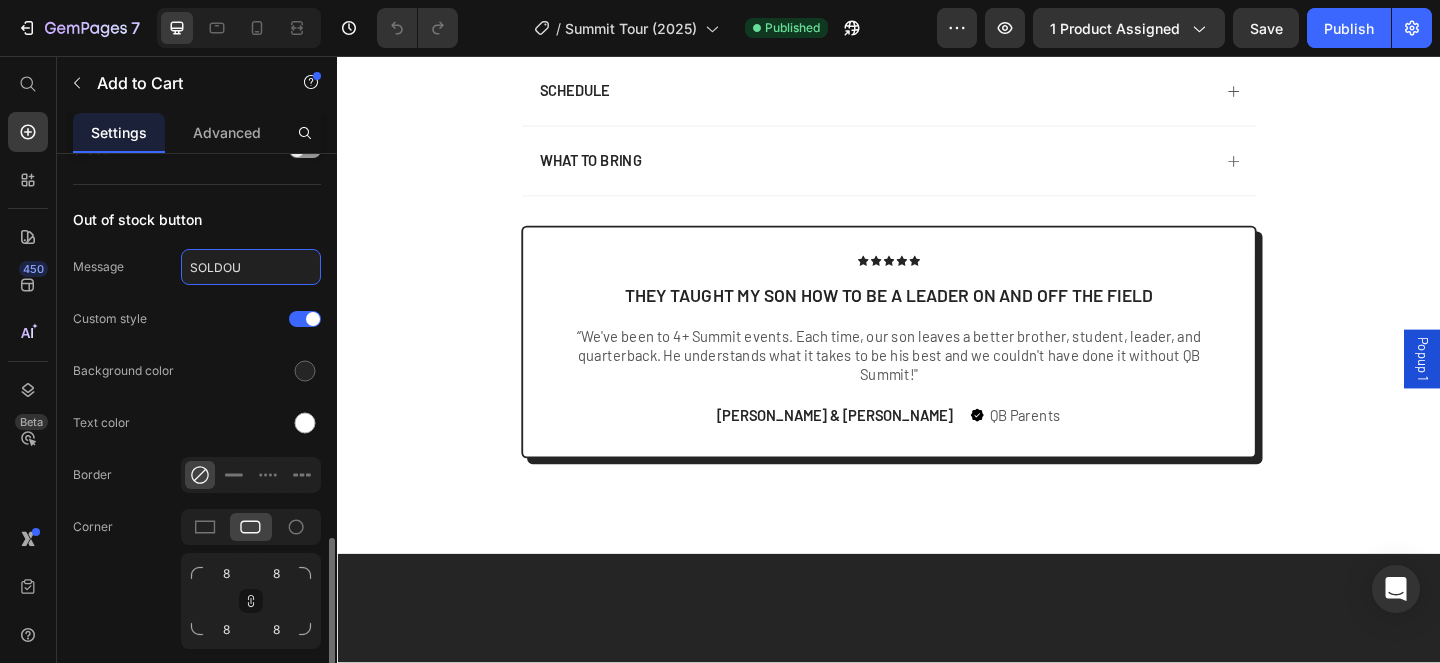 type on "SOLDOUT" 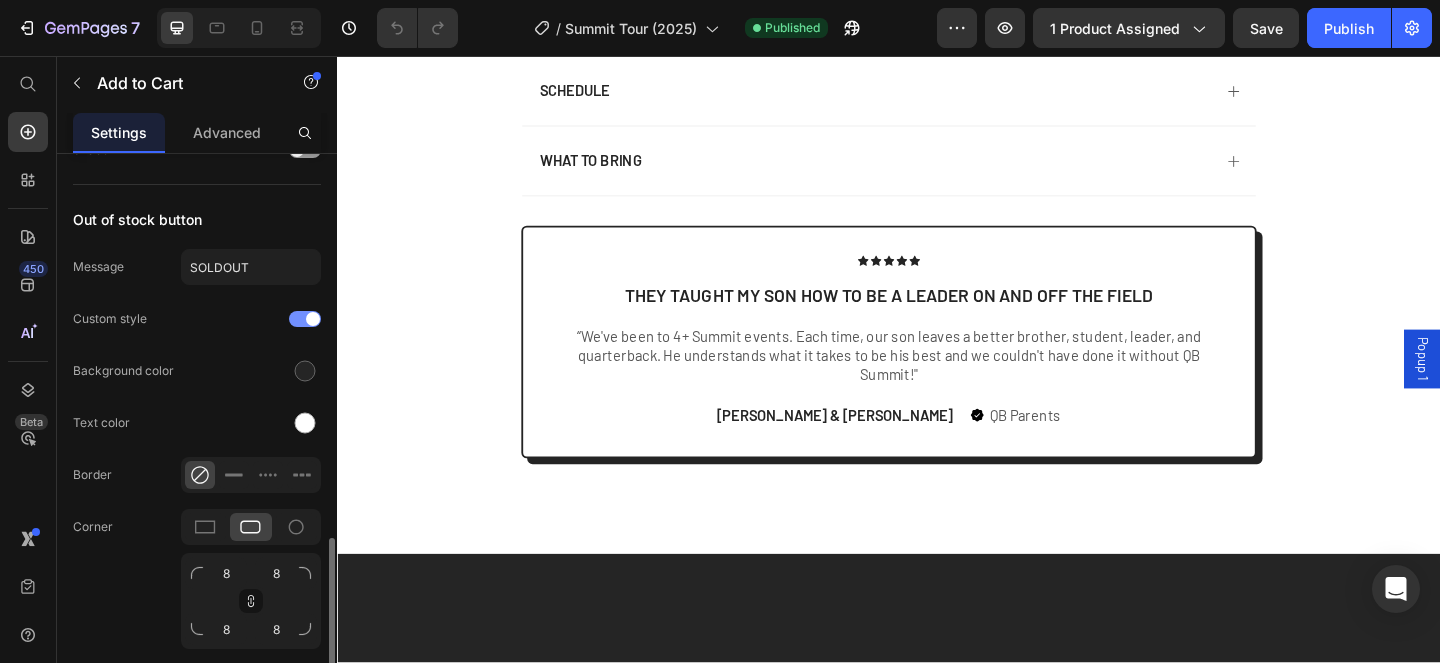 click on "Custom style" 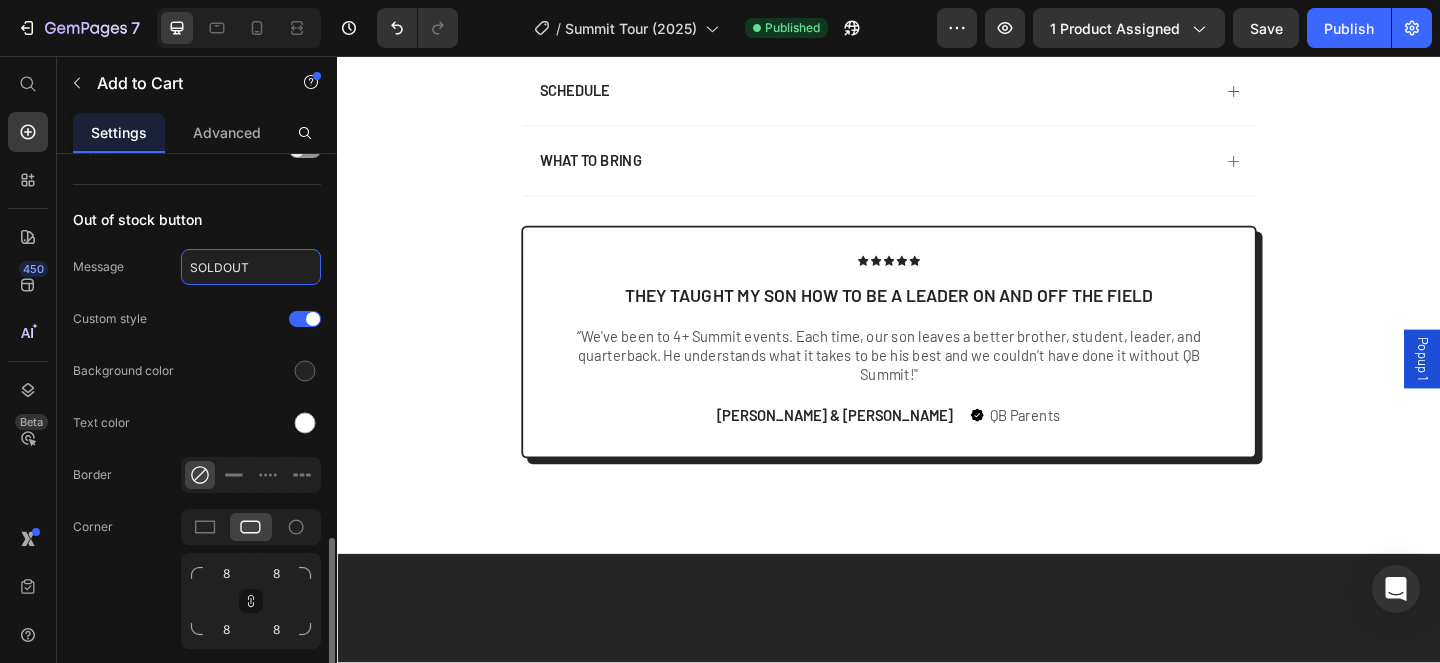 click on "SOLDOUT" 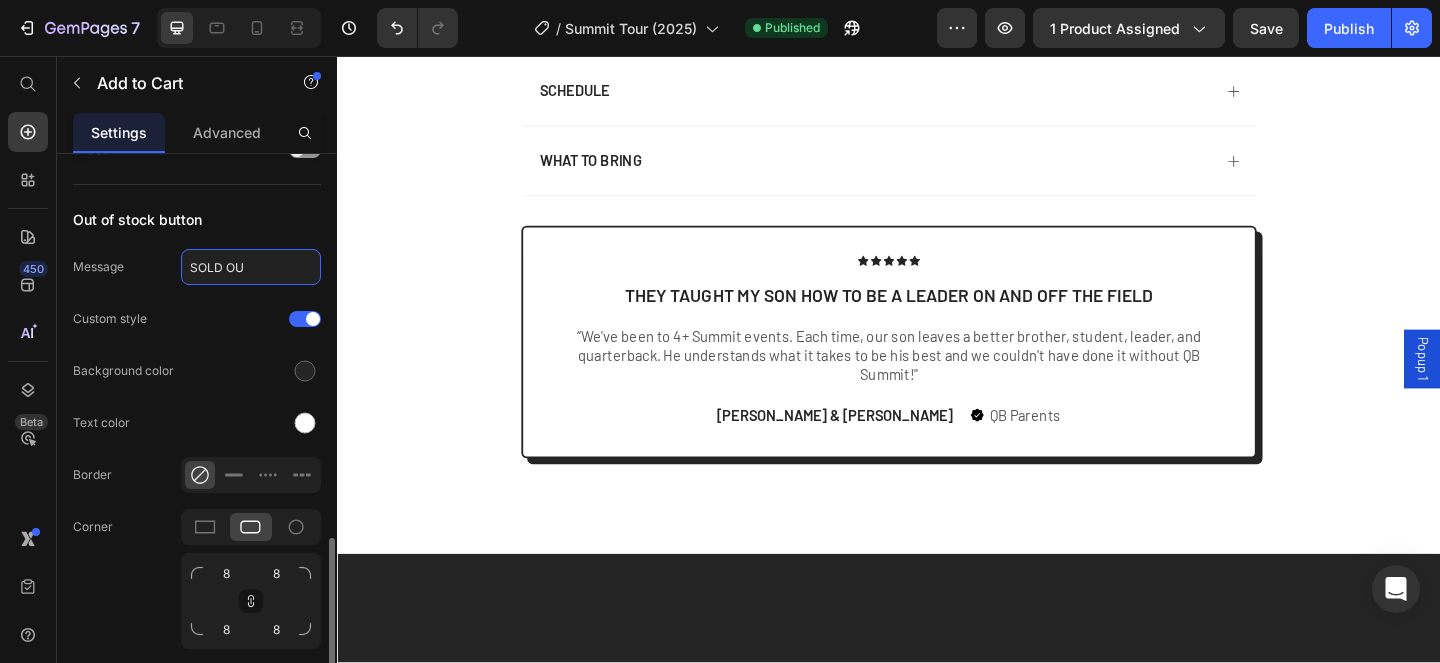 type on "SOLD OUT" 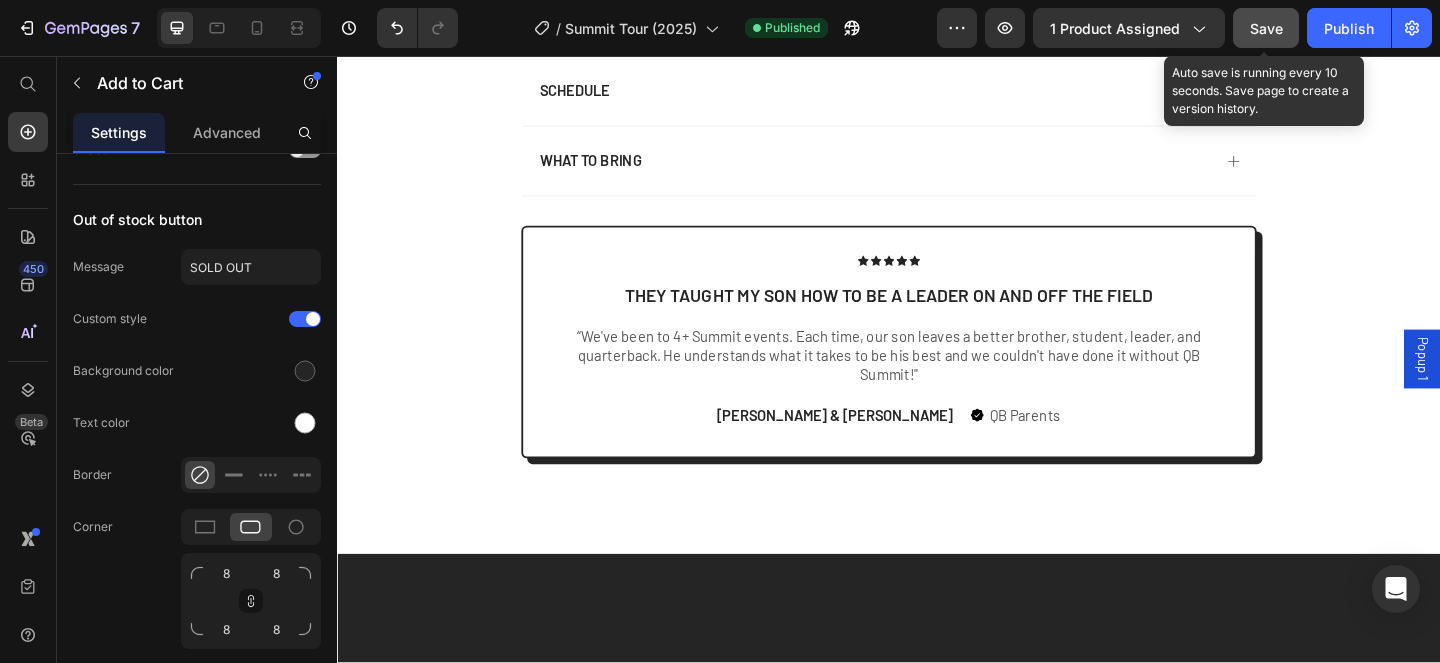 click on "Save" at bounding box center (1266, 28) 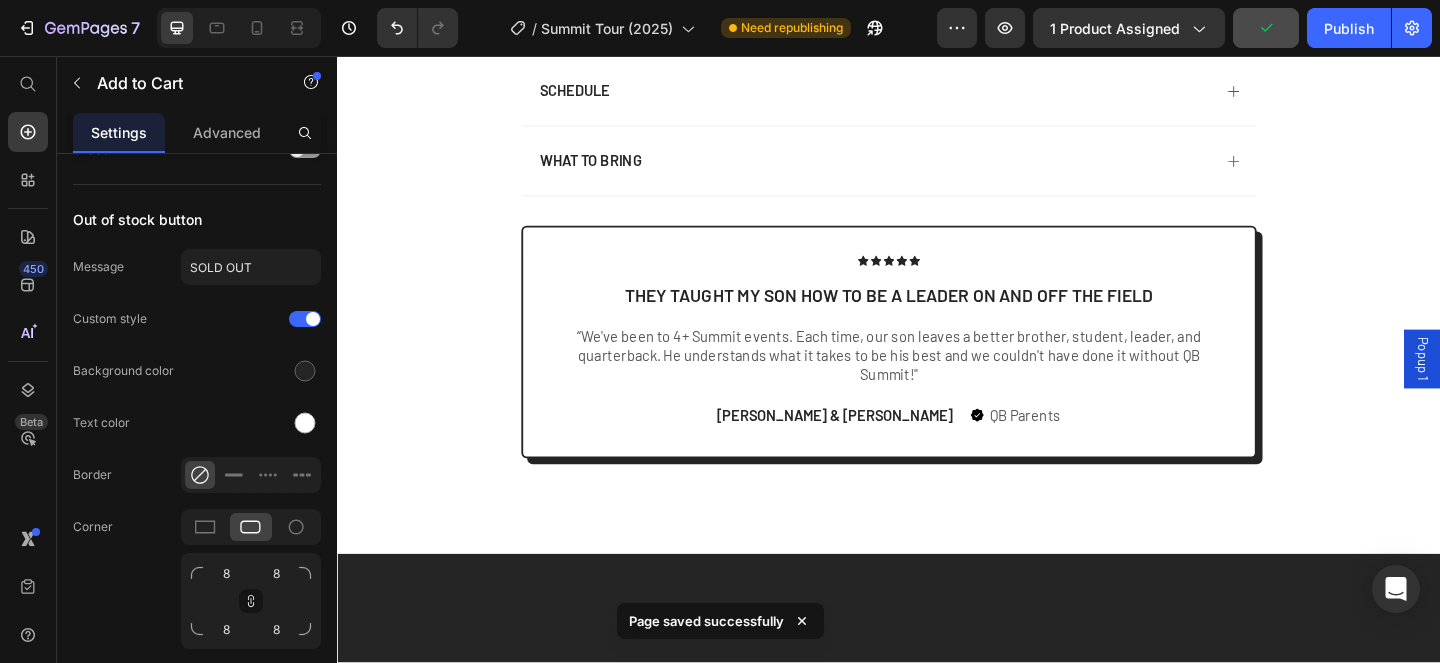click at bounding box center (239, 28) 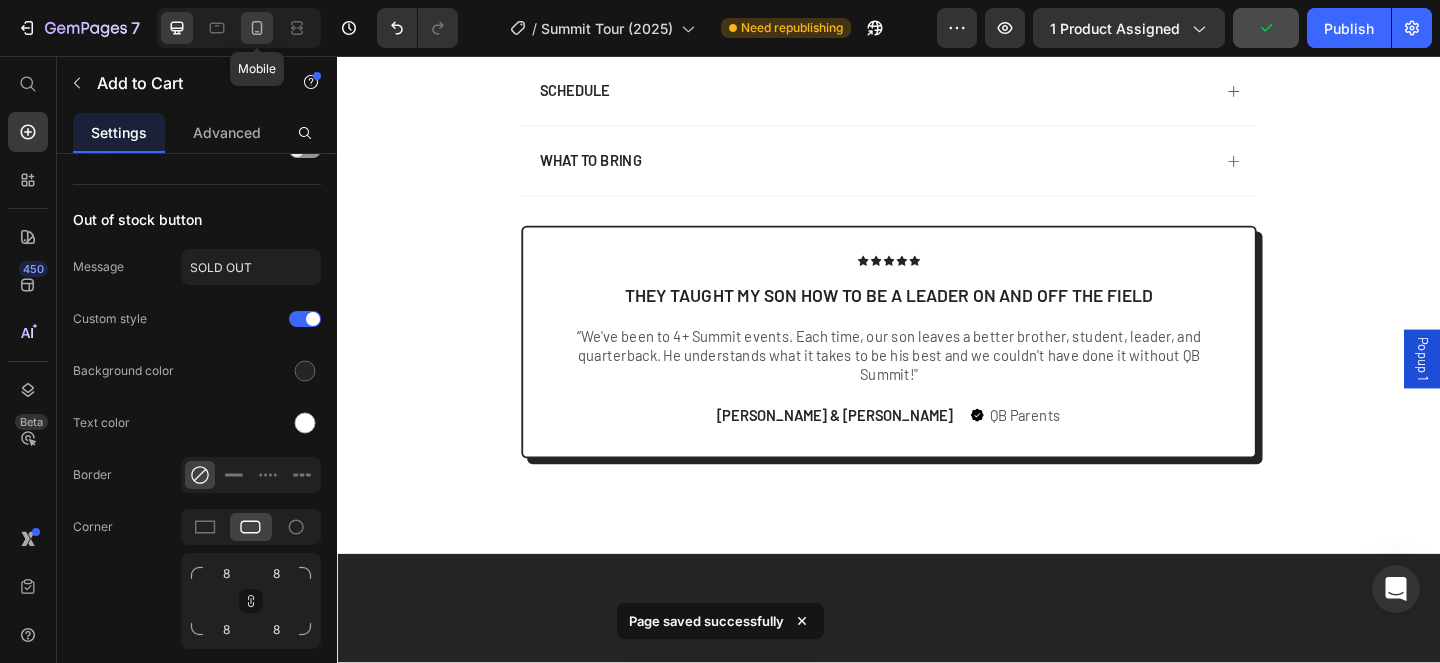 click 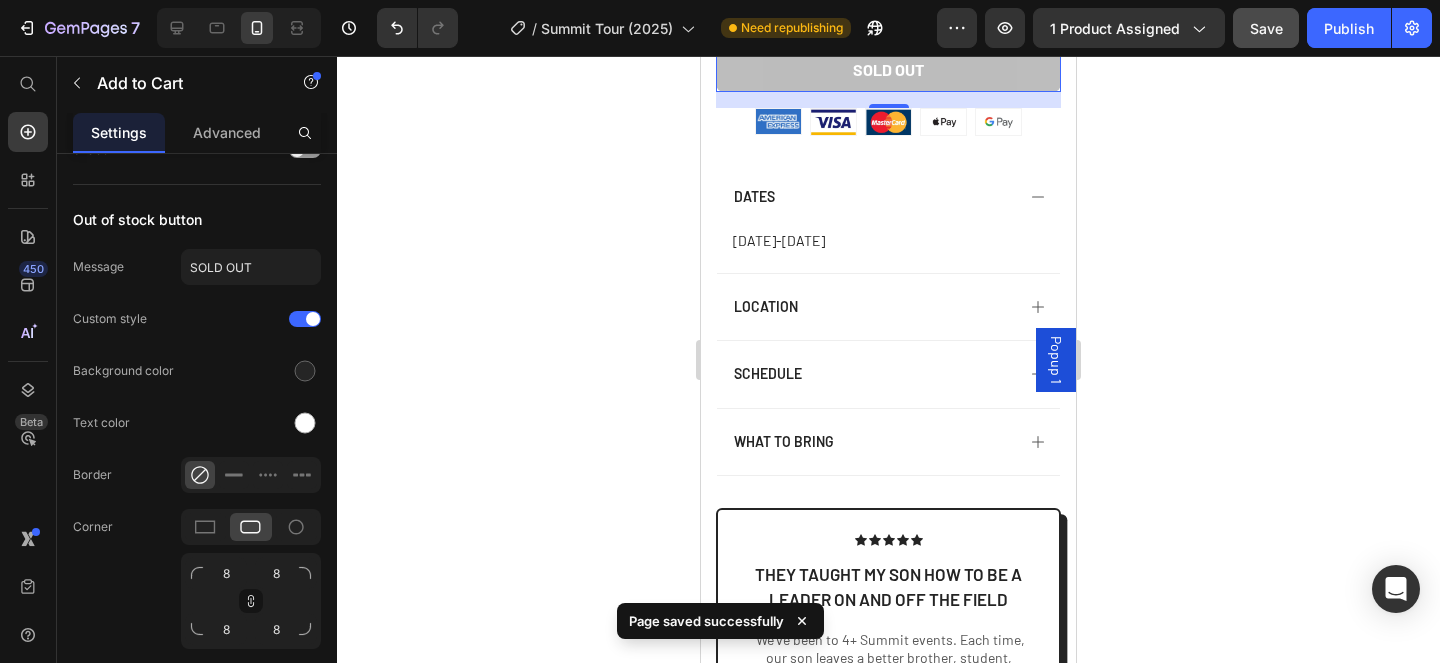 scroll, scrollTop: 5081, scrollLeft: 0, axis: vertical 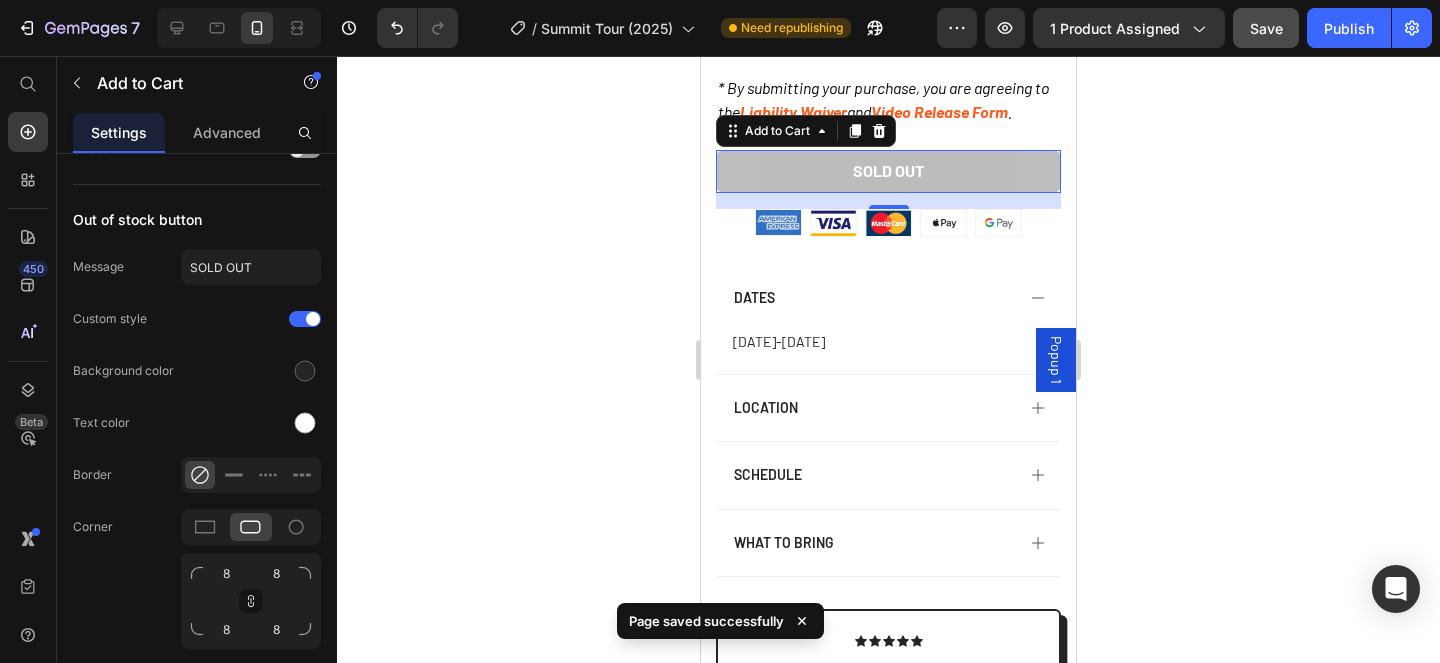 click on "SOLD OUT" at bounding box center [888, 171] 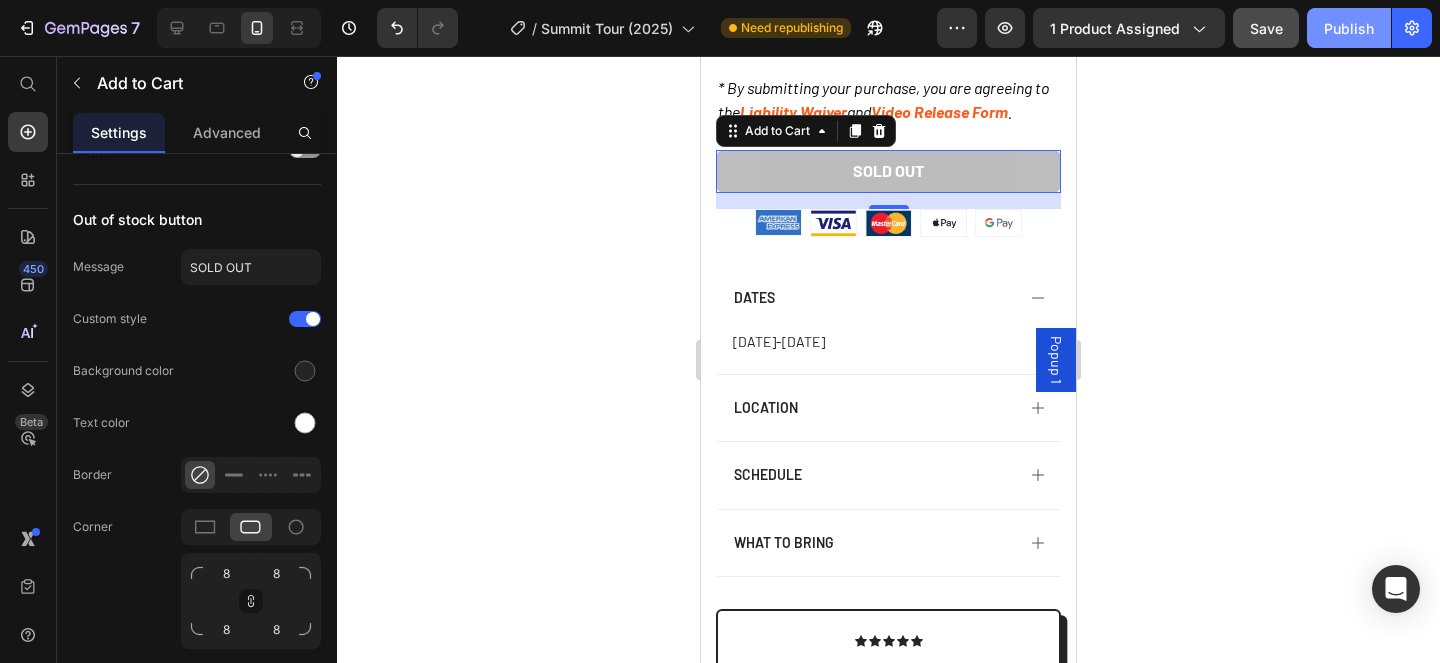 click on "Publish" at bounding box center [1349, 28] 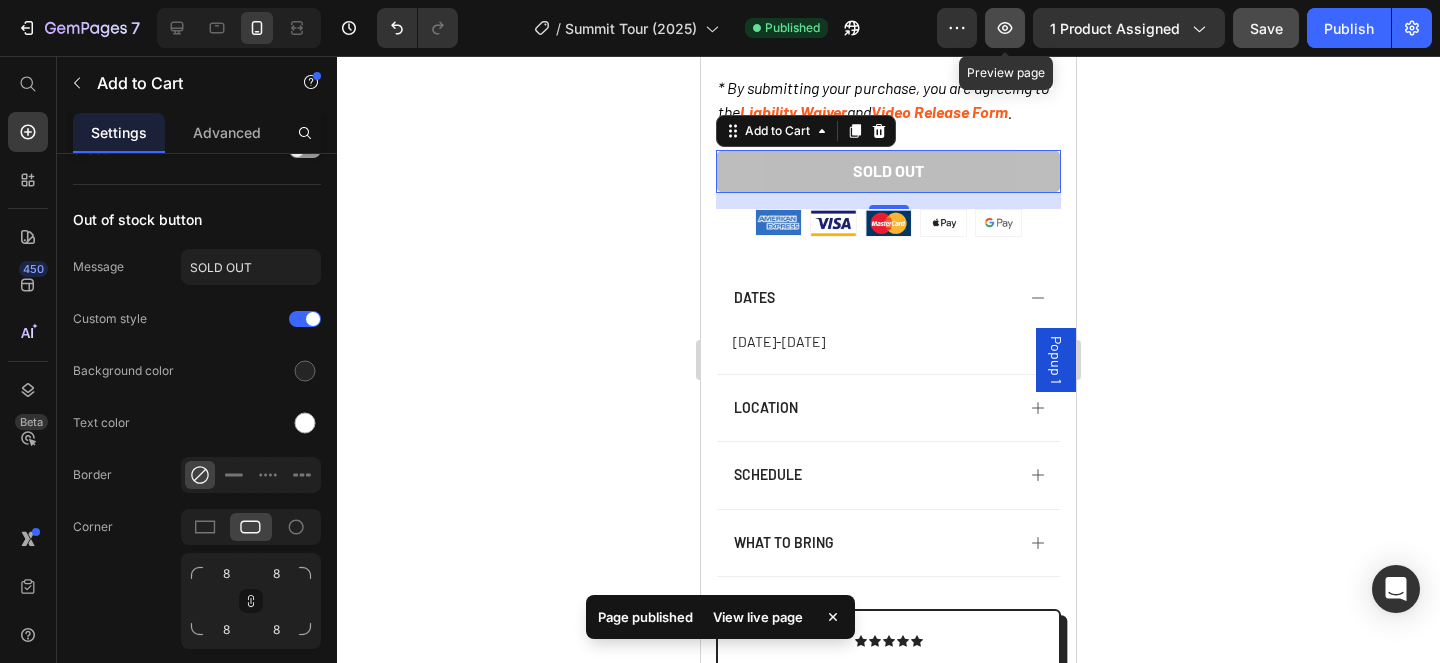 click 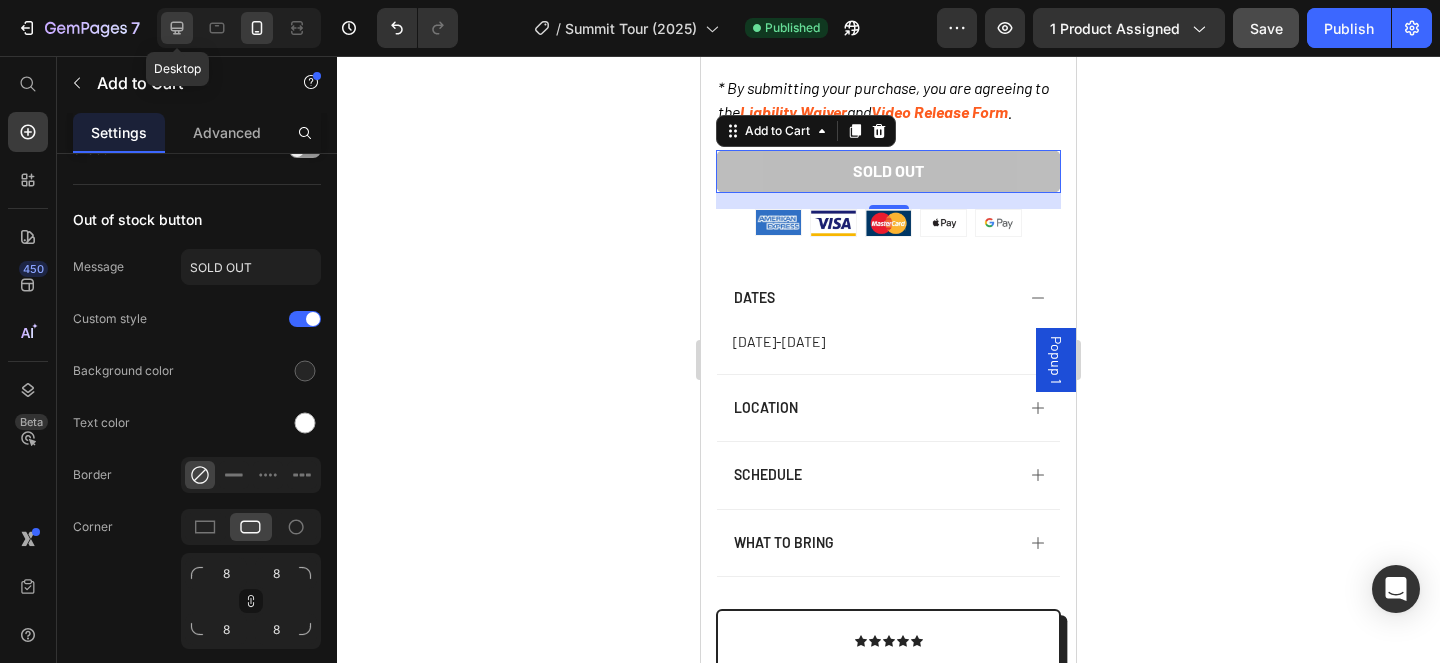 click 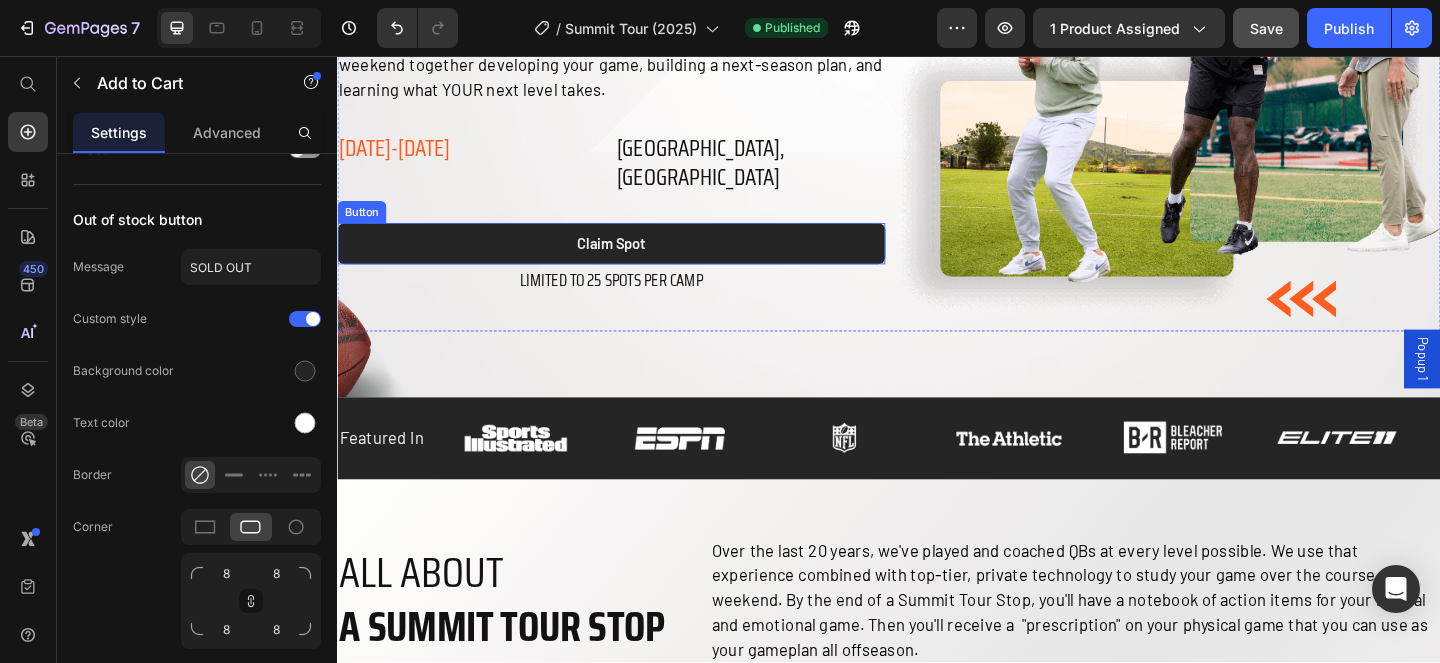 scroll, scrollTop: 536, scrollLeft: 0, axis: vertical 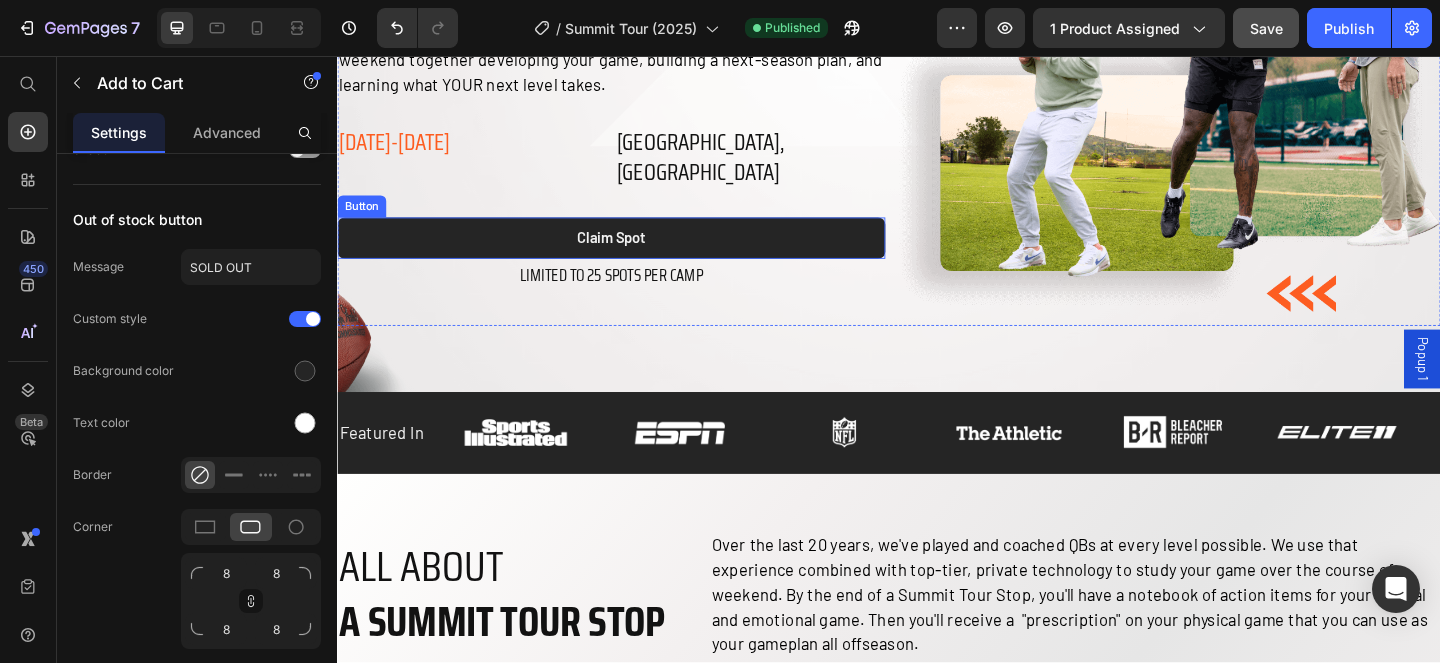 click on "claim spot" at bounding box center (635, 254) 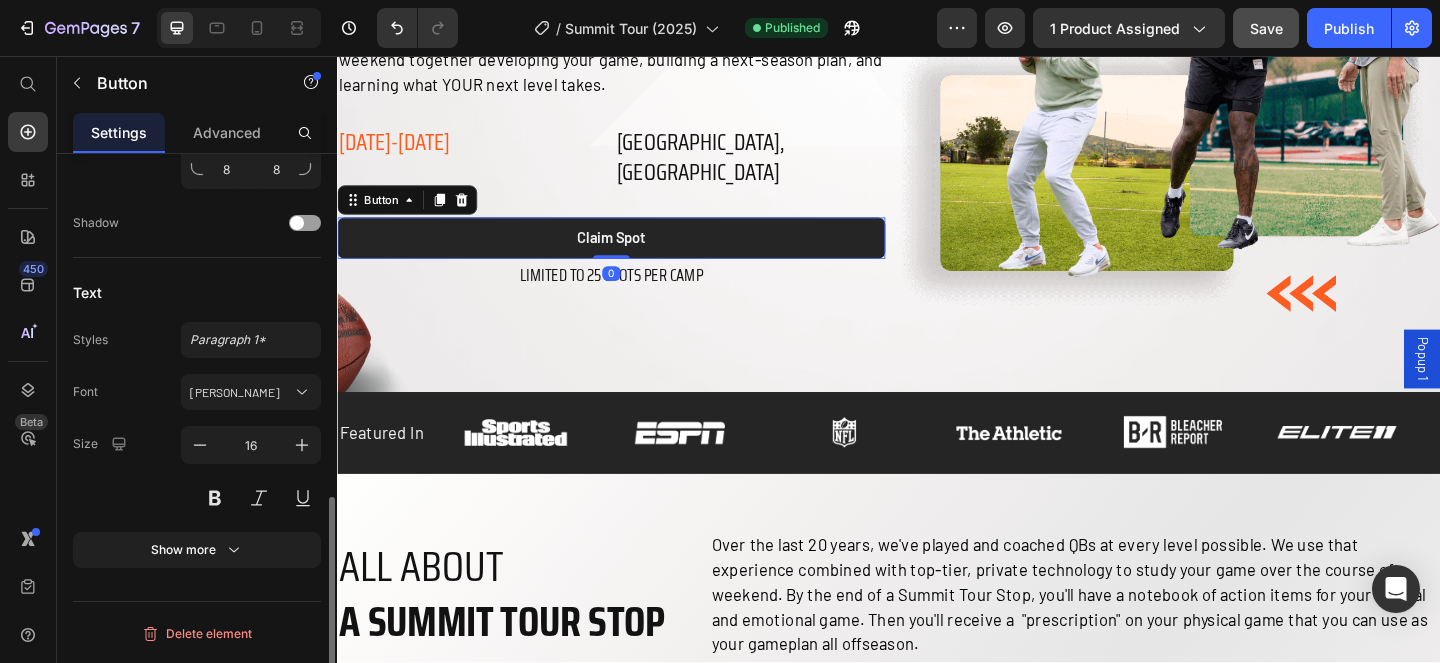 scroll, scrollTop: 0, scrollLeft: 0, axis: both 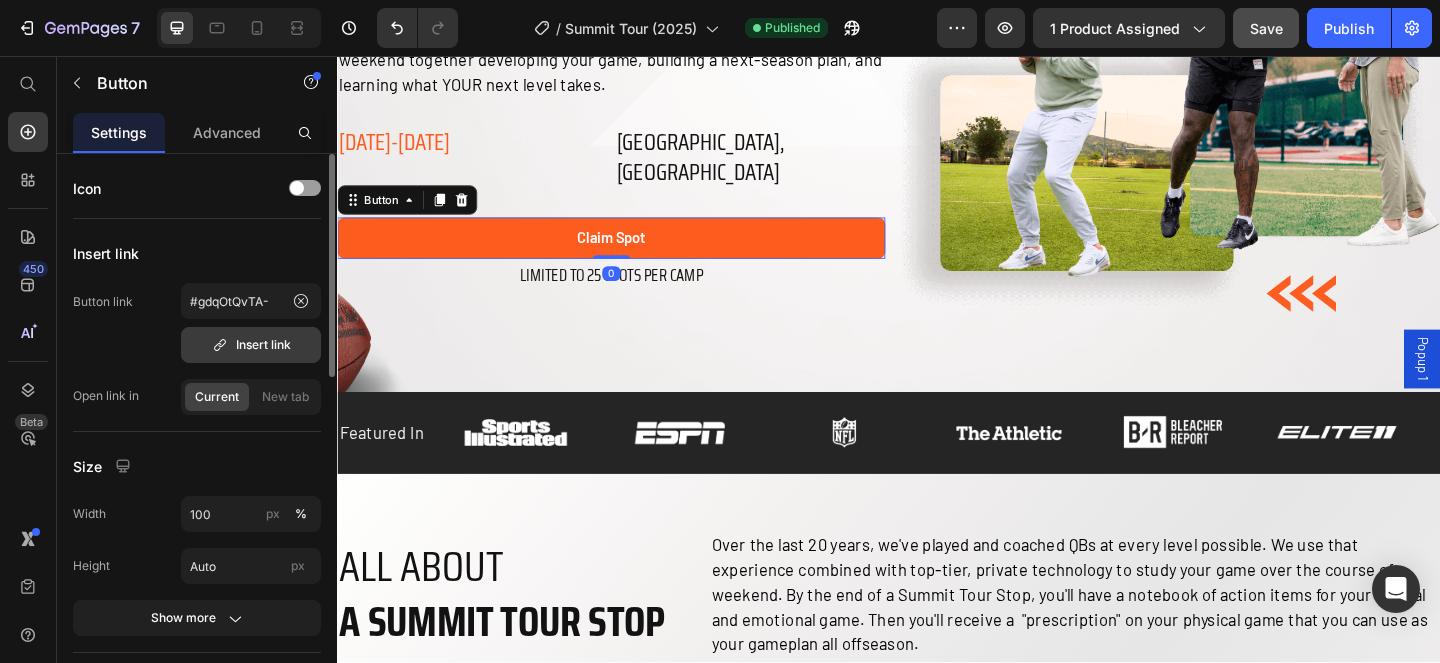 click on "Insert link" at bounding box center (251, 345) 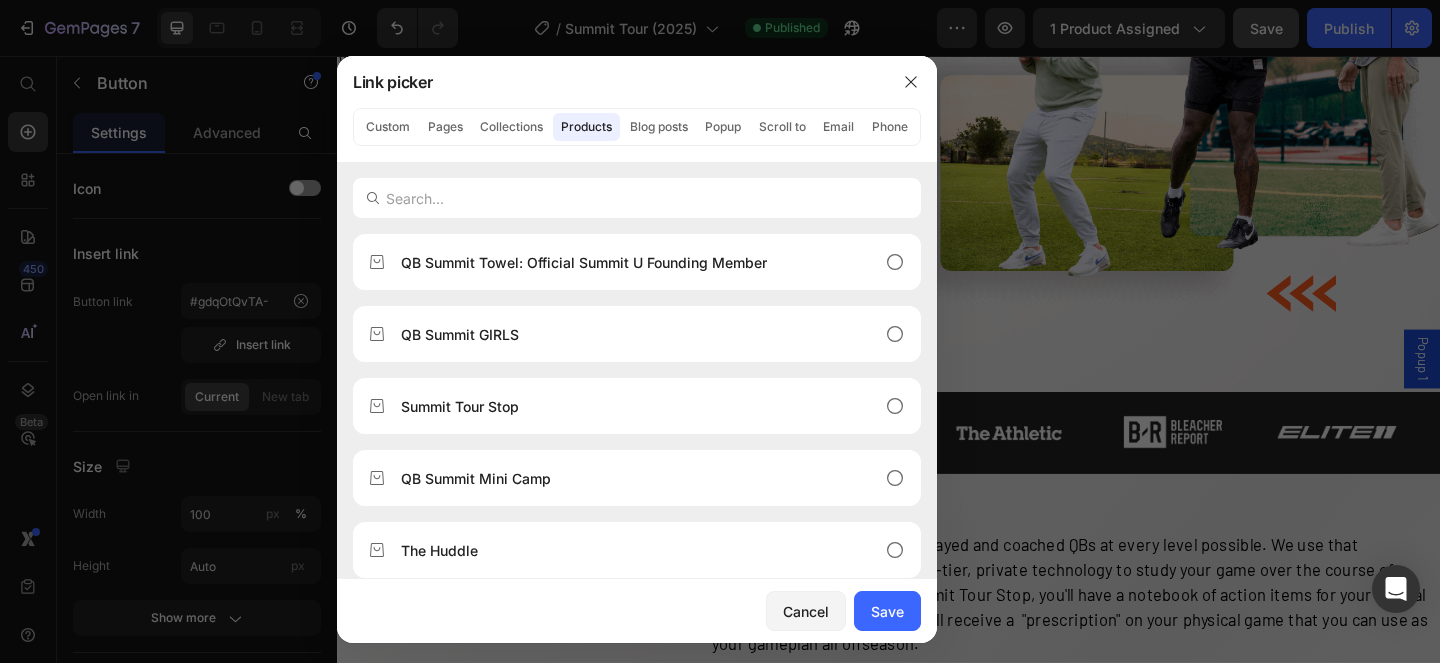click at bounding box center (720, 331) 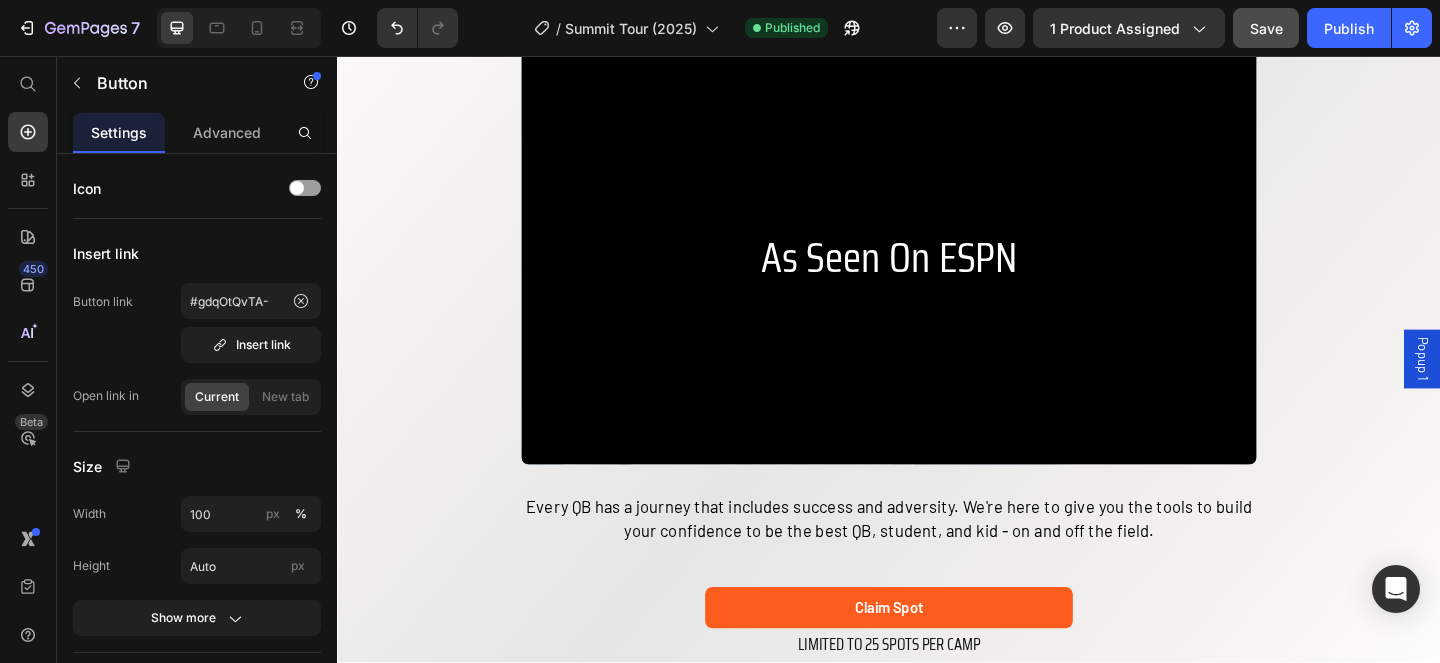 scroll, scrollTop: 1355, scrollLeft: 0, axis: vertical 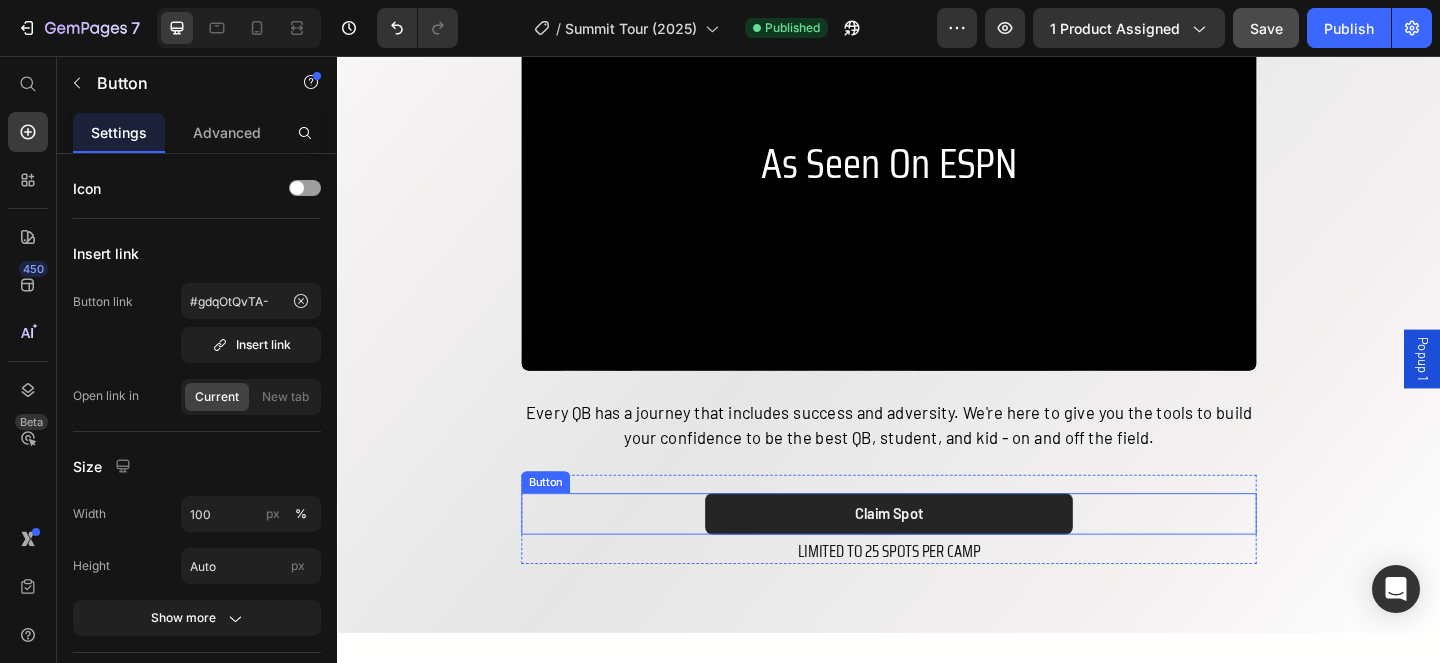 click on "claim spot" at bounding box center [937, 554] 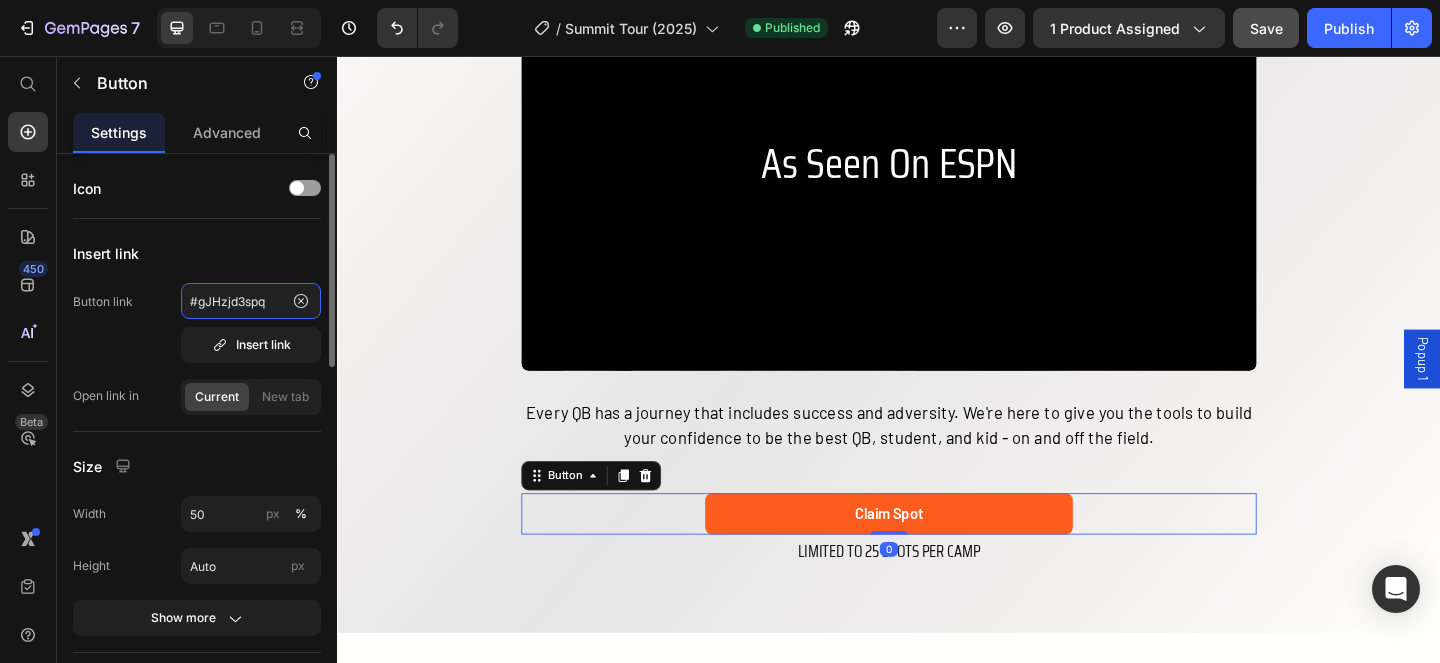 click on "#gJHzjd3spq" 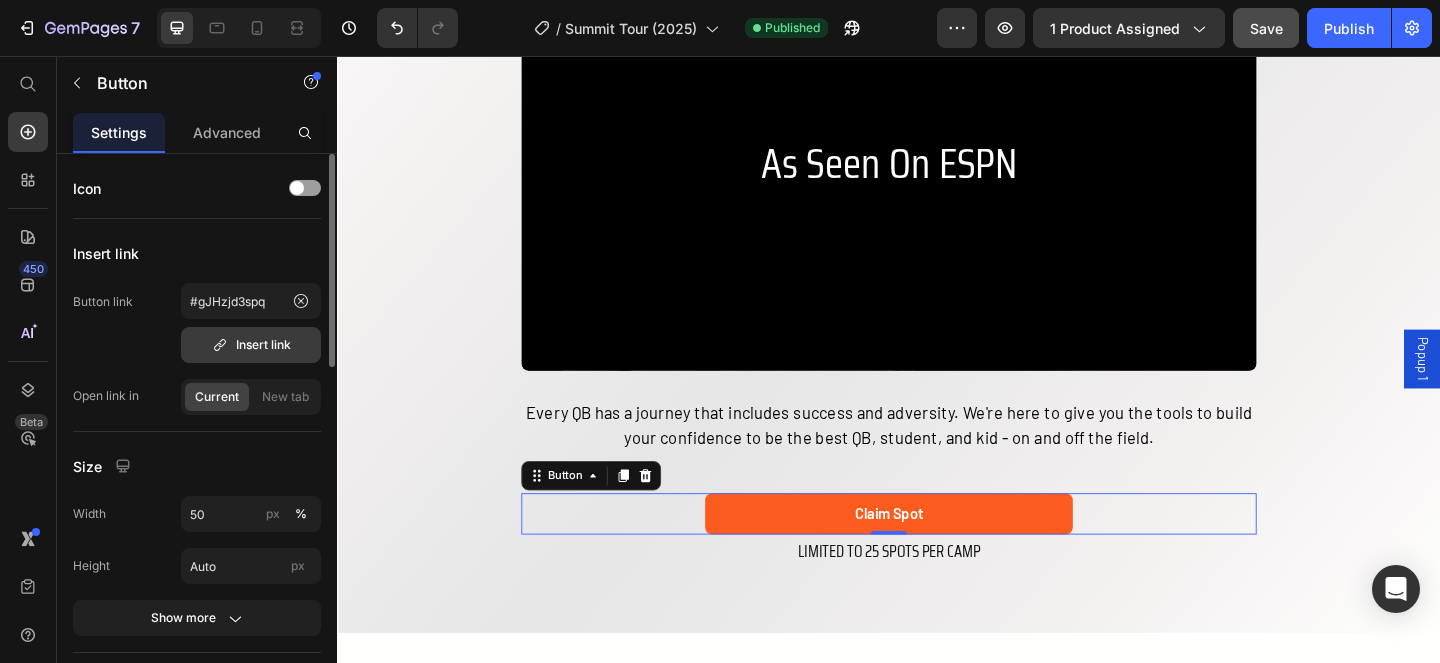 click 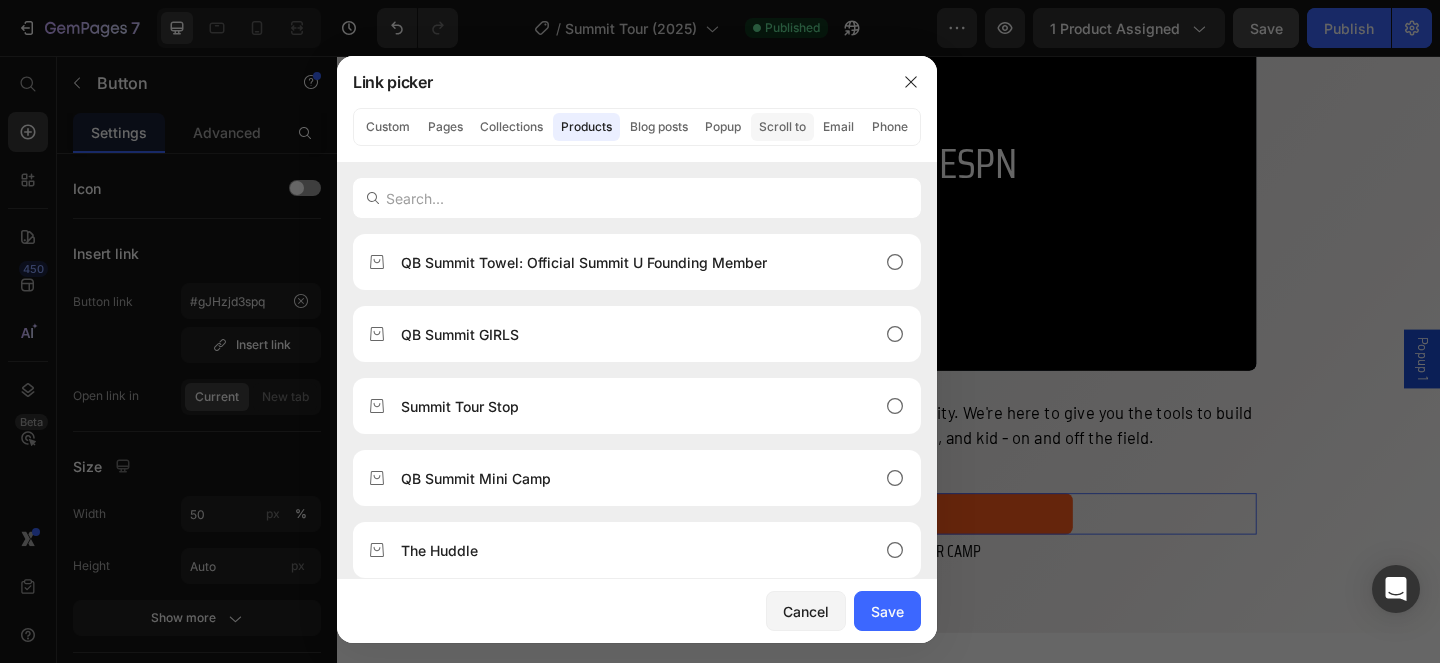 click on "Scroll to" 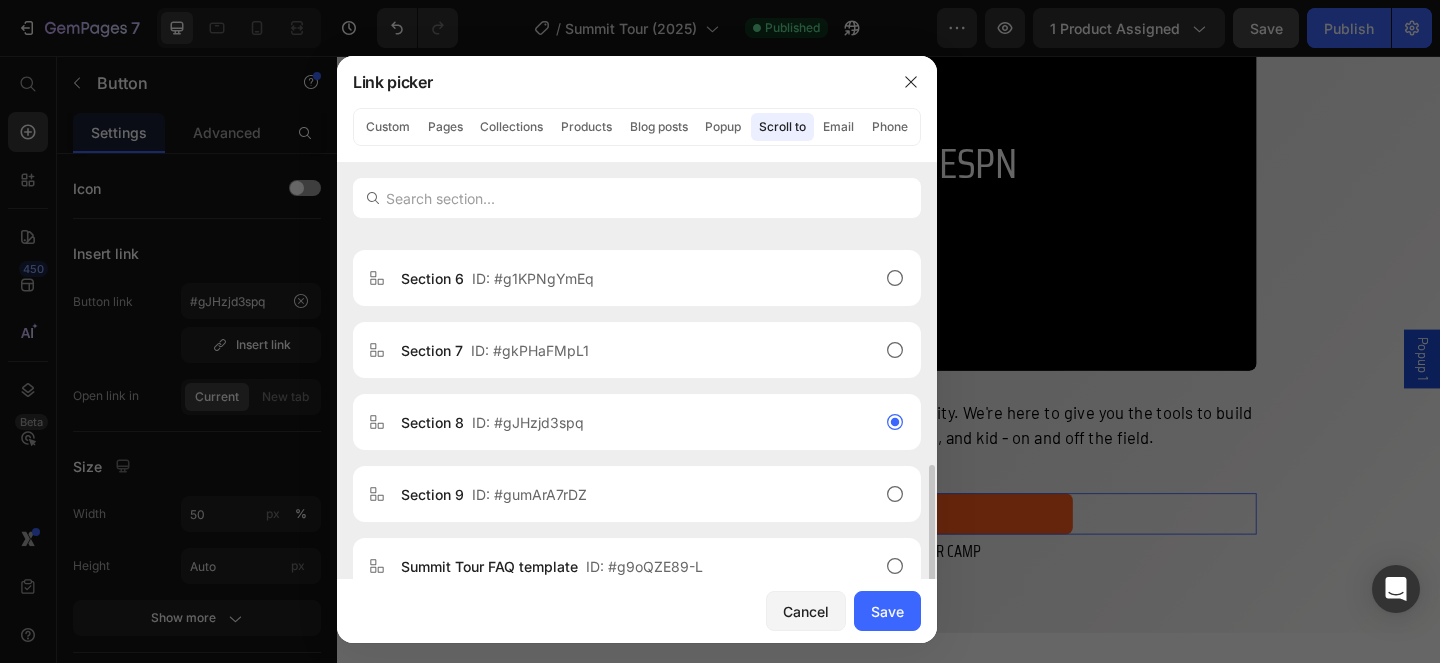 scroll, scrollTop: 560, scrollLeft: 0, axis: vertical 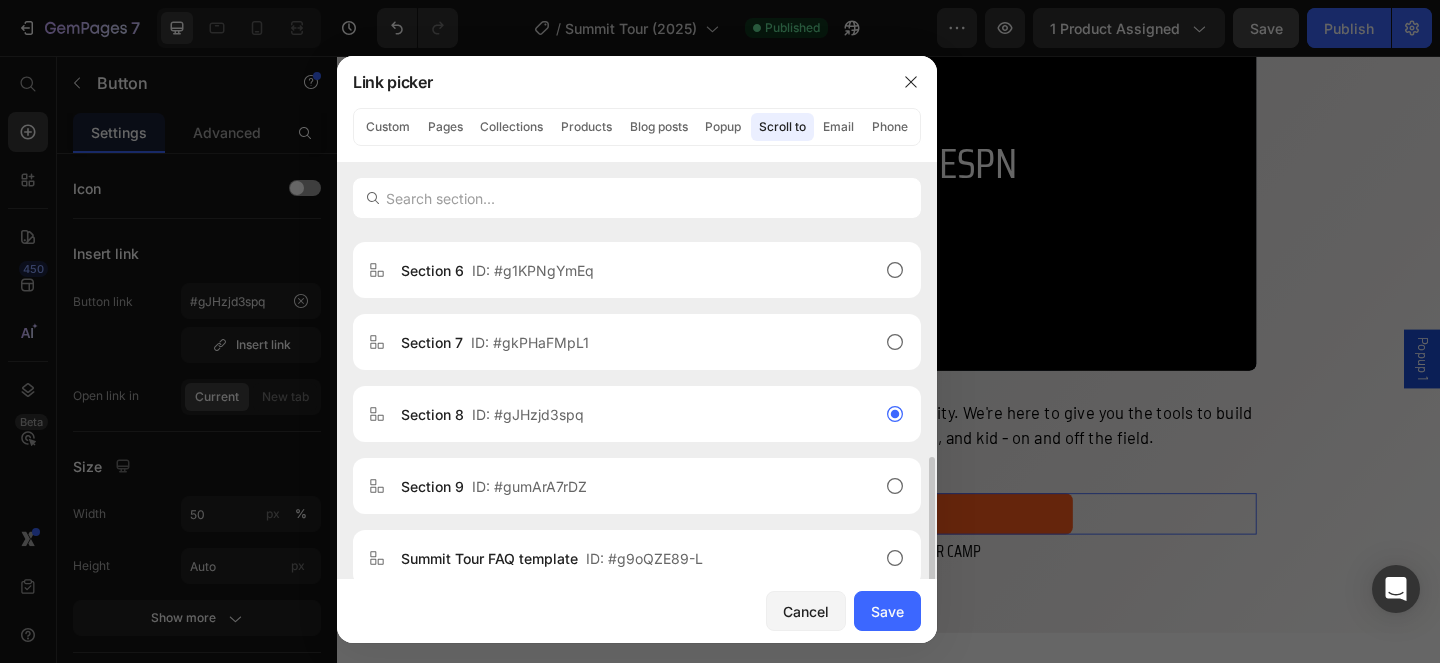click at bounding box center [720, 331] 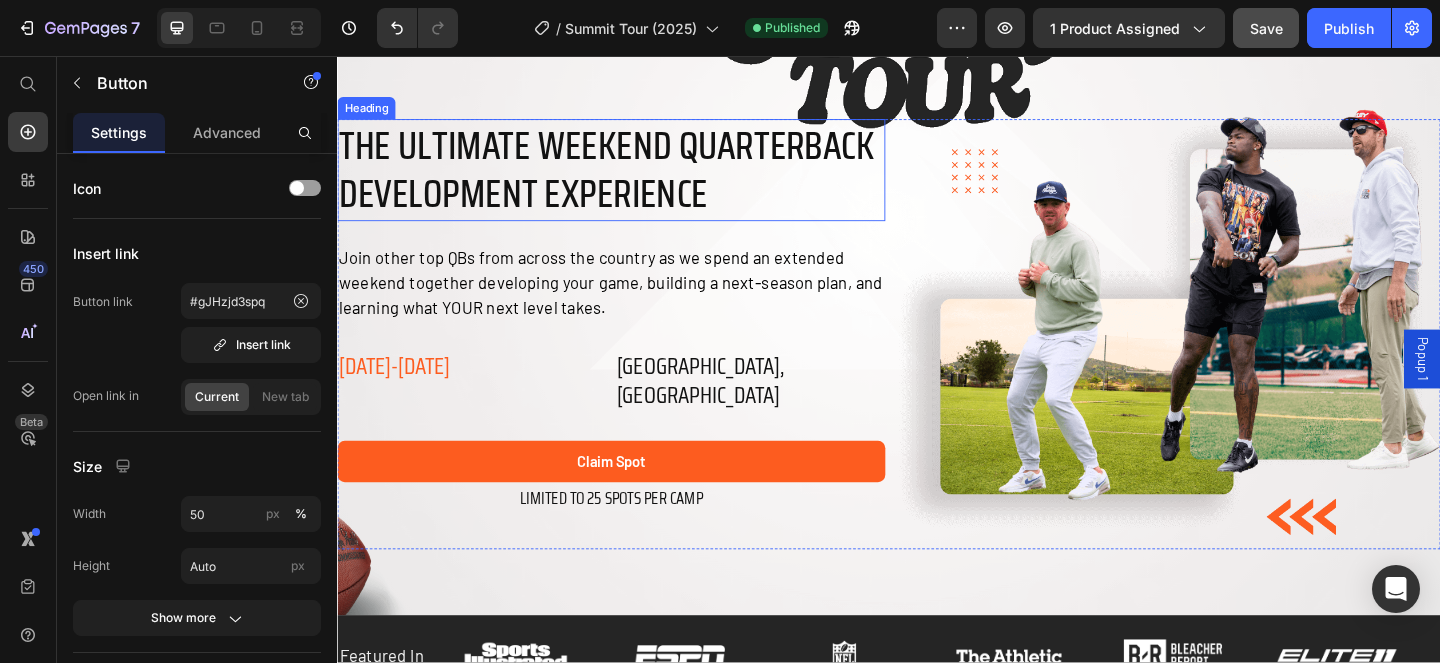 scroll, scrollTop: 461, scrollLeft: 0, axis: vertical 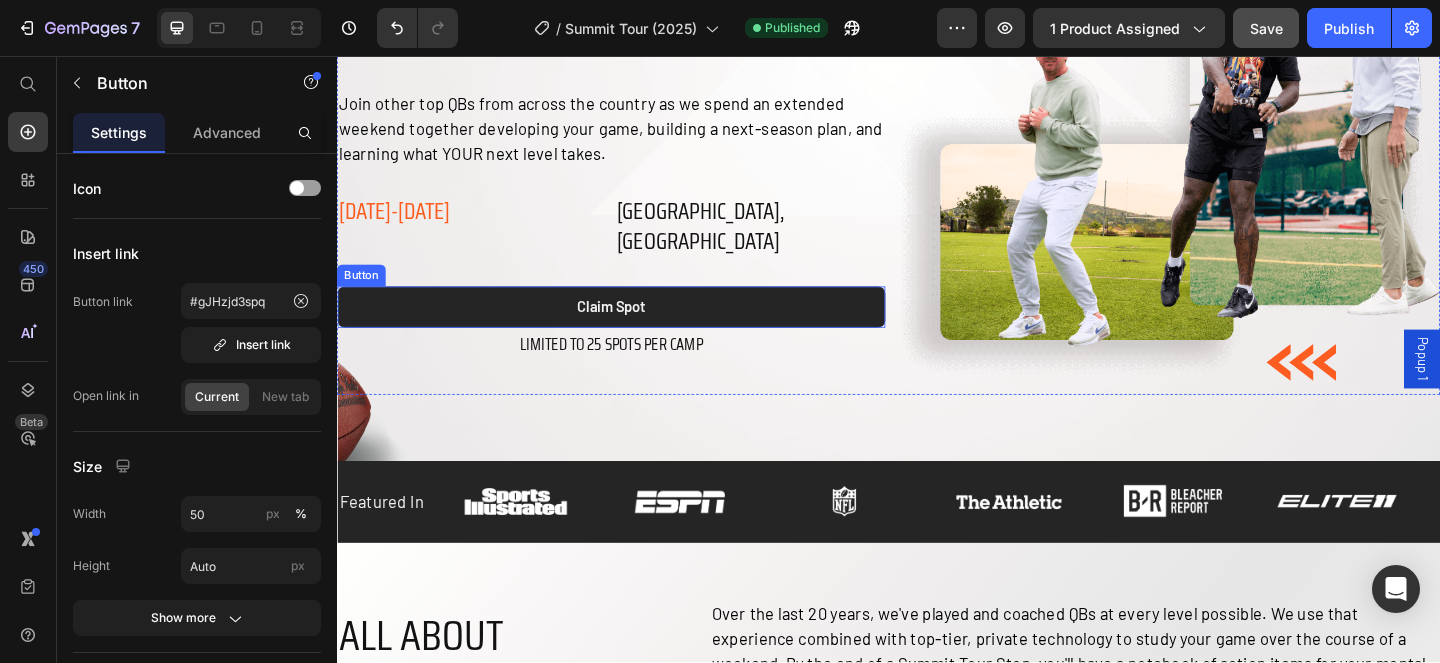 click on "claim spot" at bounding box center (635, 329) 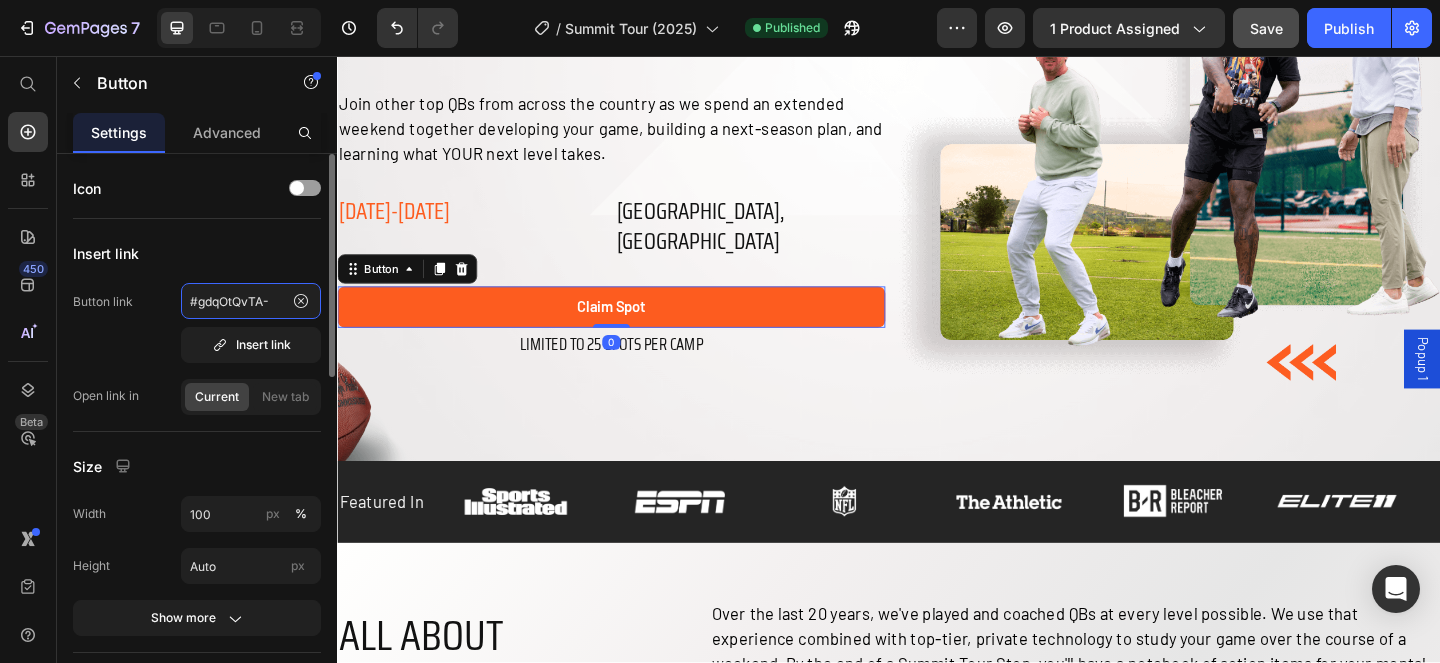 click on "#gdqOtQvTA-" 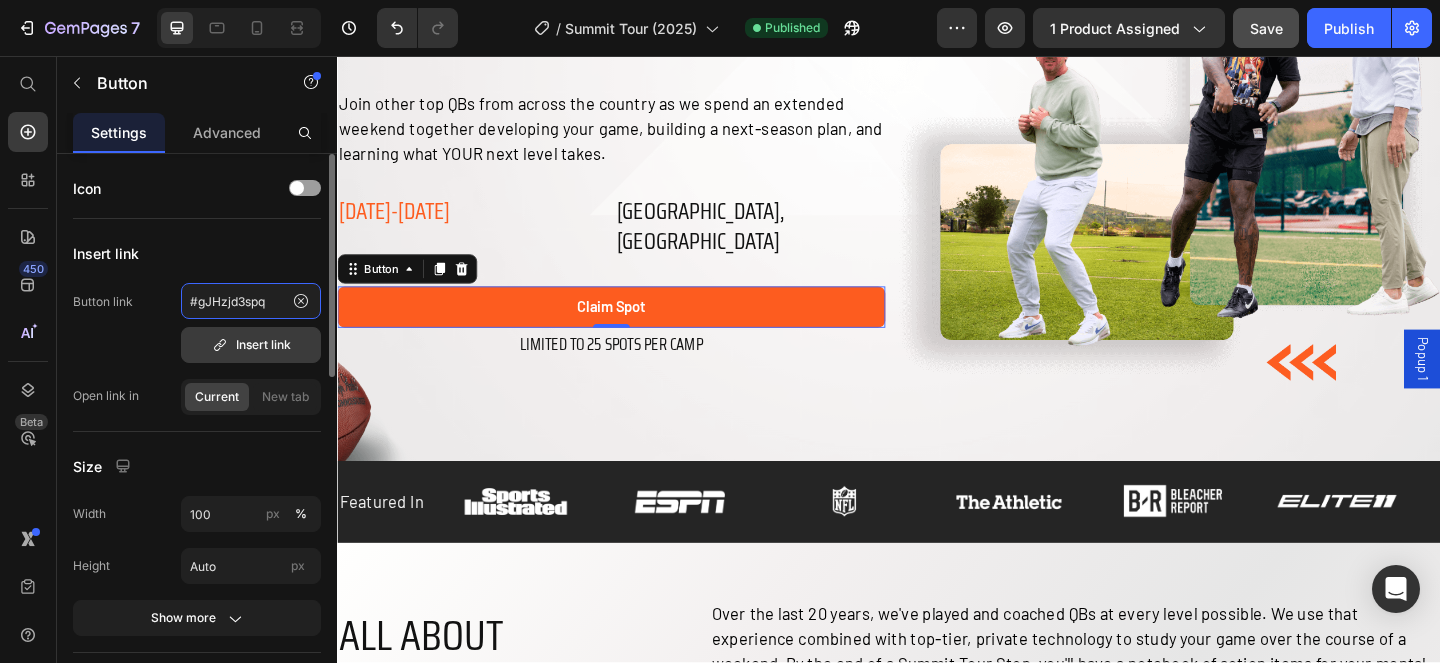 type on "#gJHzjd3spq" 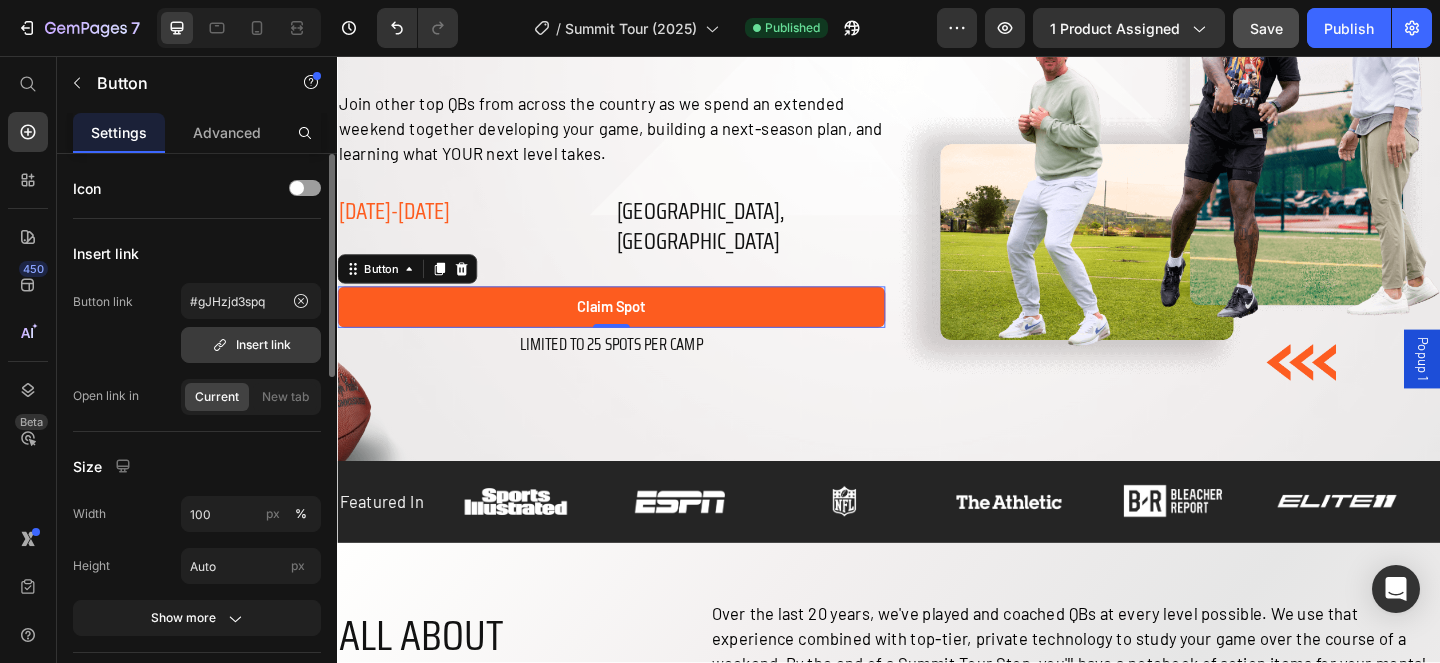 click on "Insert link" at bounding box center (251, 345) 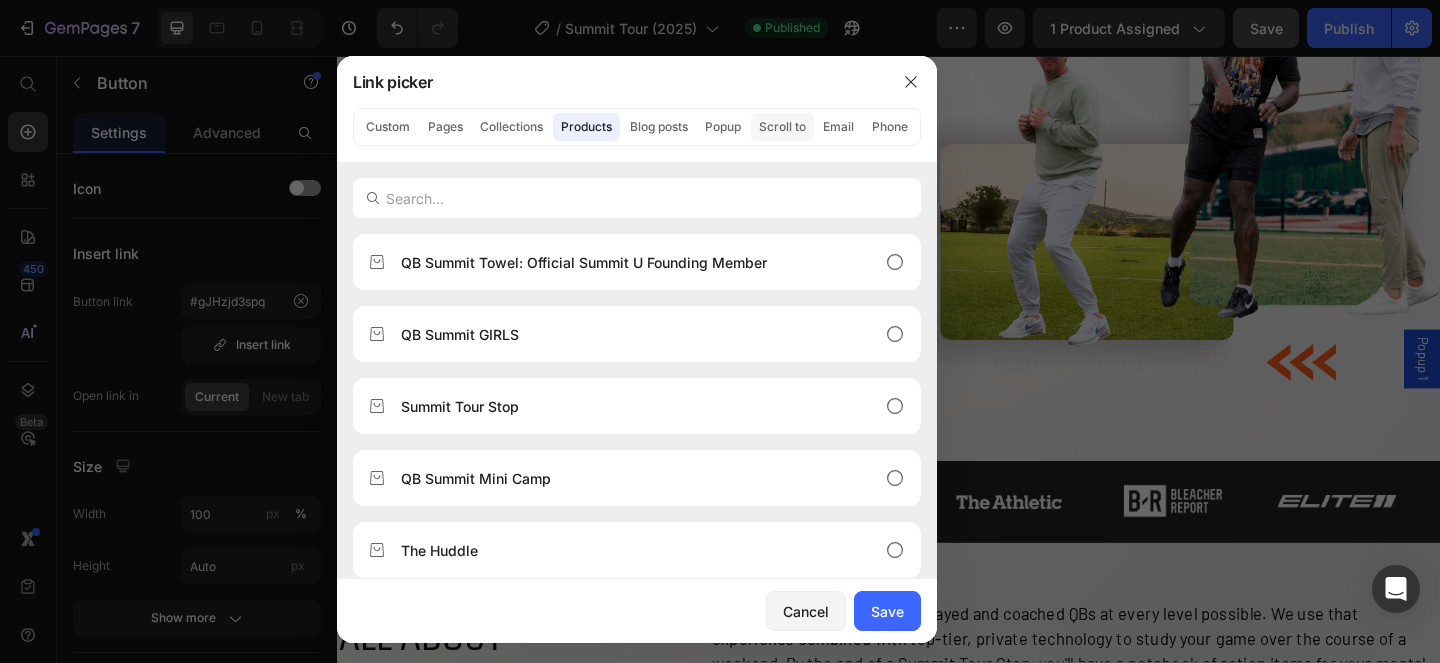 click on "Scroll to" 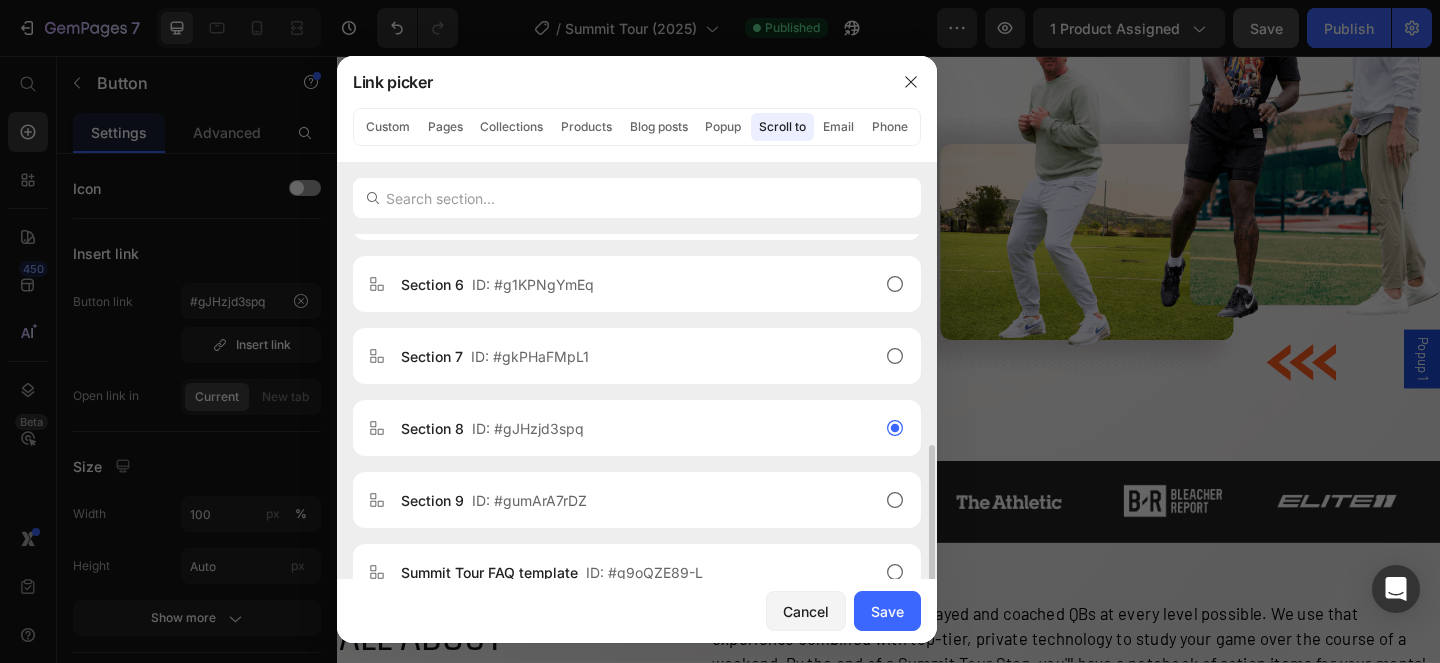 scroll, scrollTop: 547, scrollLeft: 0, axis: vertical 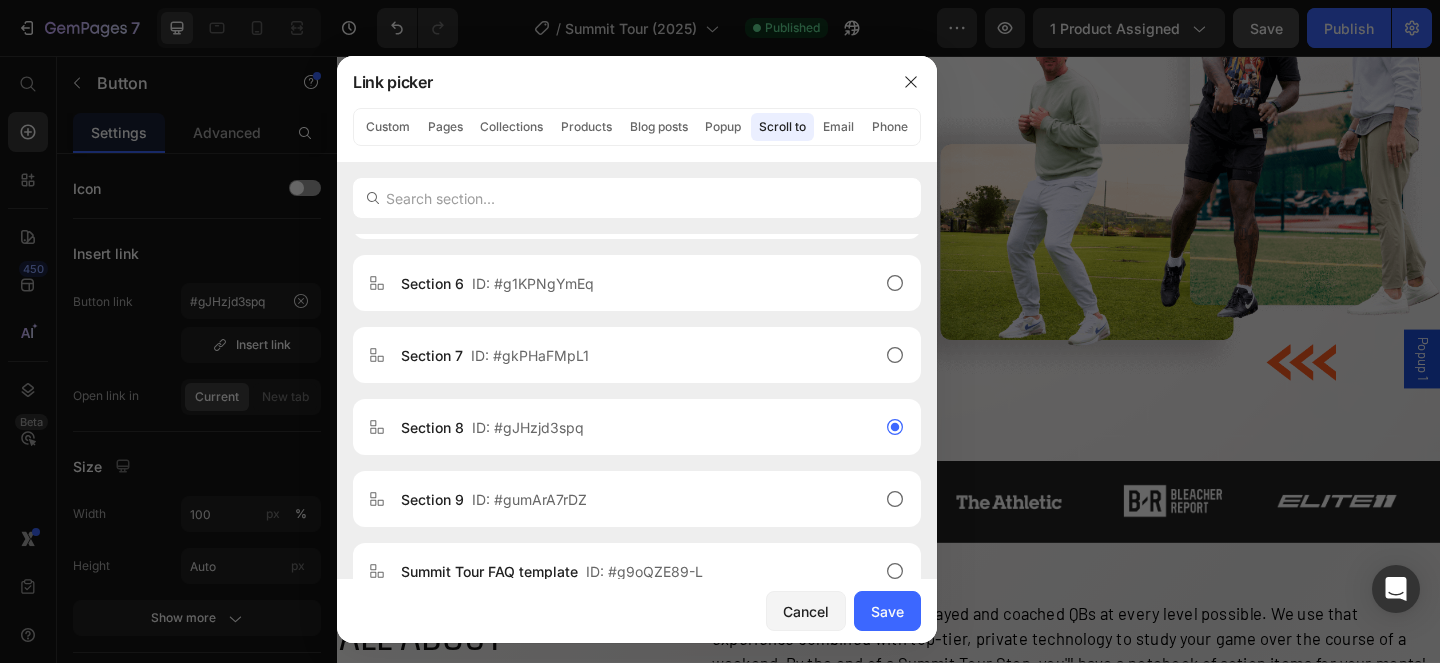 click on "Cancel Save" at bounding box center [637, 611] 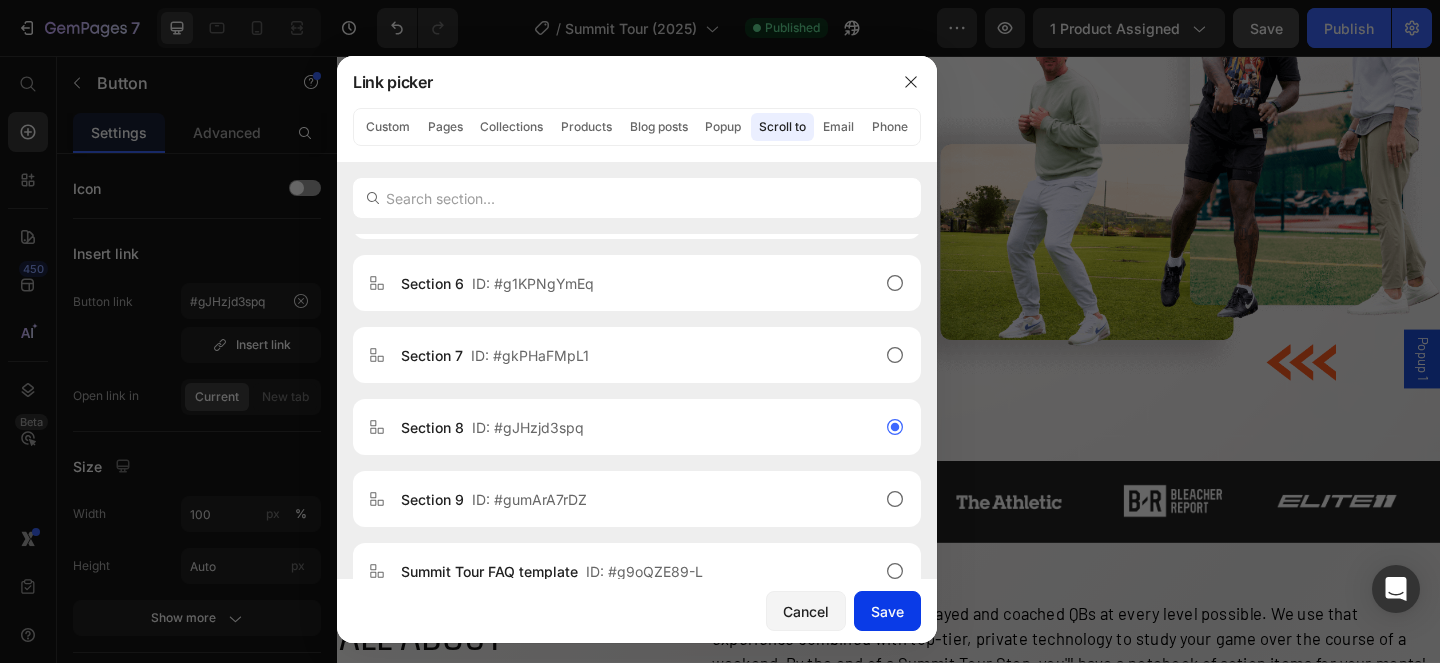 click on "Save" 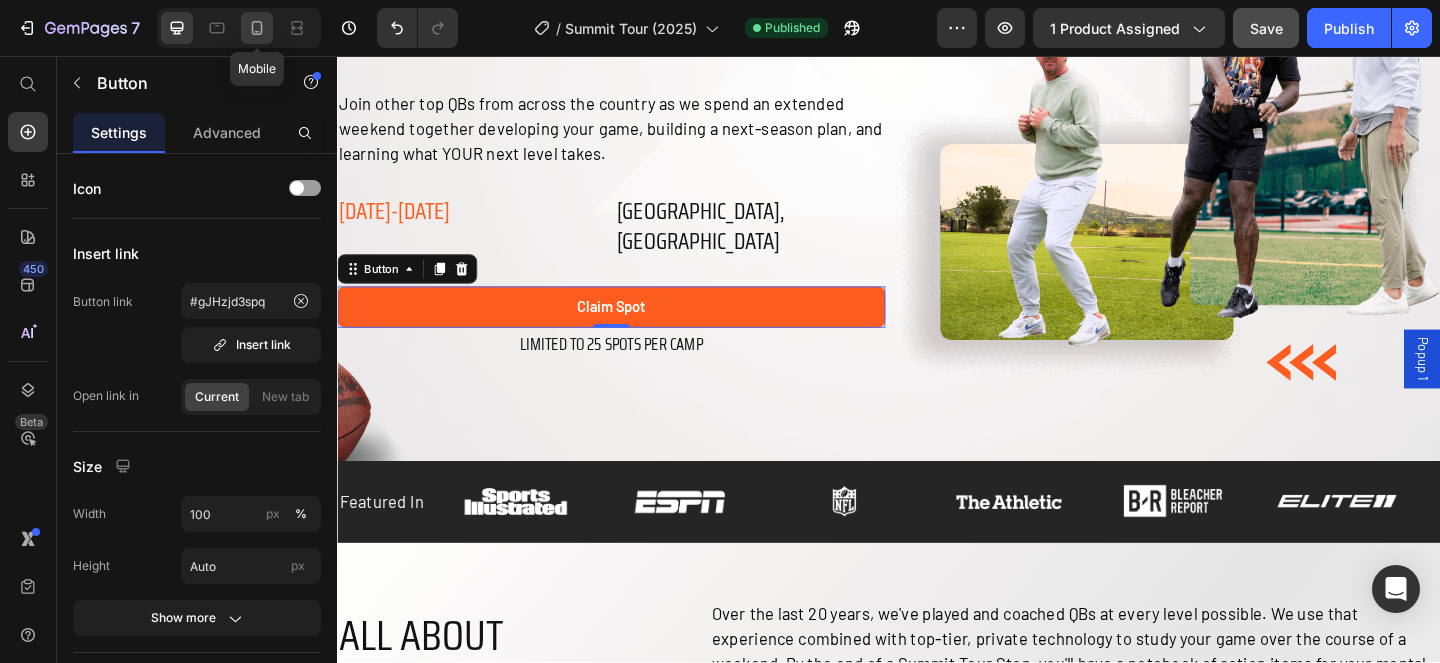 click 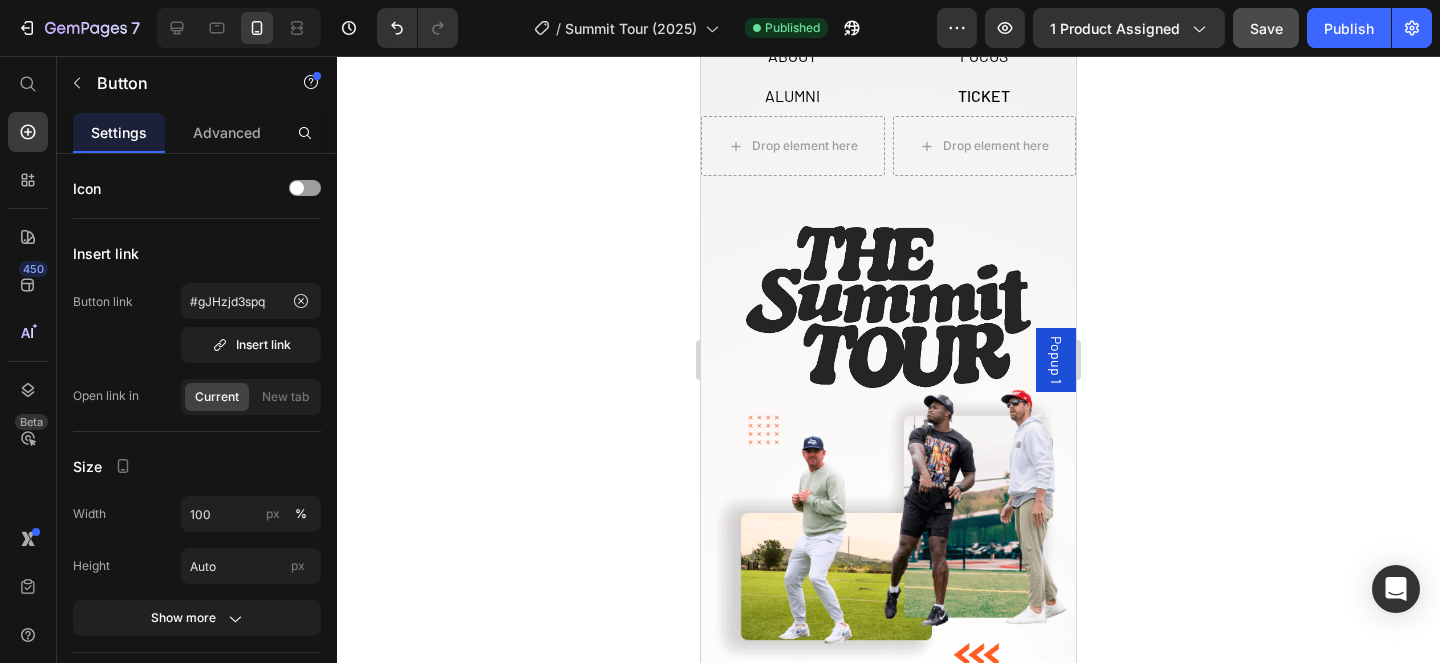 scroll, scrollTop: 508, scrollLeft: 0, axis: vertical 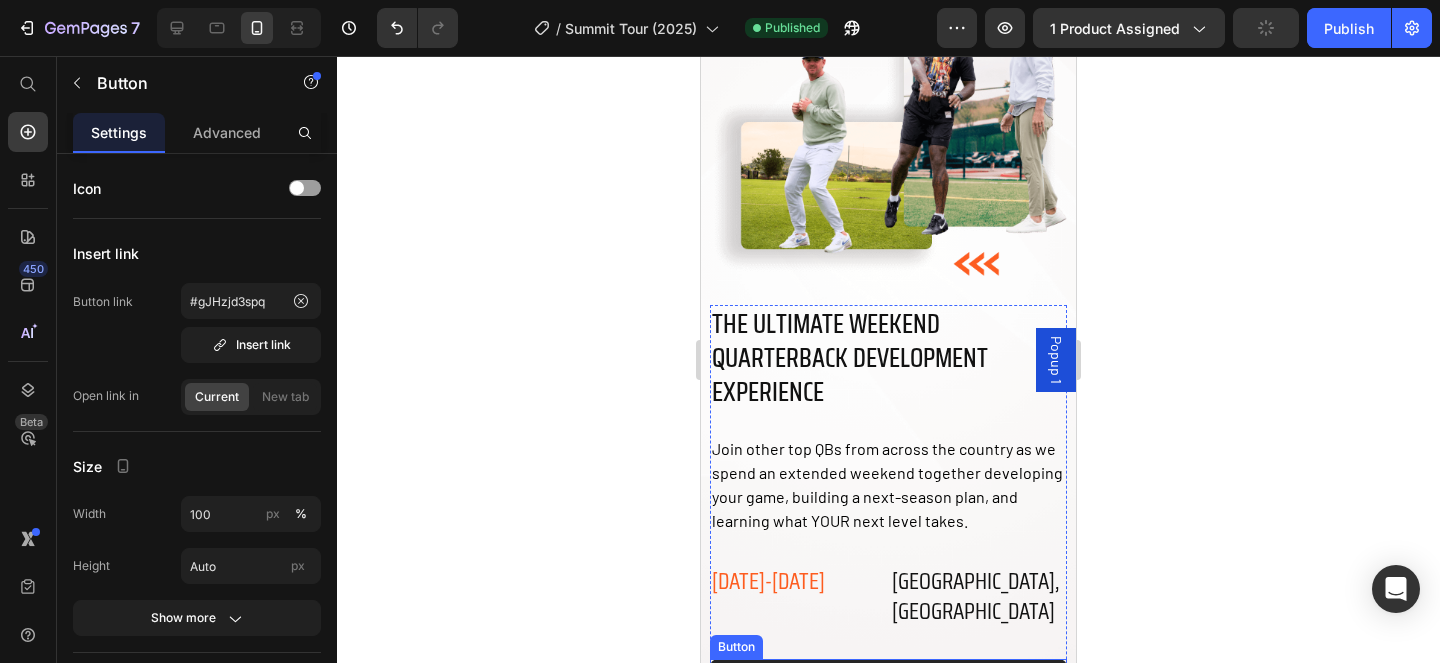 click on "claim spot" at bounding box center (888, 680) 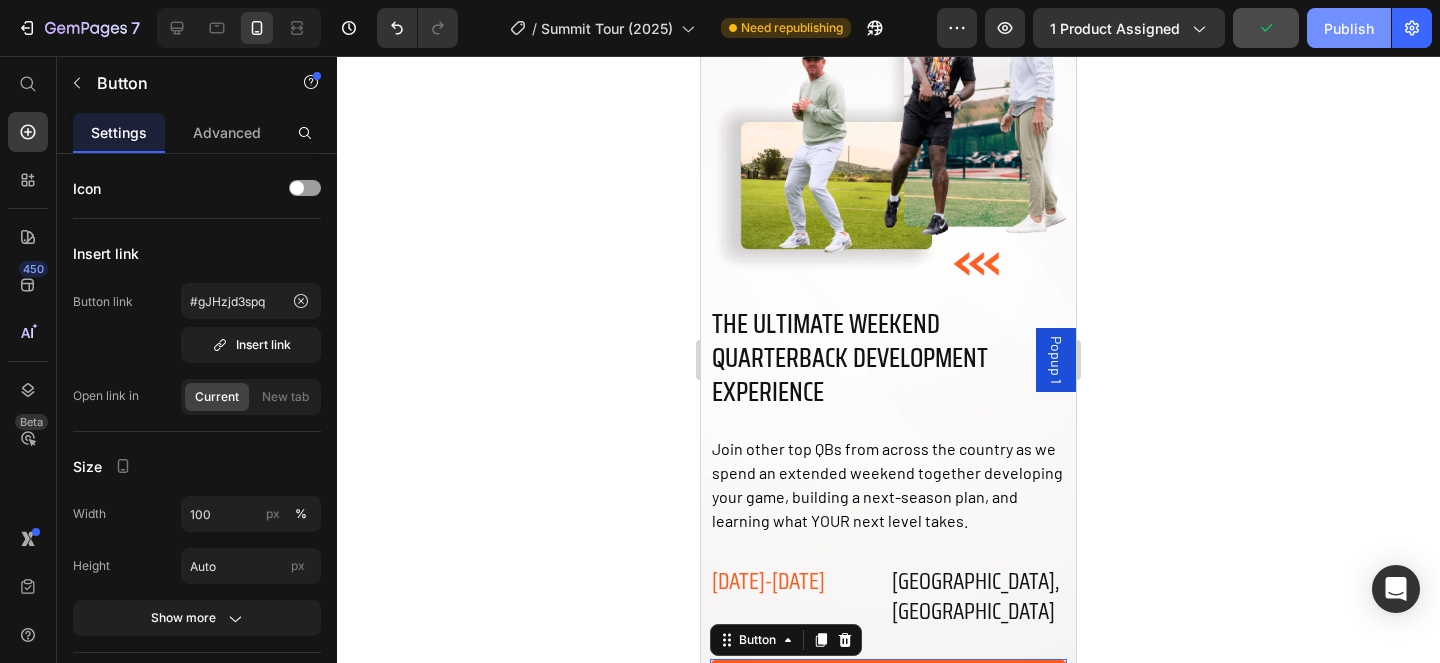 click on "Publish" at bounding box center (1349, 28) 